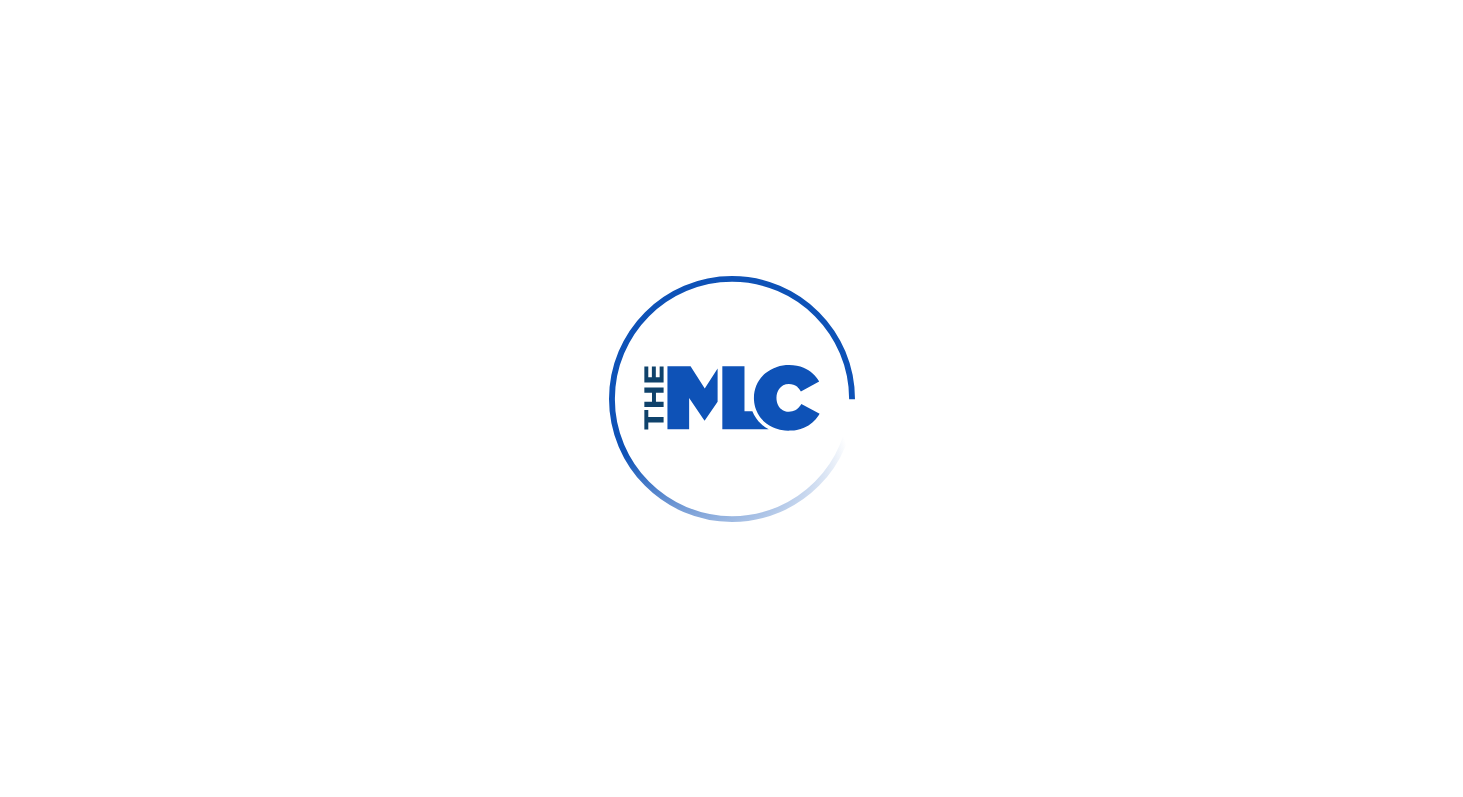 scroll, scrollTop: 0, scrollLeft: 0, axis: both 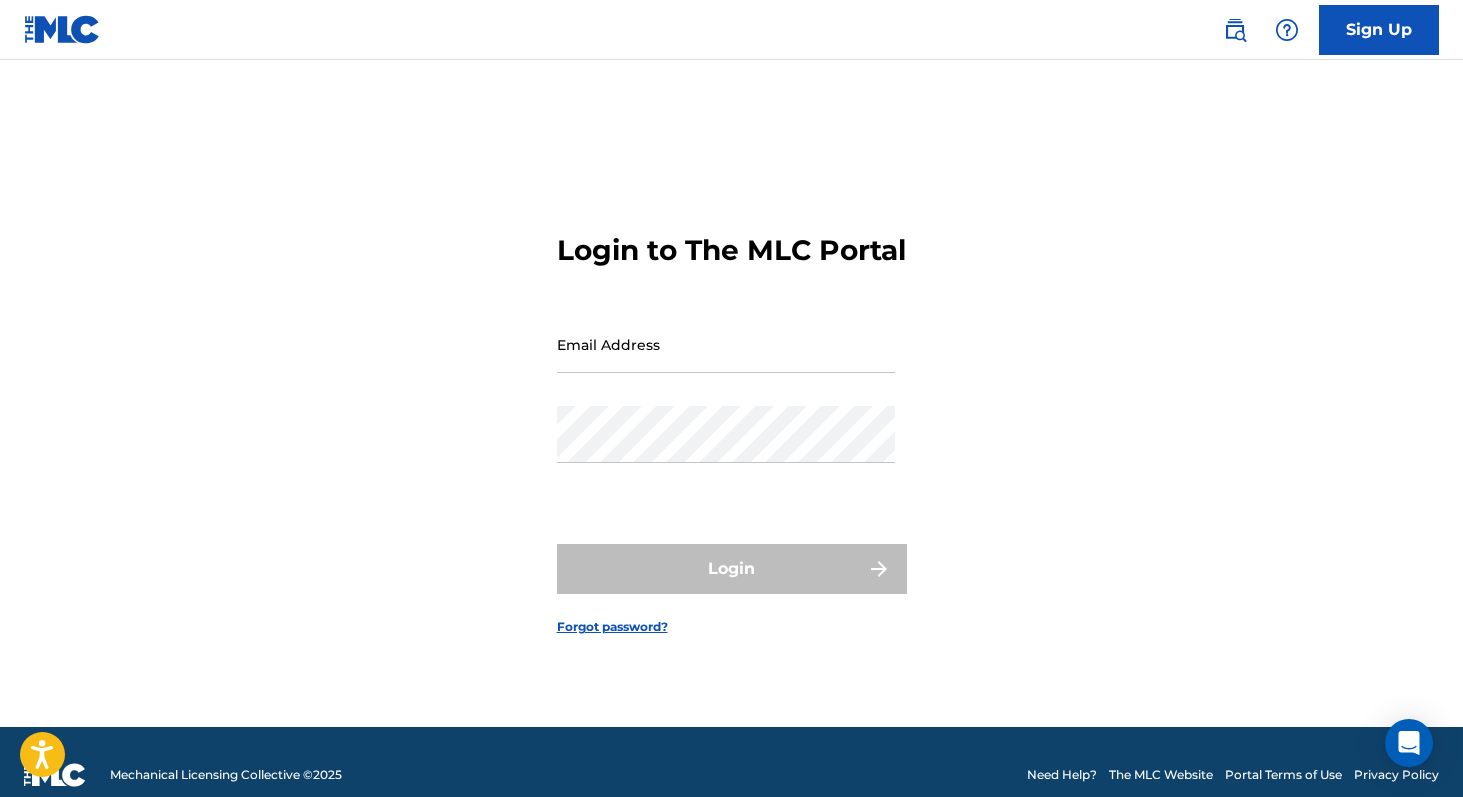 click on "Email Address" at bounding box center [726, 344] 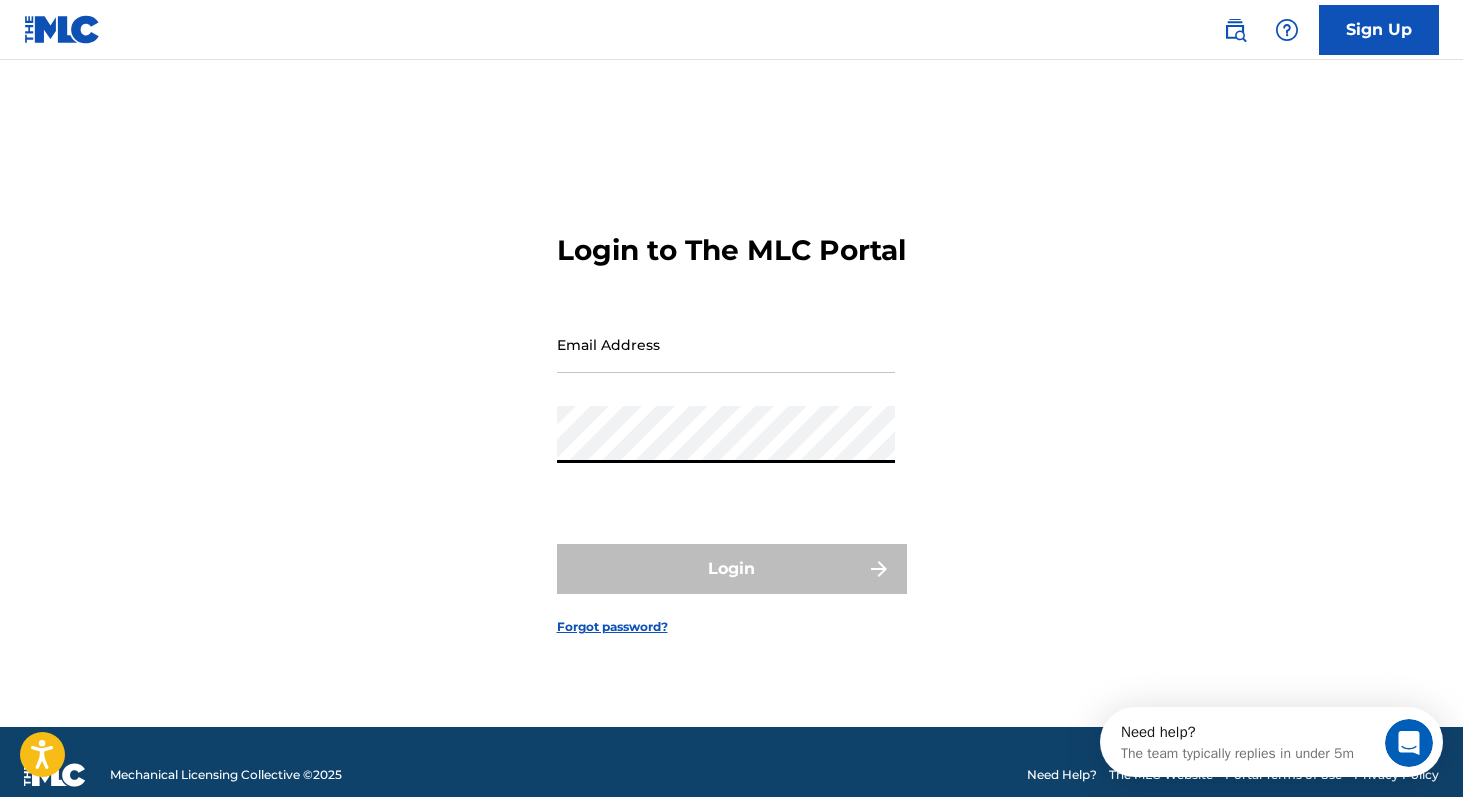 scroll, scrollTop: 0, scrollLeft: 0, axis: both 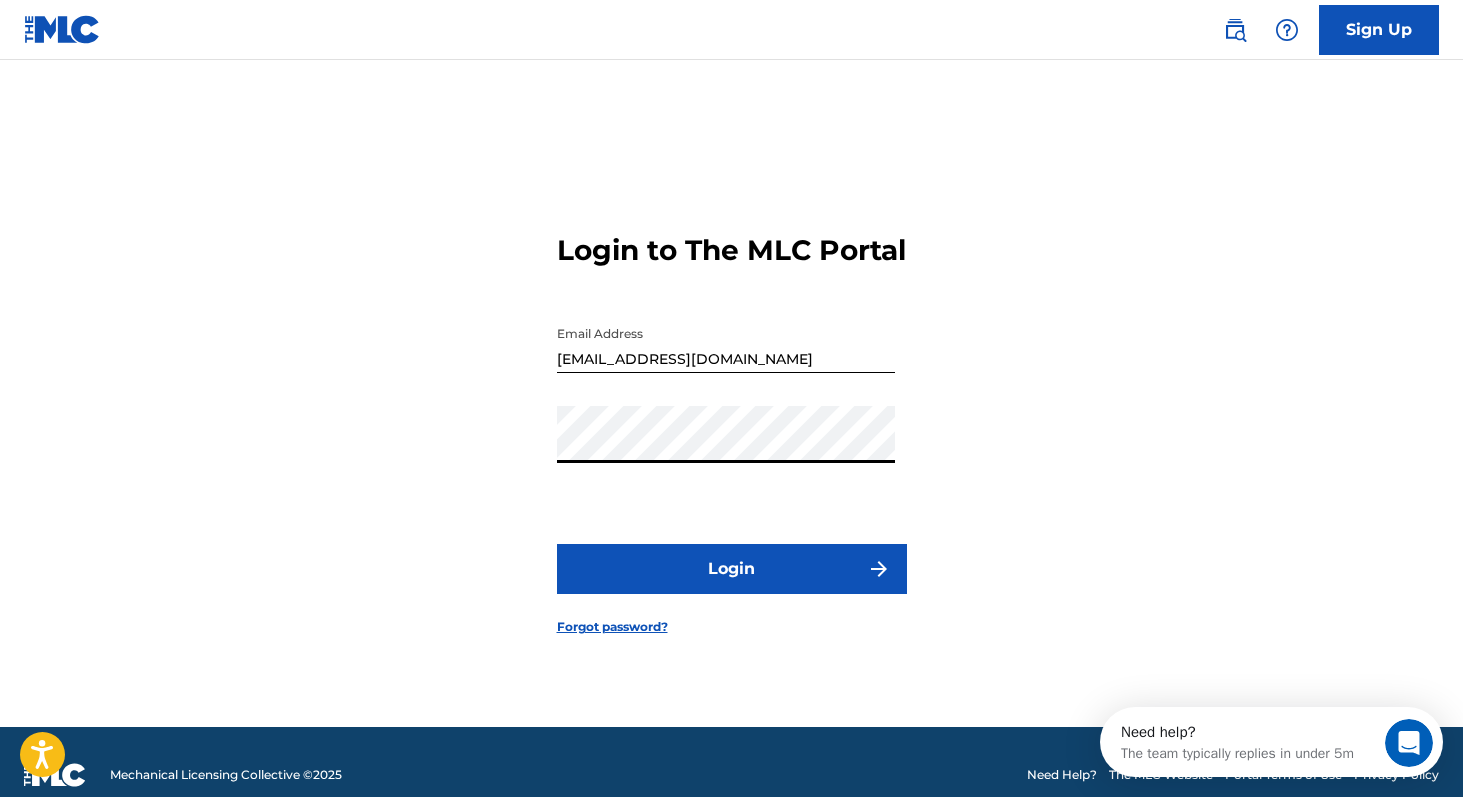 click on "Login" at bounding box center [732, 569] 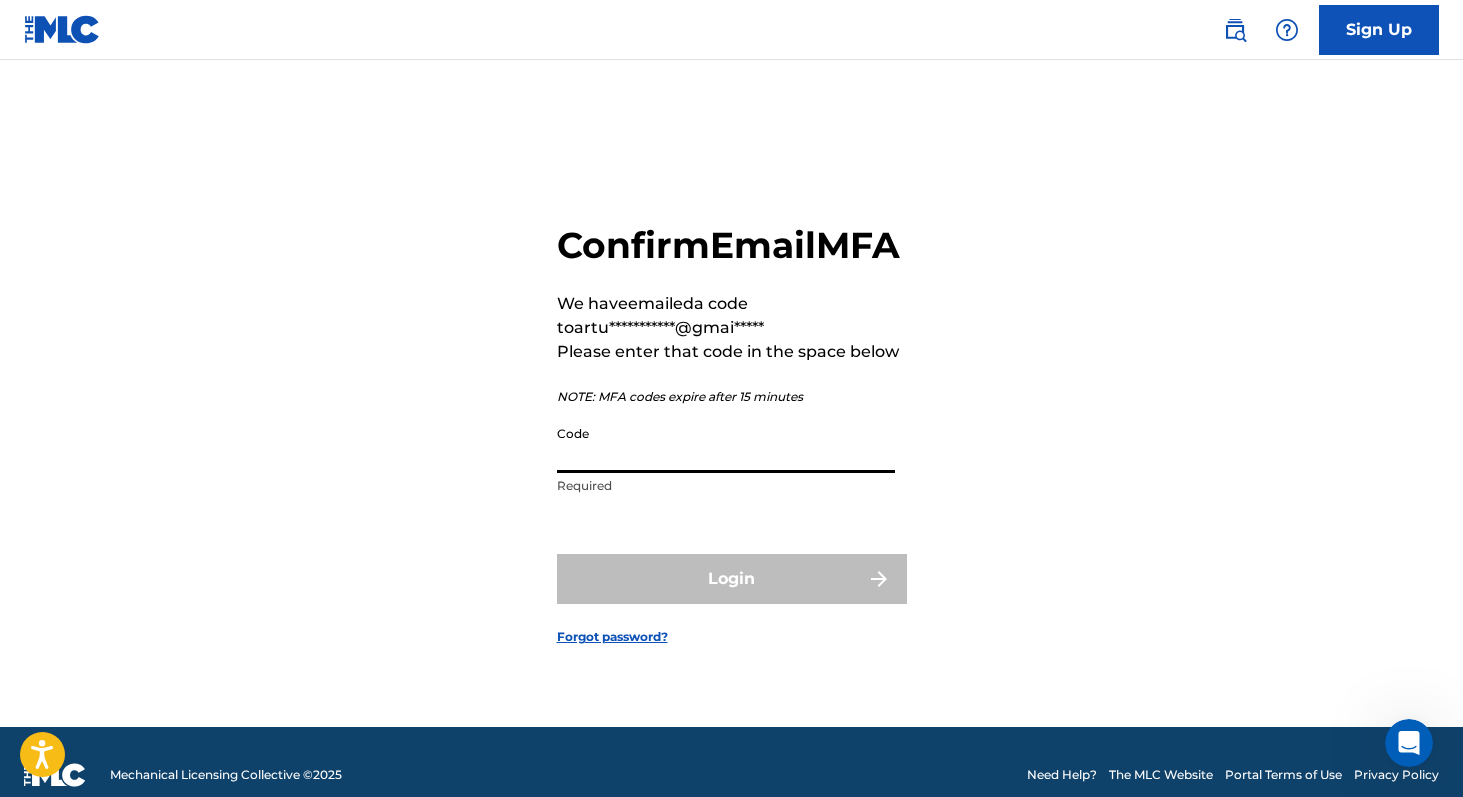 click on "Code" at bounding box center [726, 444] 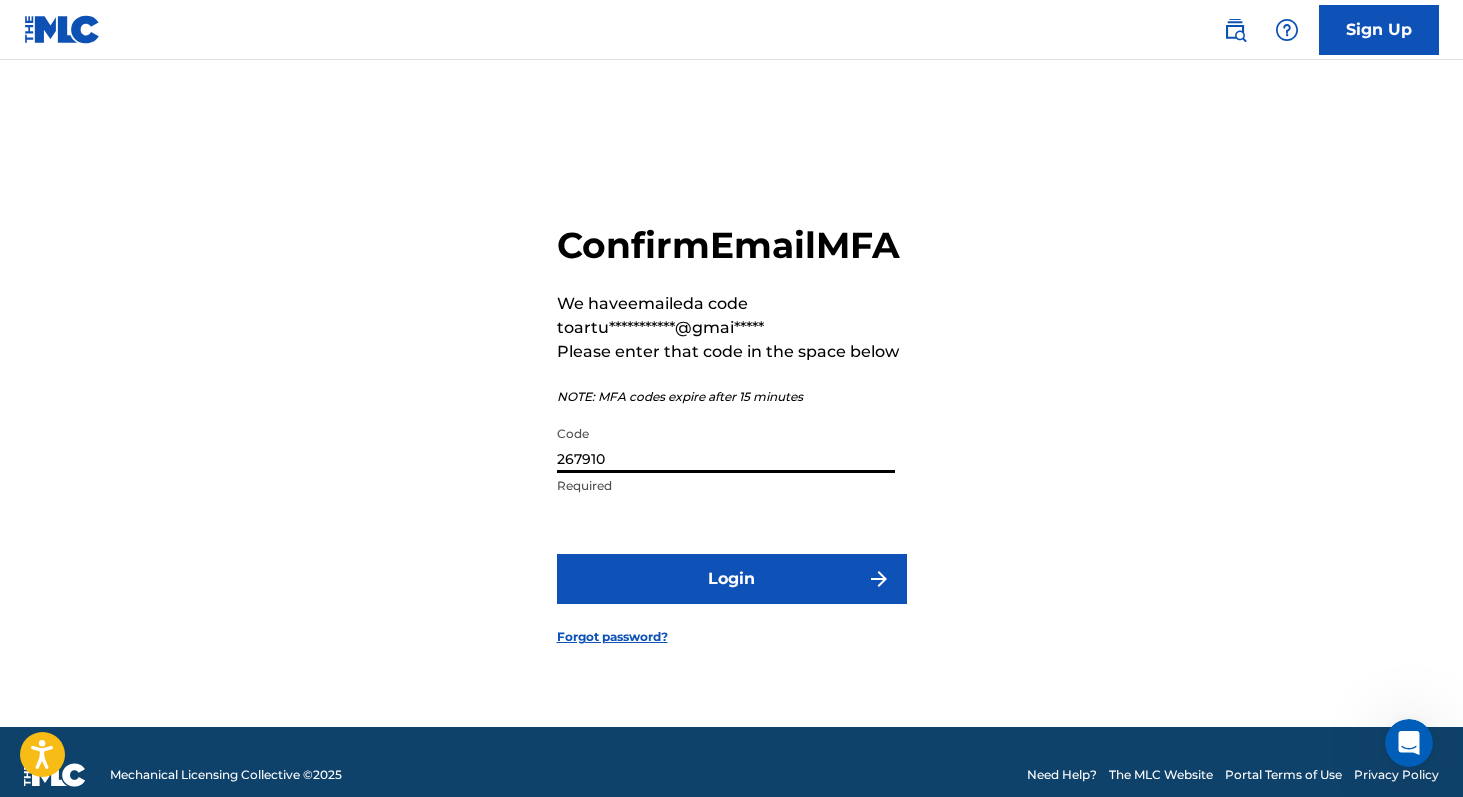type on "267910" 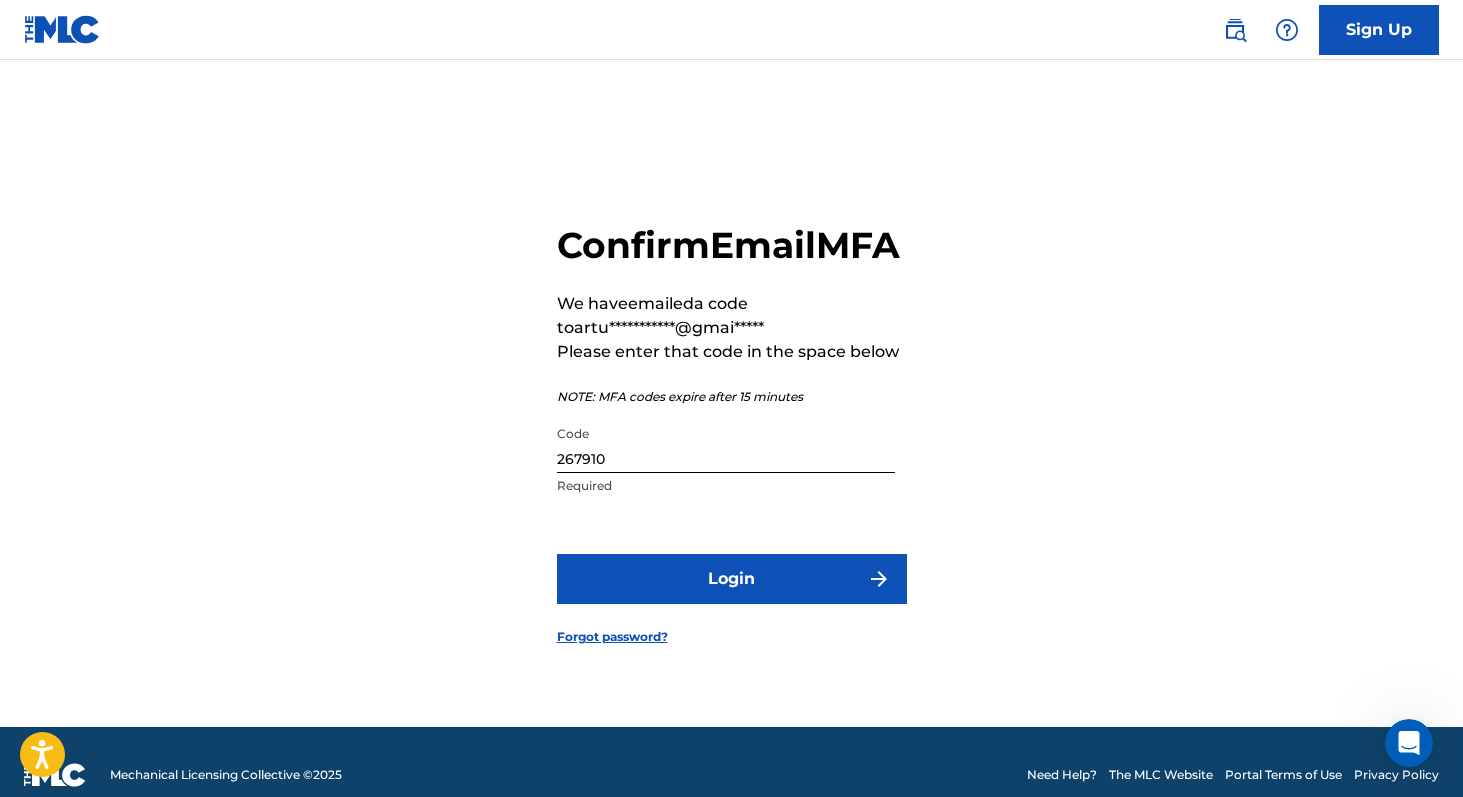 click on "Login" at bounding box center (732, 579) 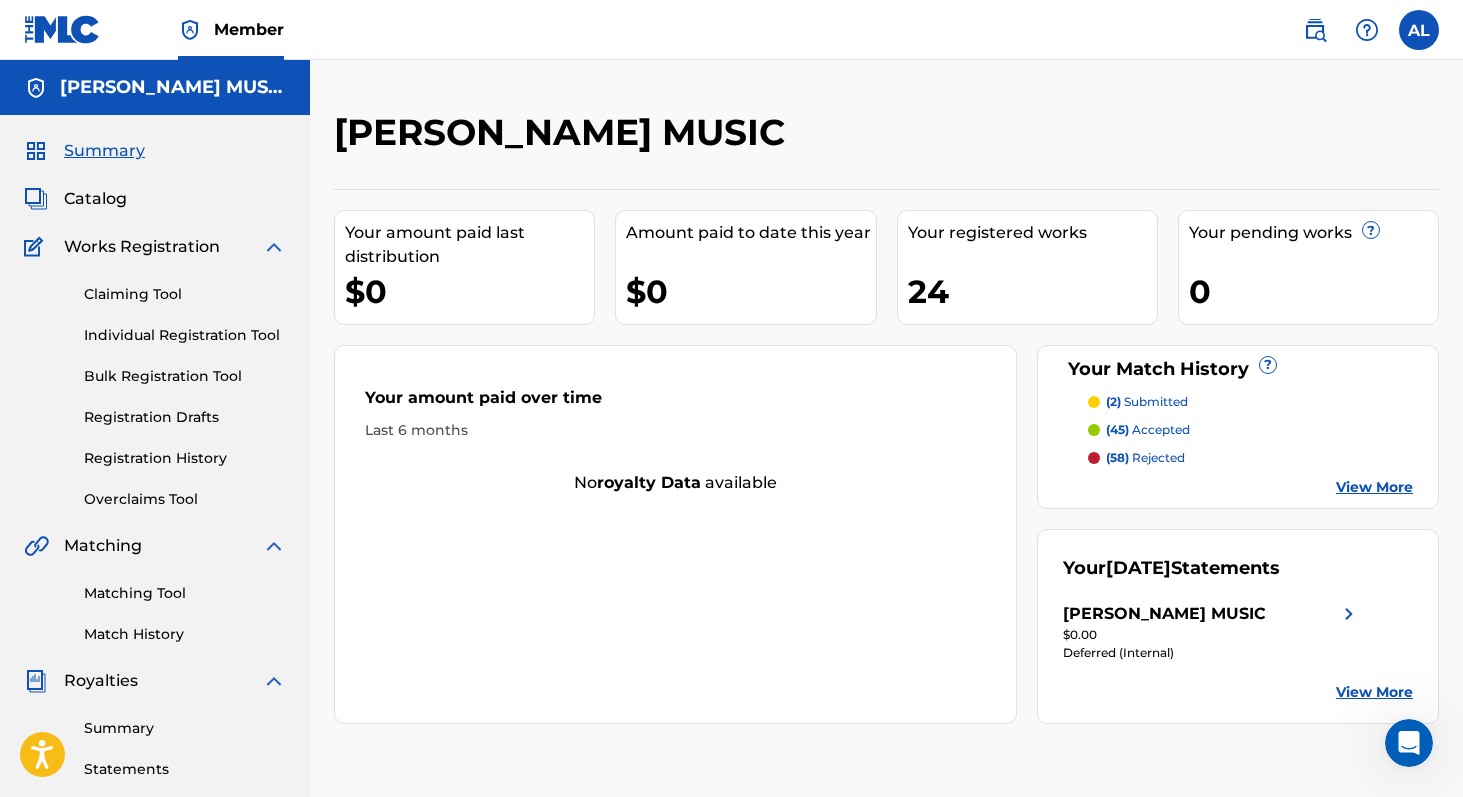 scroll, scrollTop: 0, scrollLeft: 0, axis: both 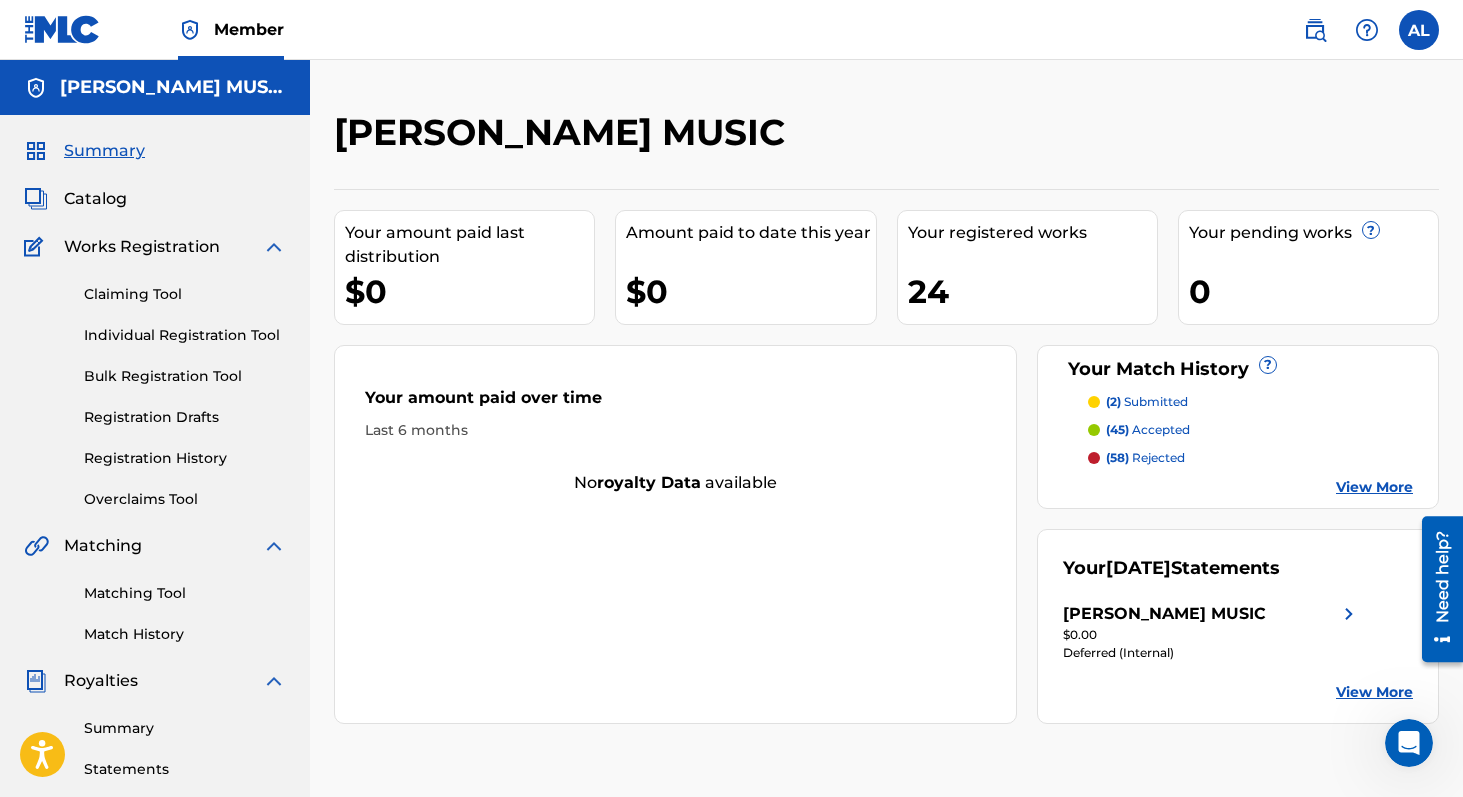 click on "Summary" at bounding box center [185, 728] 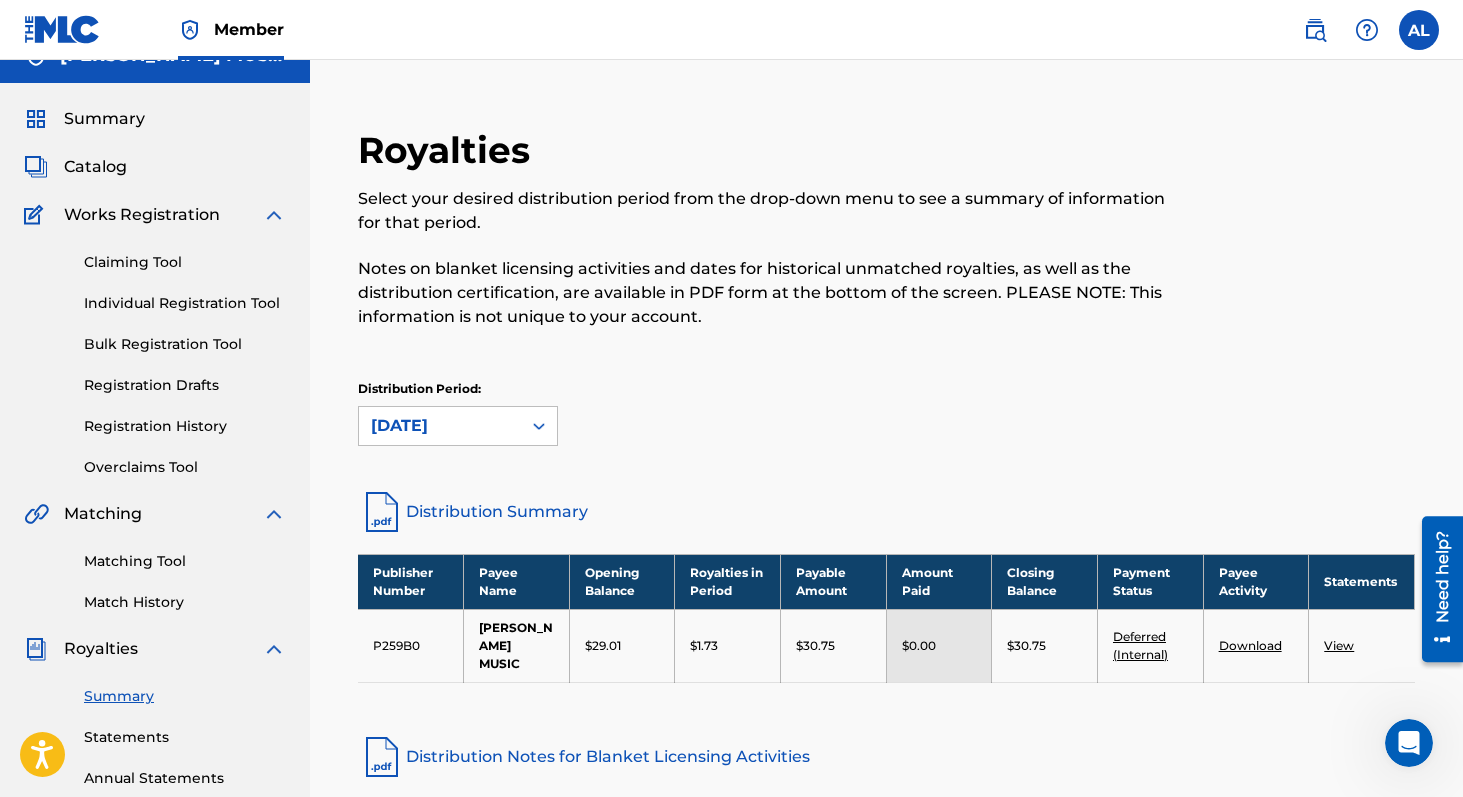 scroll, scrollTop: 27, scrollLeft: 0, axis: vertical 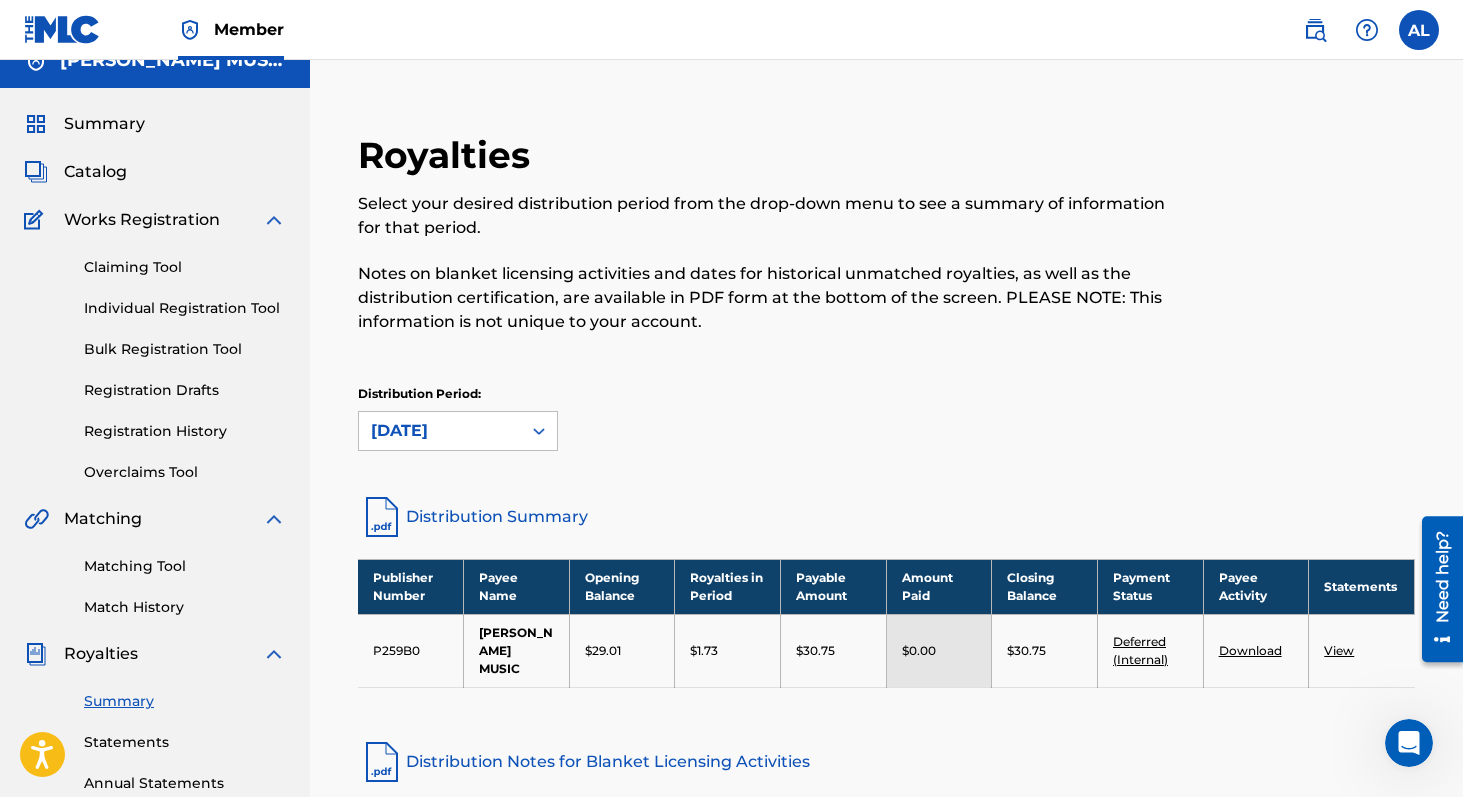click on "Matching Tool" at bounding box center (185, 566) 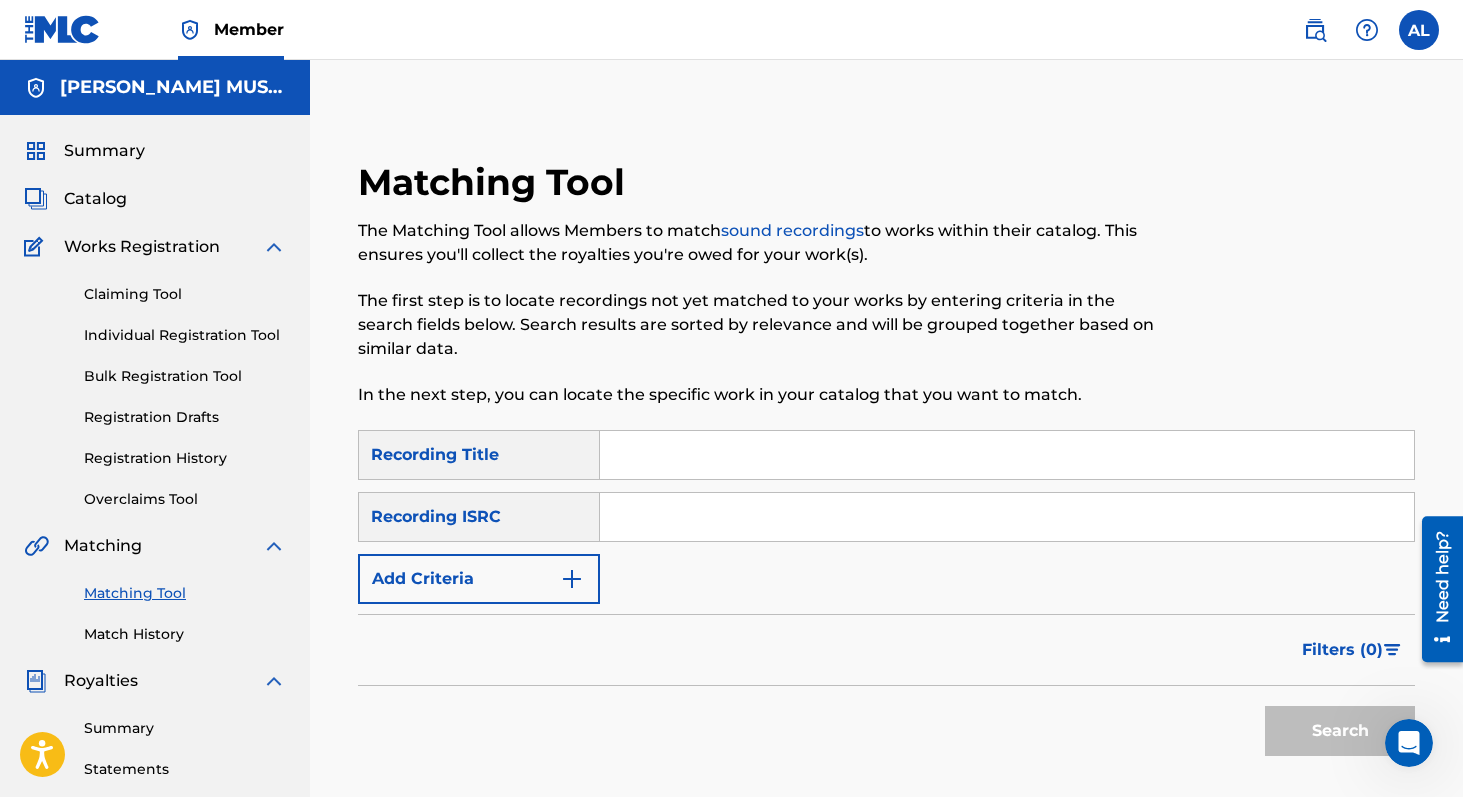 click at bounding box center [1007, 455] 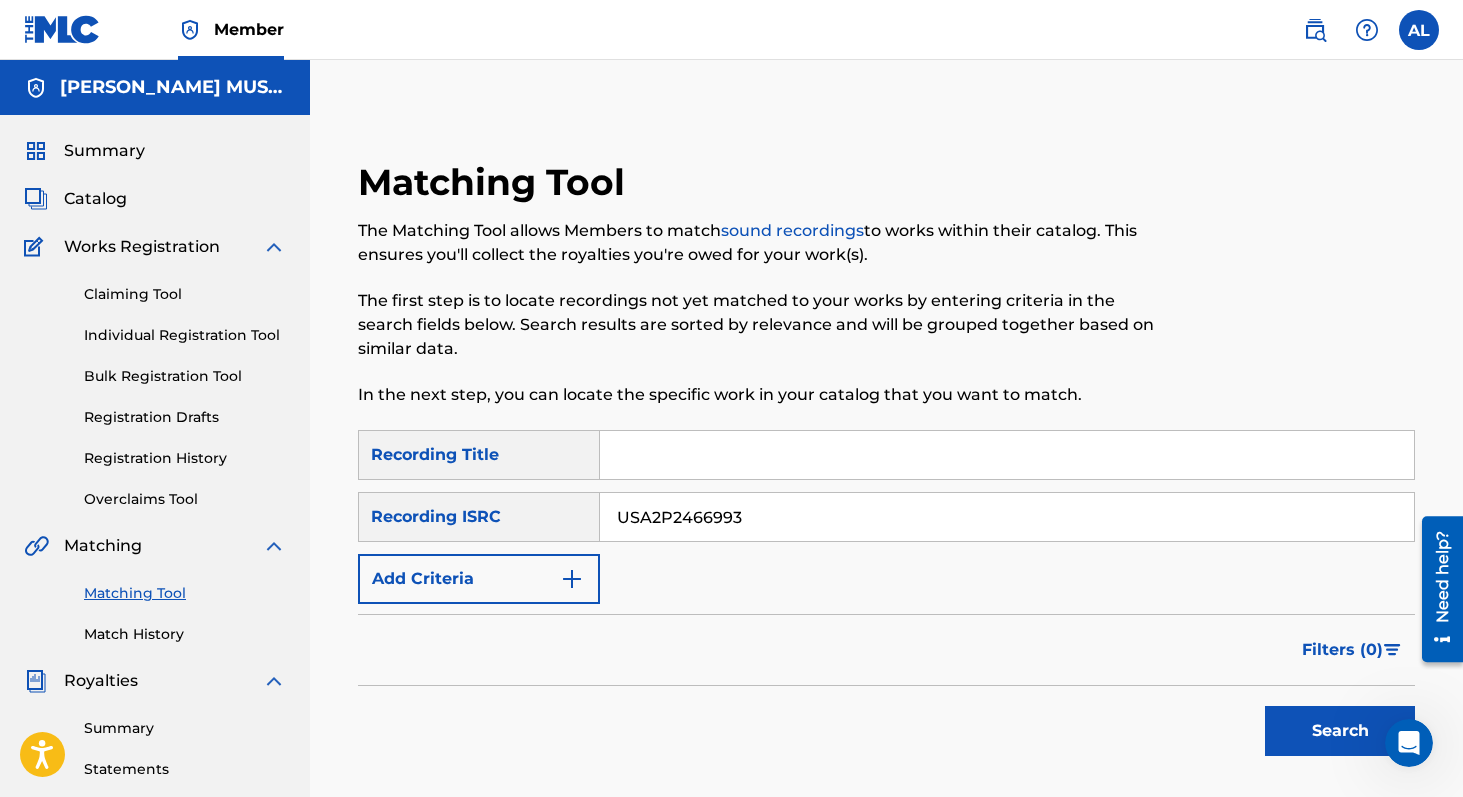 type on "USA2P2466993" 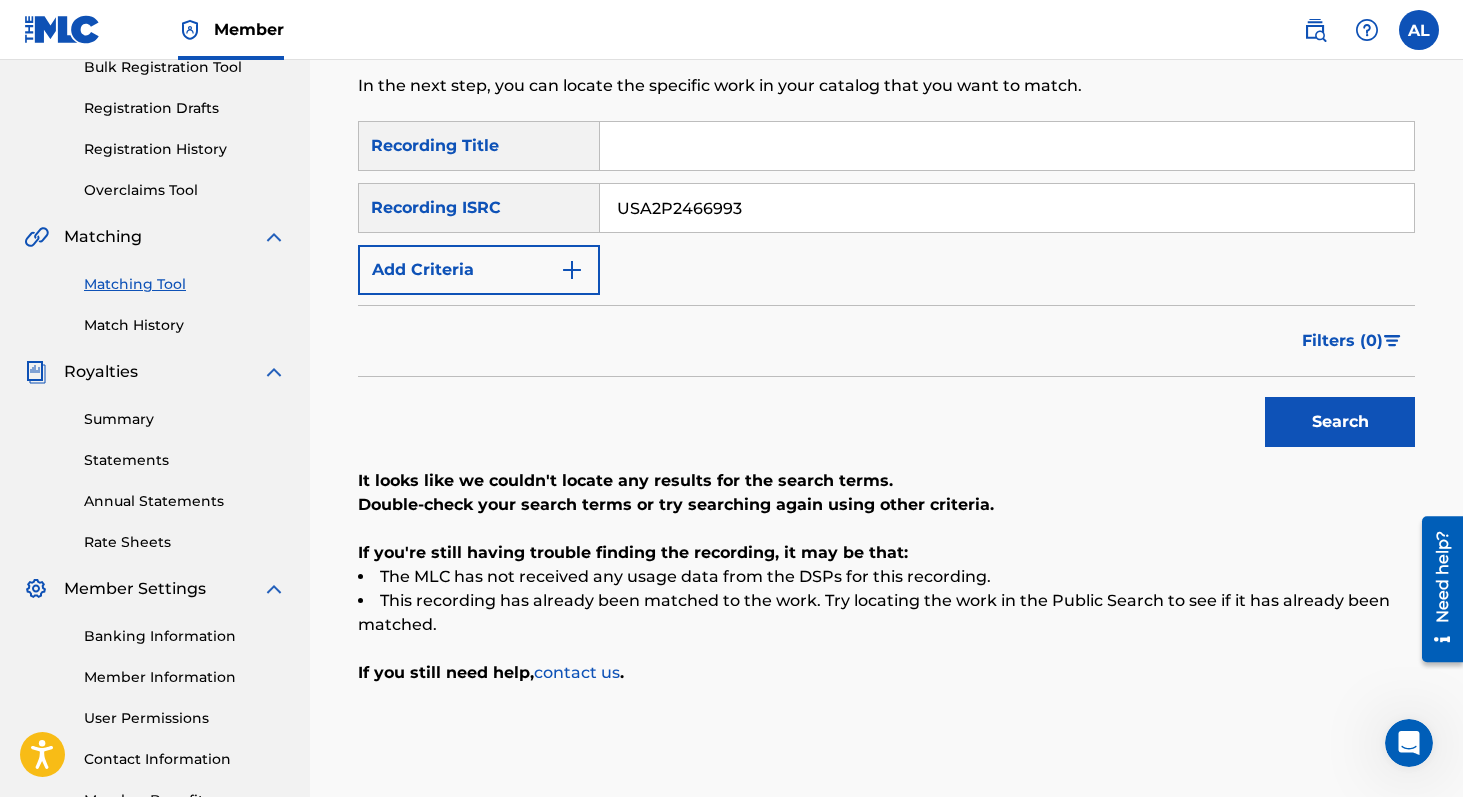 scroll, scrollTop: 312, scrollLeft: 0, axis: vertical 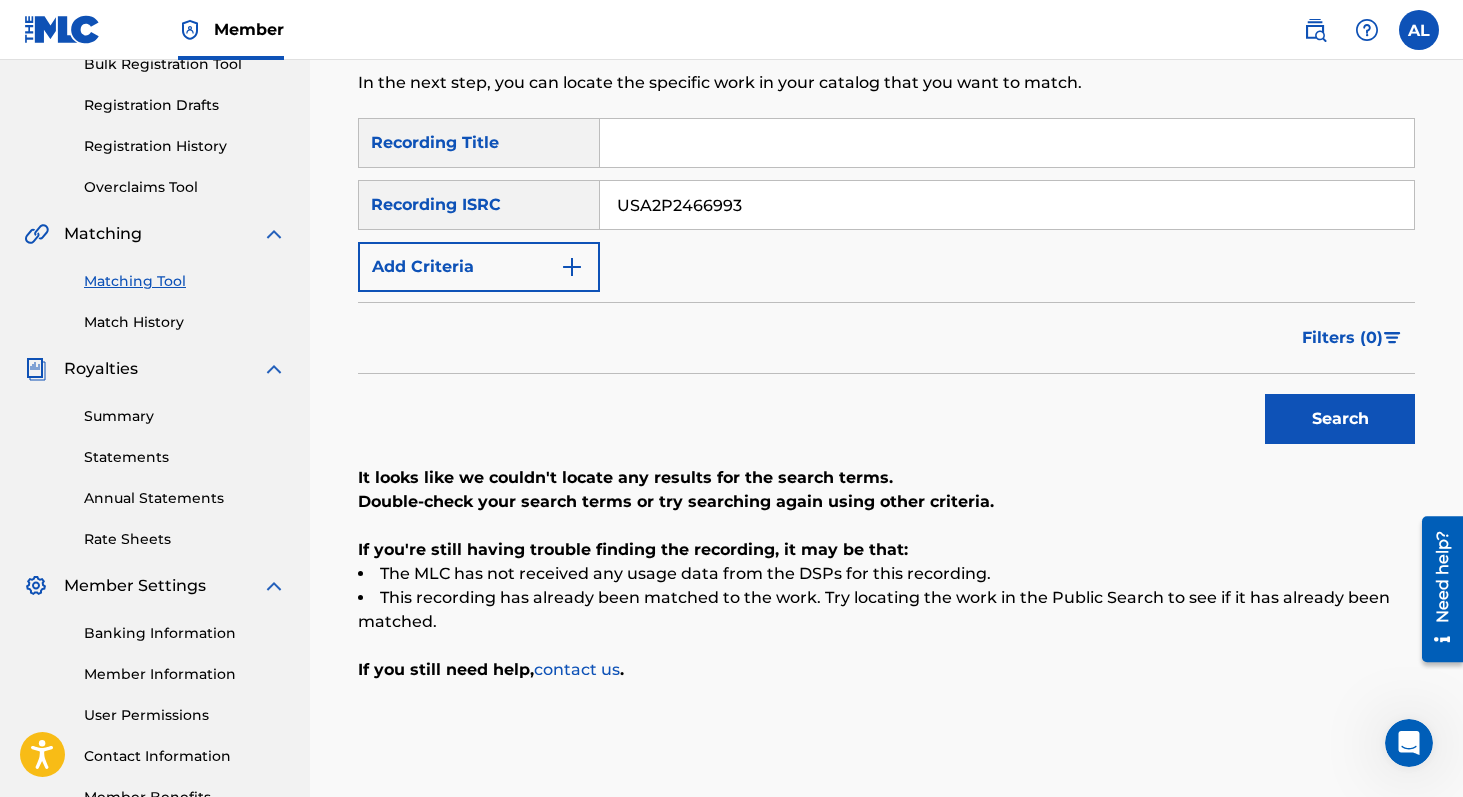 click on "USA2P2466993" at bounding box center (1007, 205) 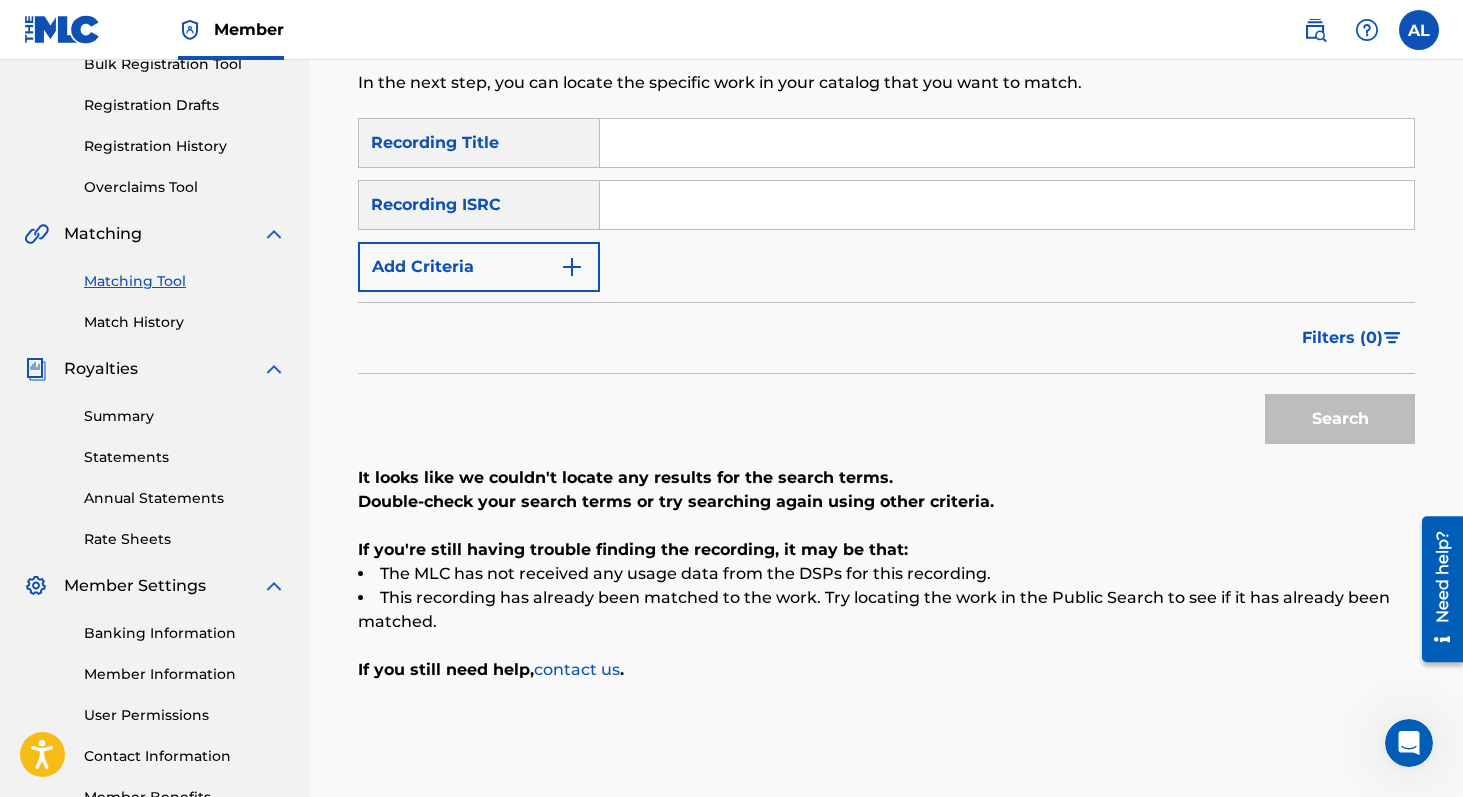 type 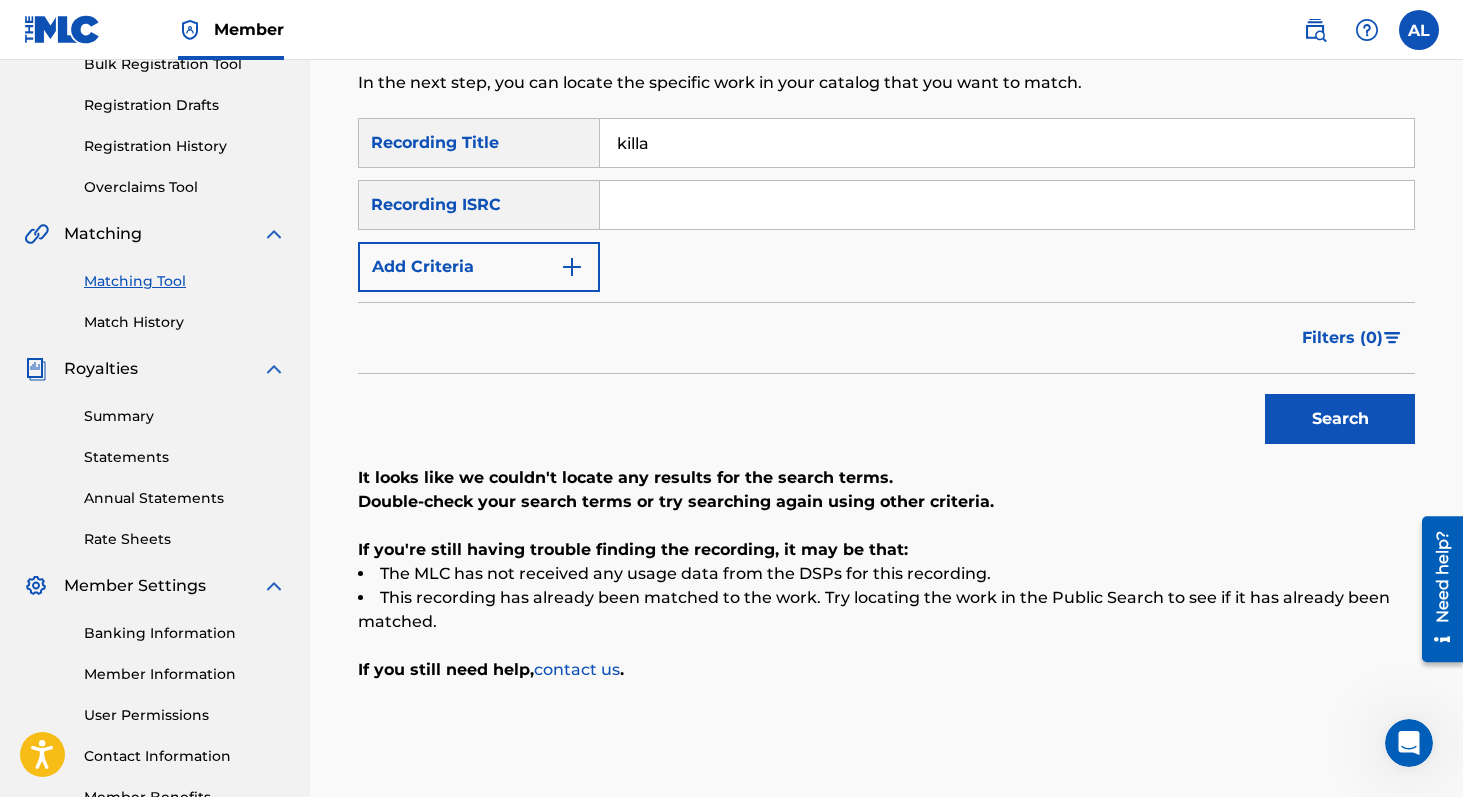type on "killa season" 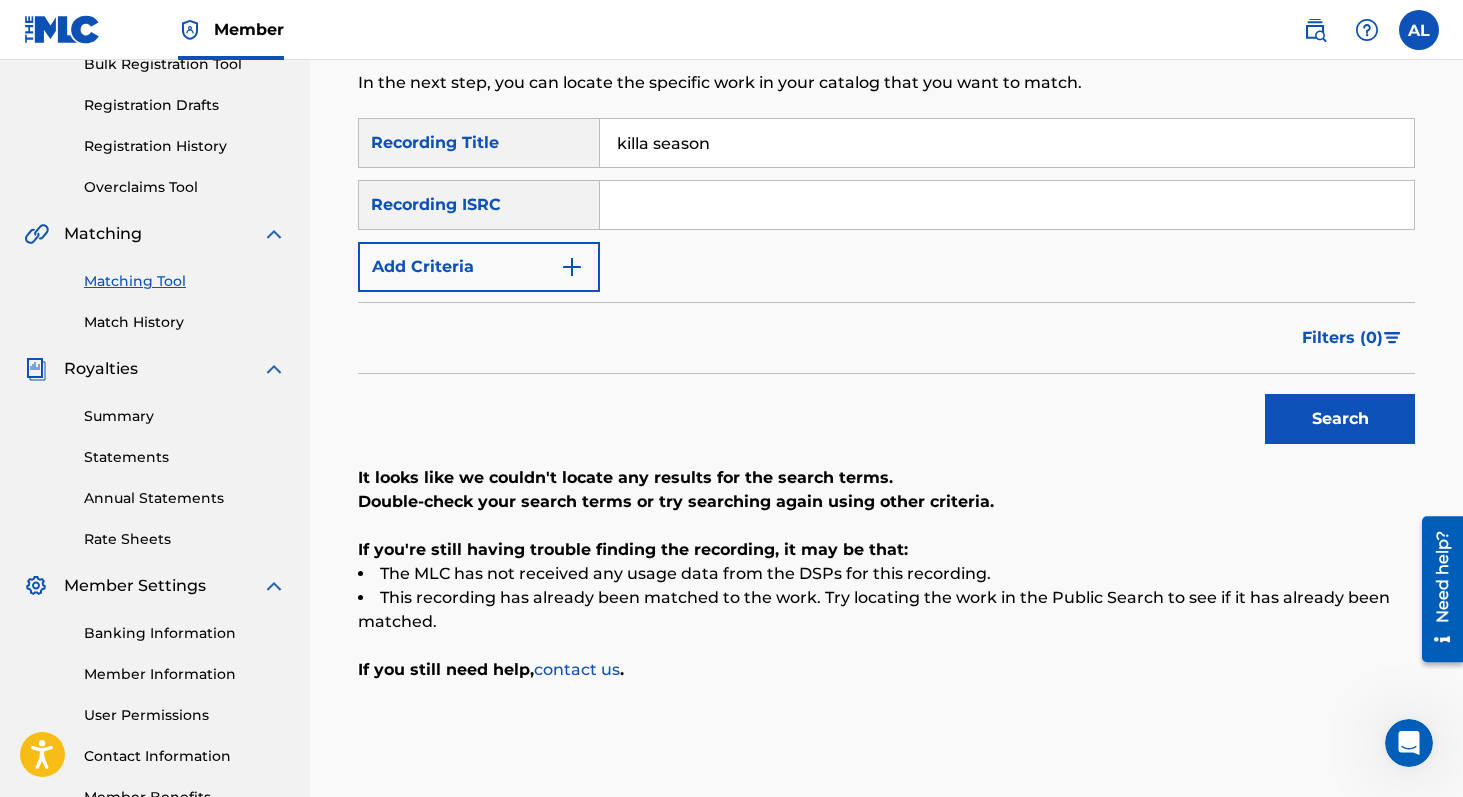 click on "SearchWithCriteriaa36e4a8f-eac5-4c79-a661-cf731704a290 Recording Title killa season SearchWithCriteria20dc291e-ac8e-4302-bab8-0e1747e4f953 Recording ISRC Add Criteria" at bounding box center (886, 205) 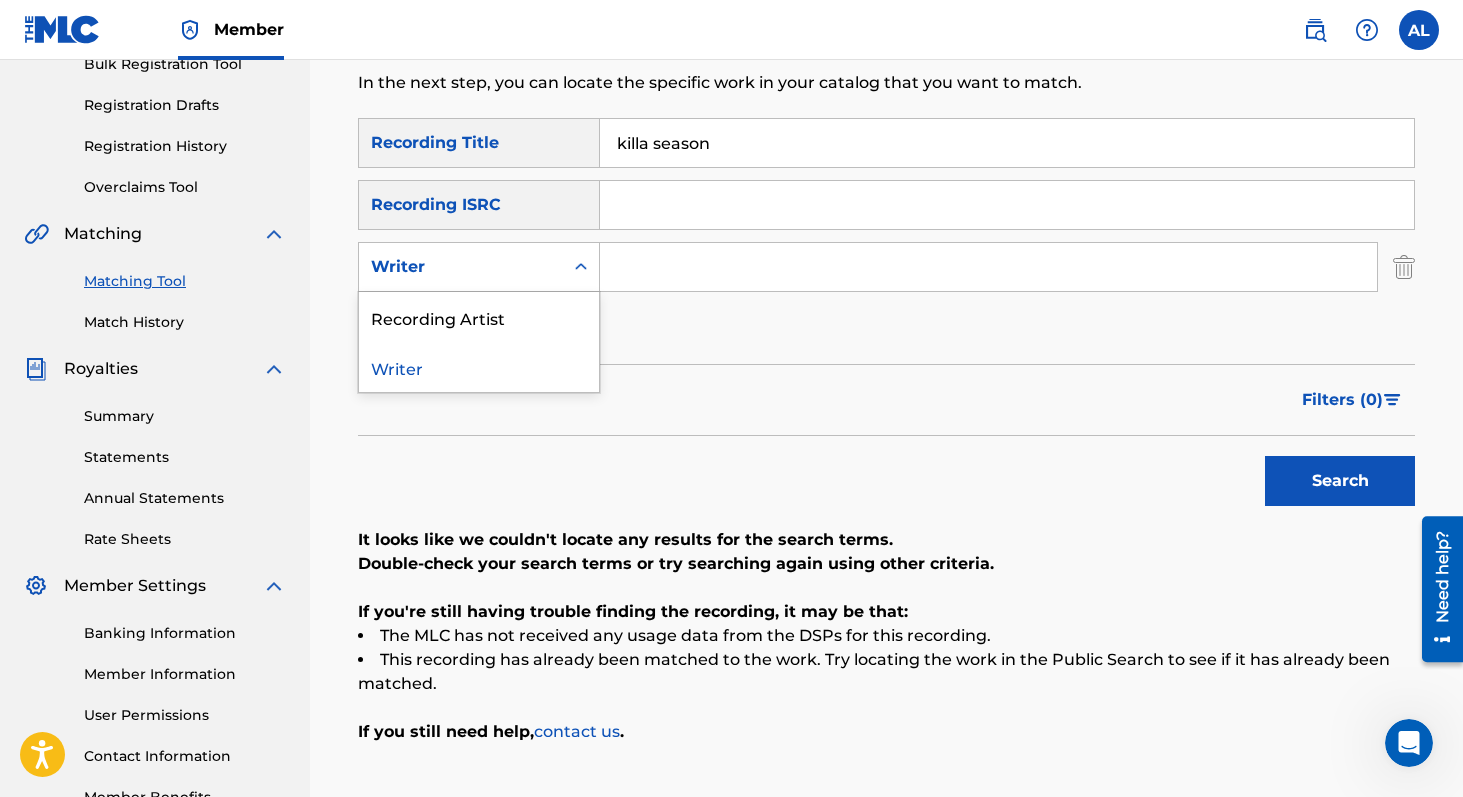 click on "Writer" at bounding box center [461, 267] 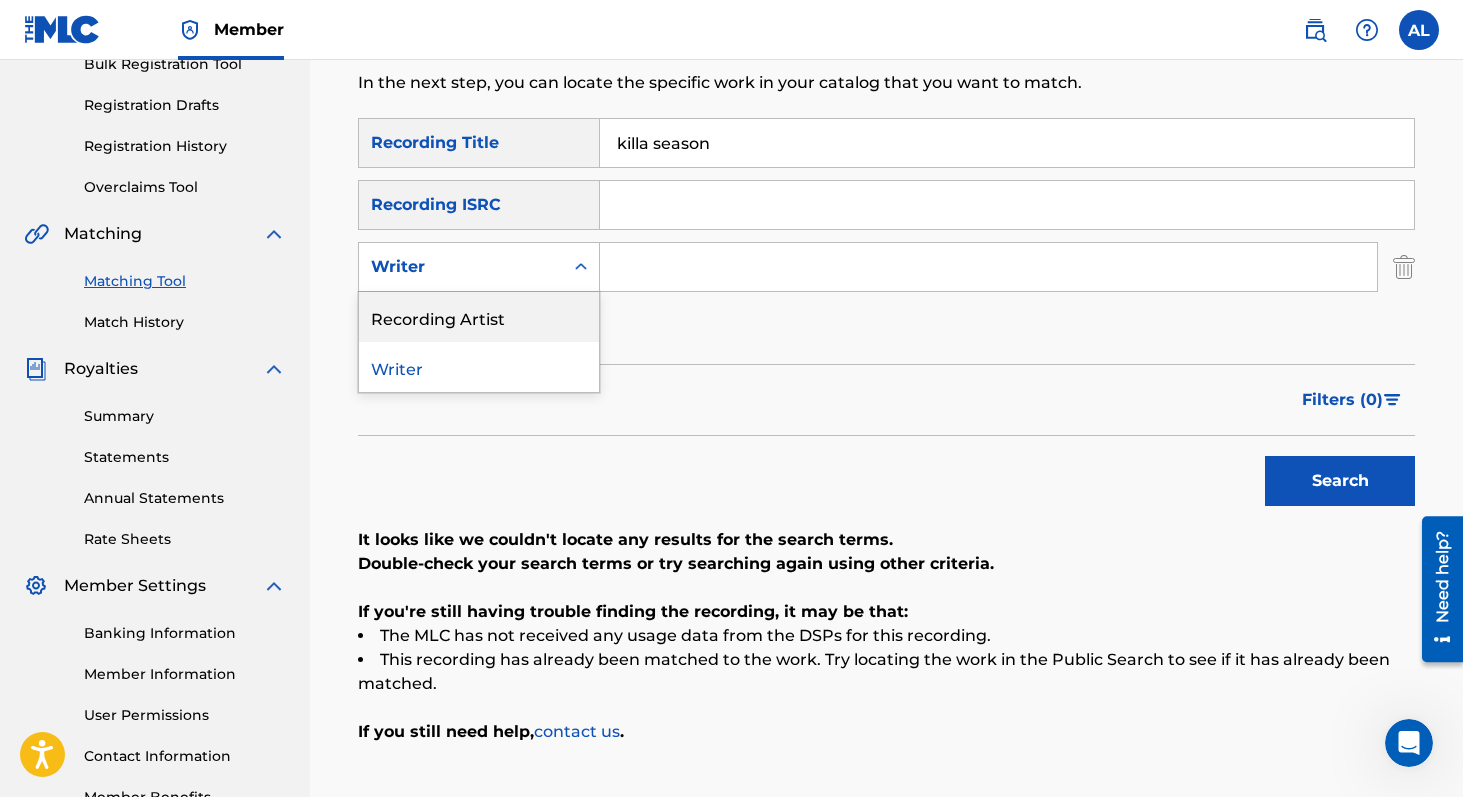 click on "Recording Artist" at bounding box center [479, 317] 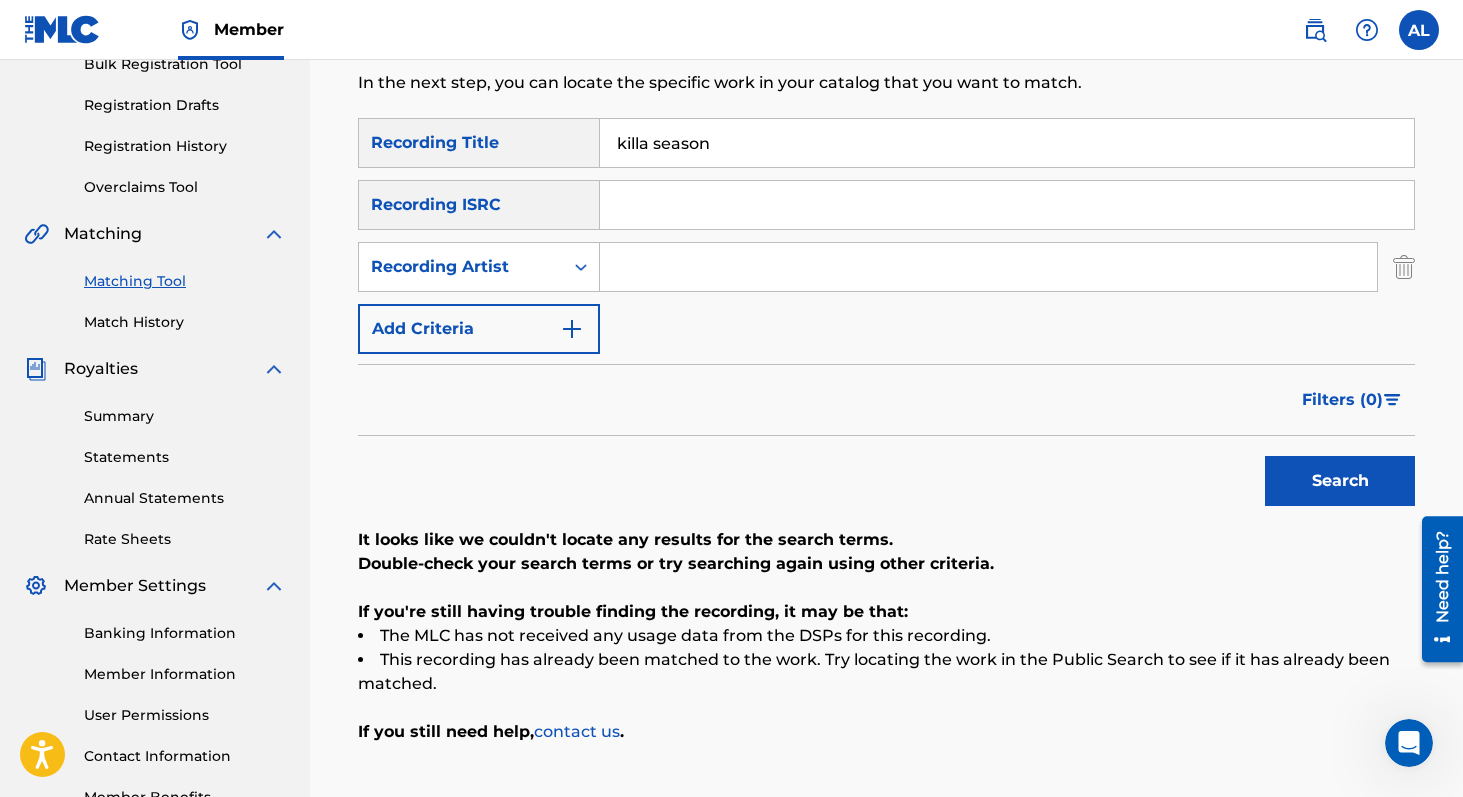 paste on "YoungBoy Never Broke Again" 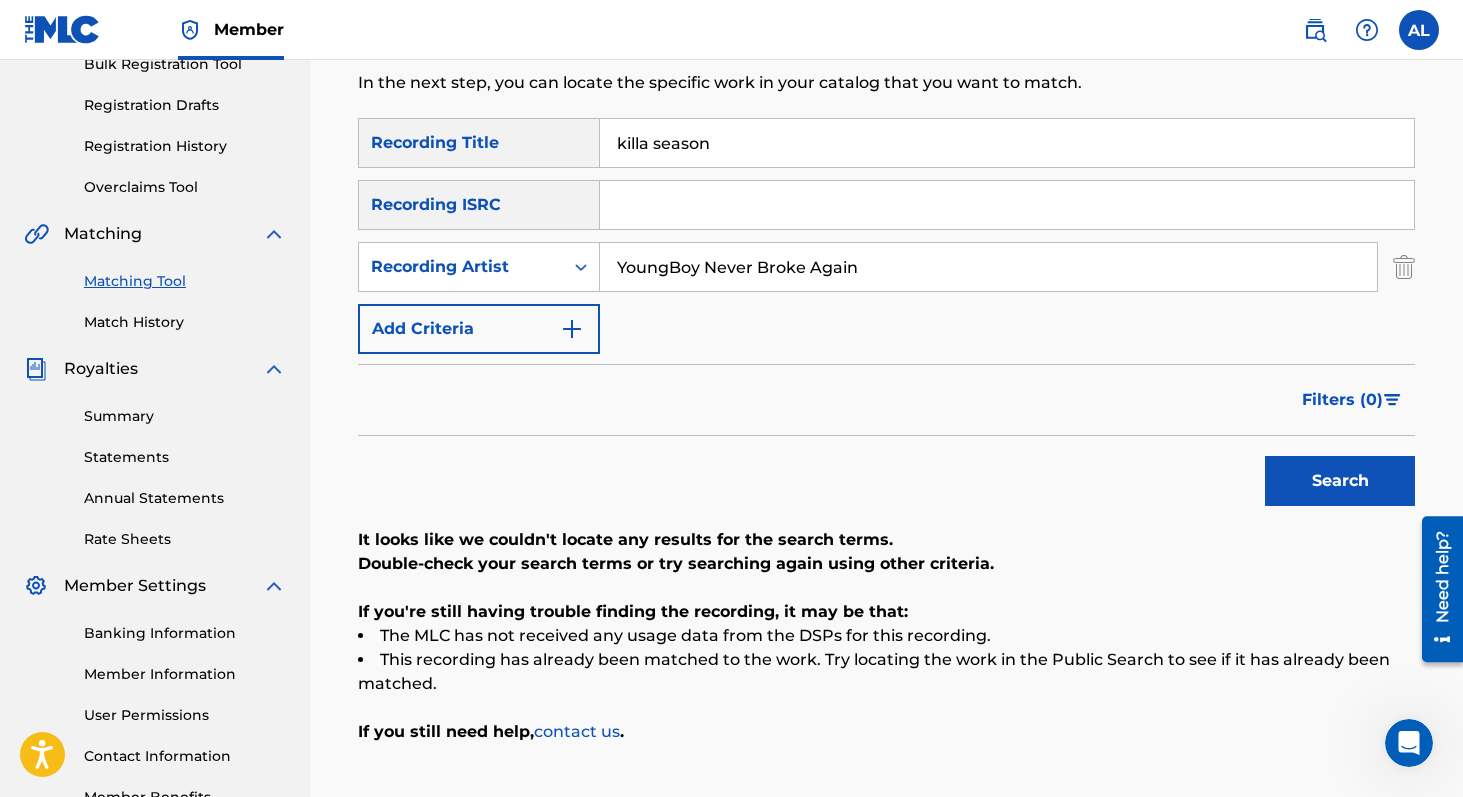 type on "YoungBoy Never Broke Again" 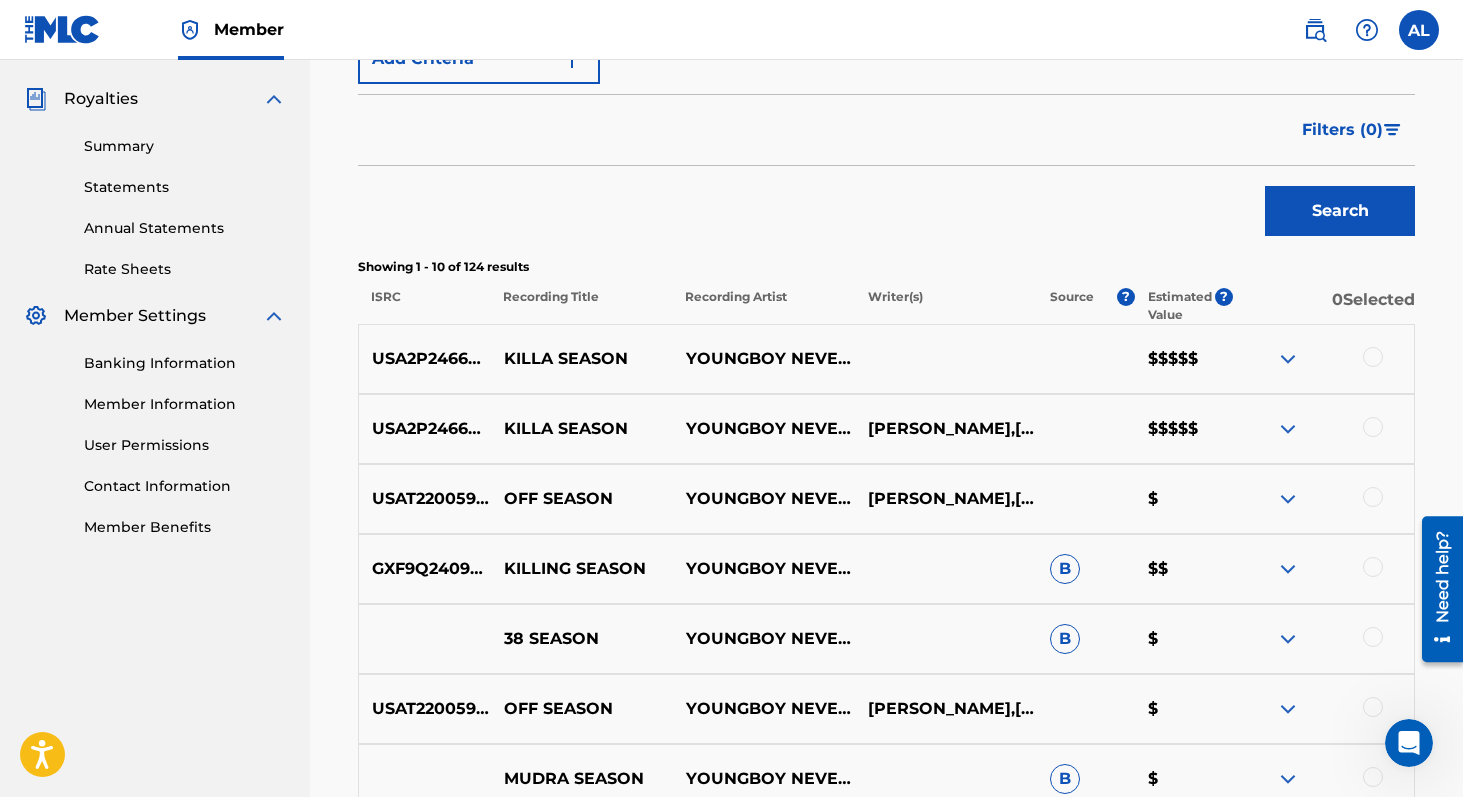 scroll, scrollTop: 599, scrollLeft: 0, axis: vertical 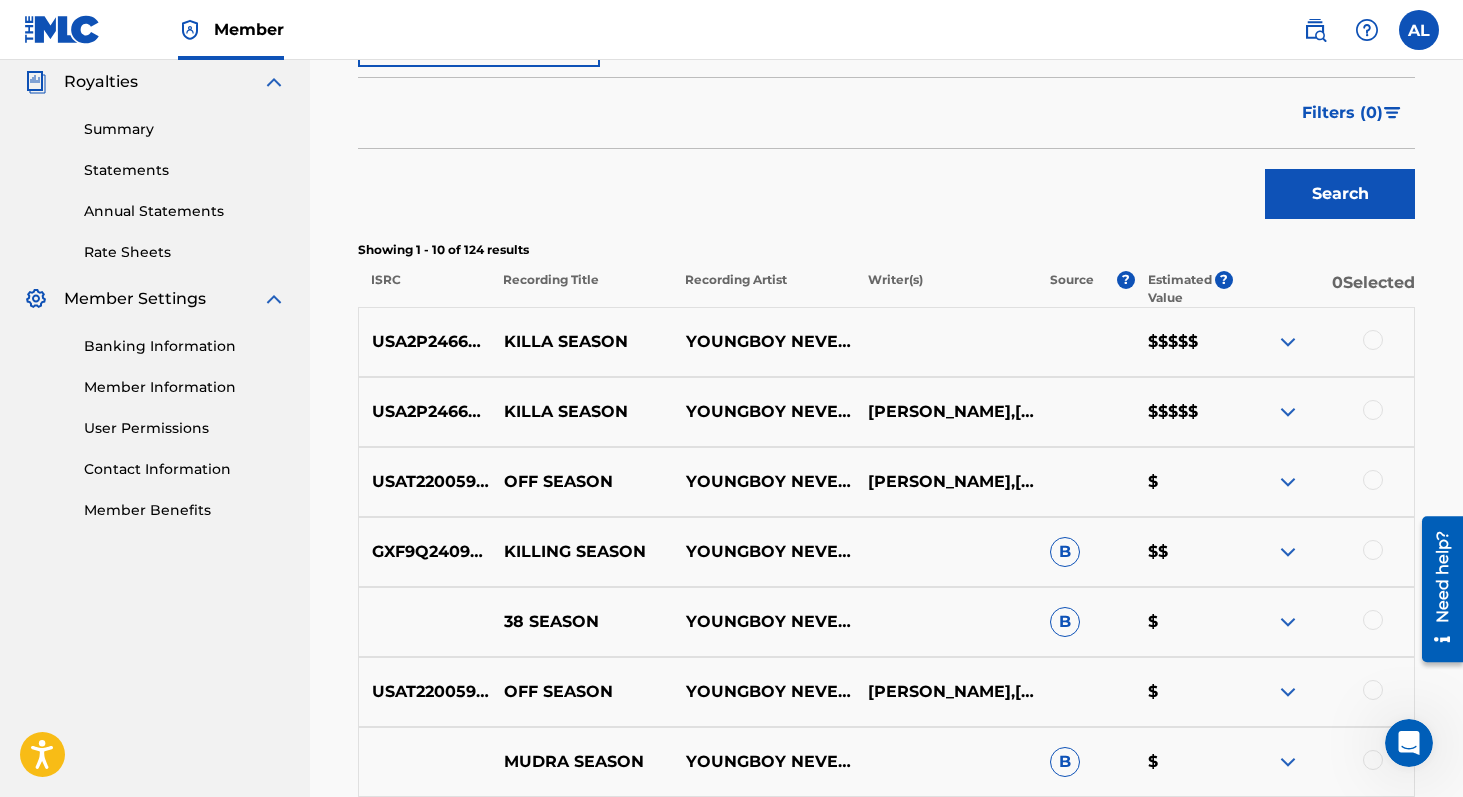 click at bounding box center (1288, 342) 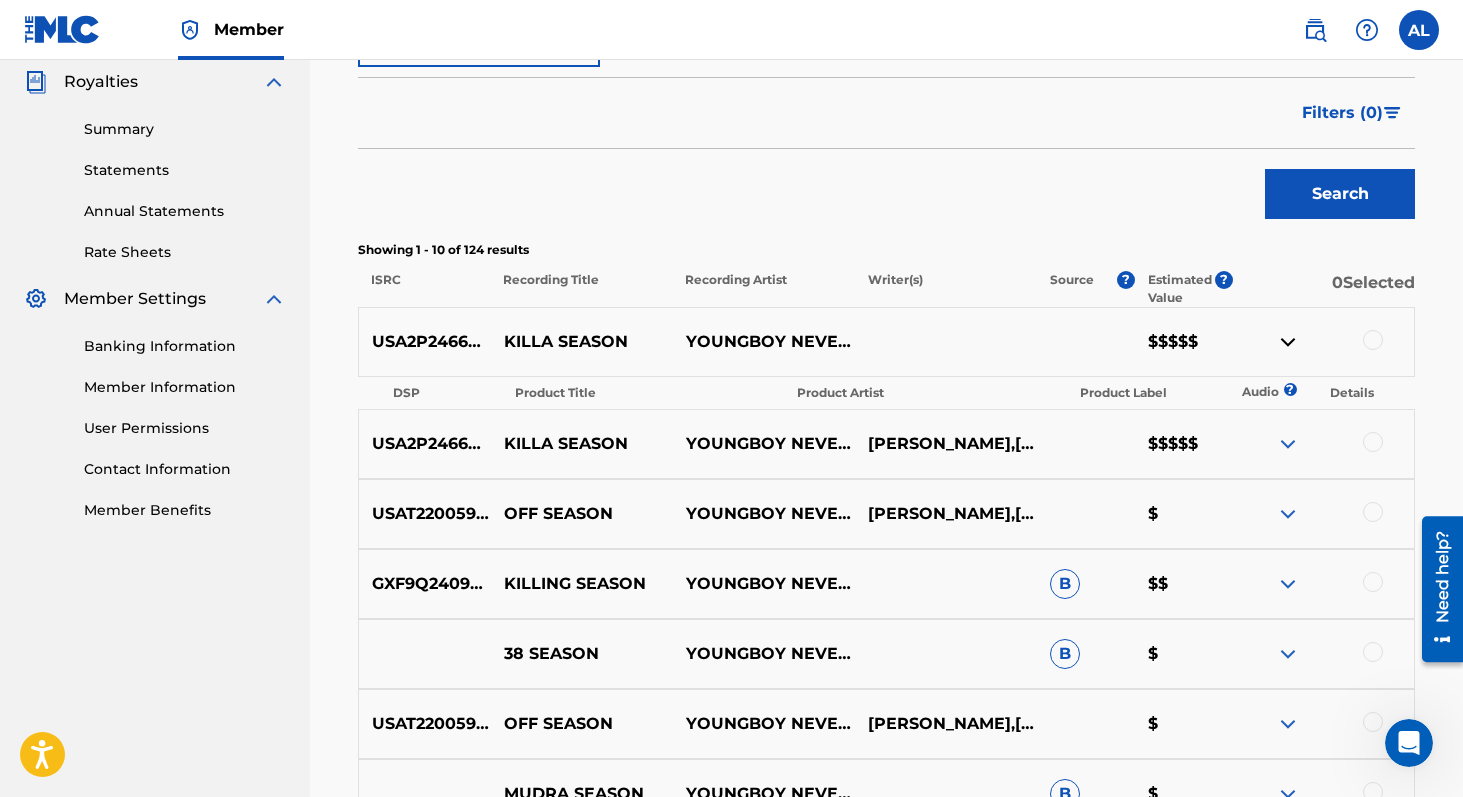 click at bounding box center [1288, 444] 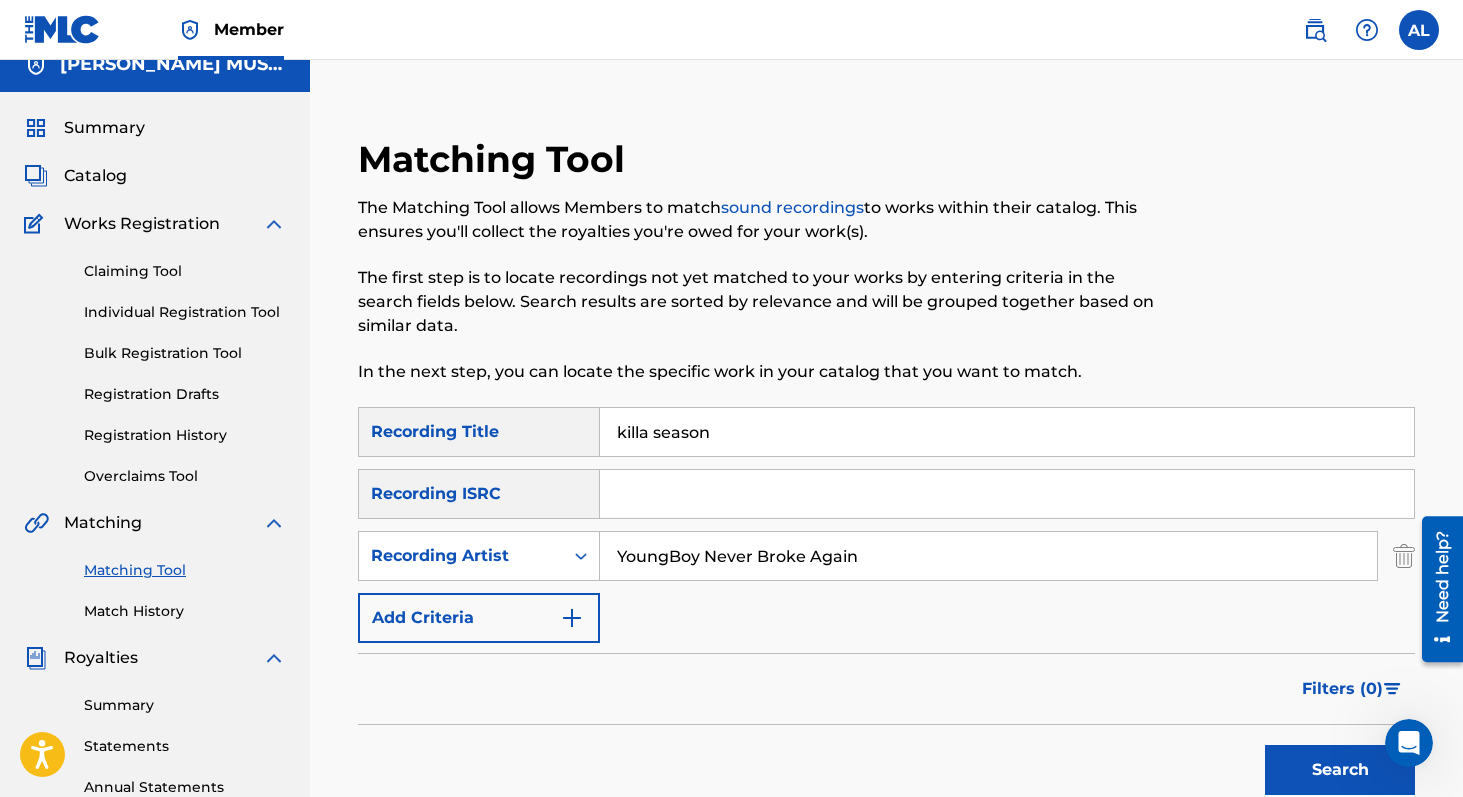 scroll, scrollTop: 4, scrollLeft: 0, axis: vertical 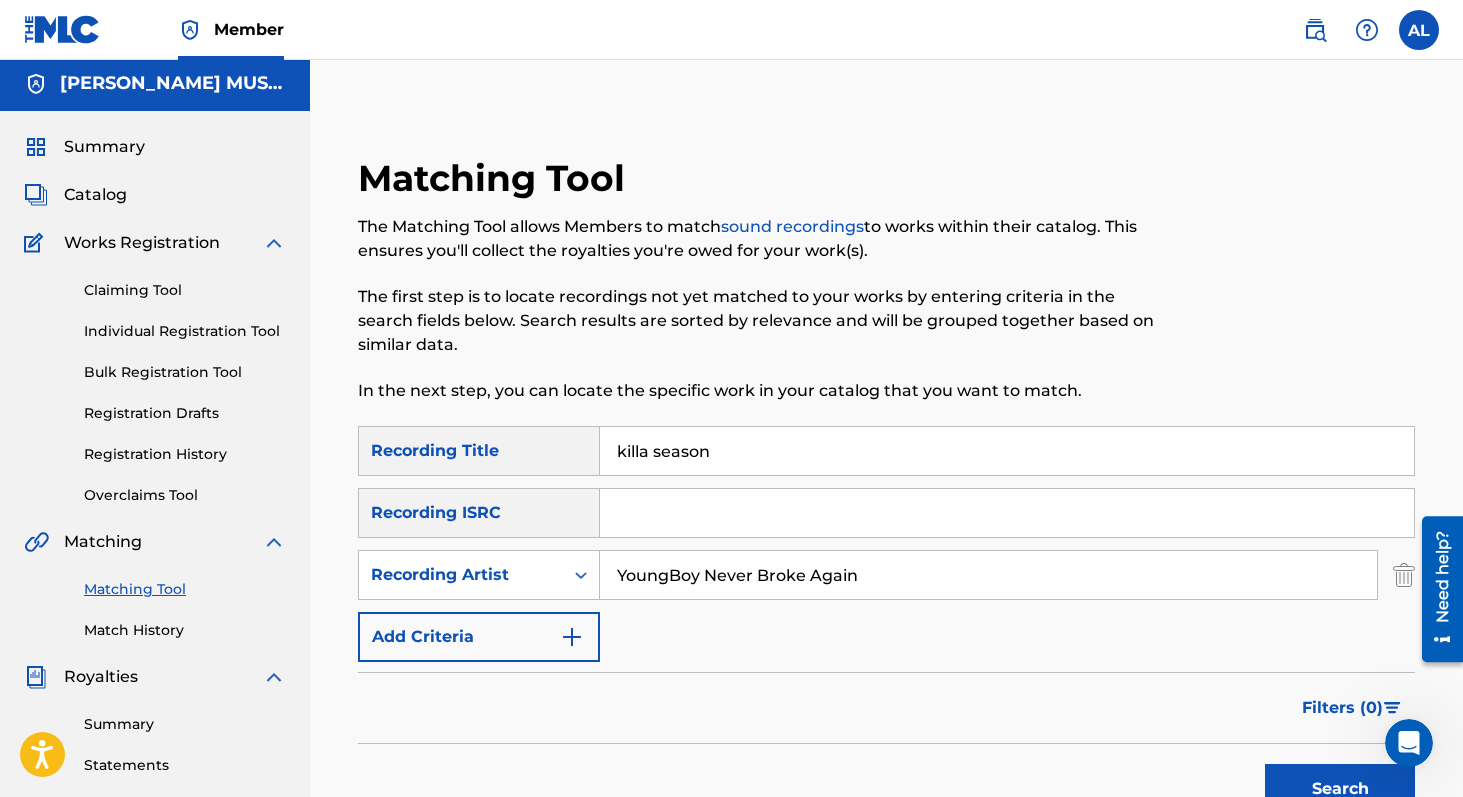 click on "killa season" at bounding box center [1007, 451] 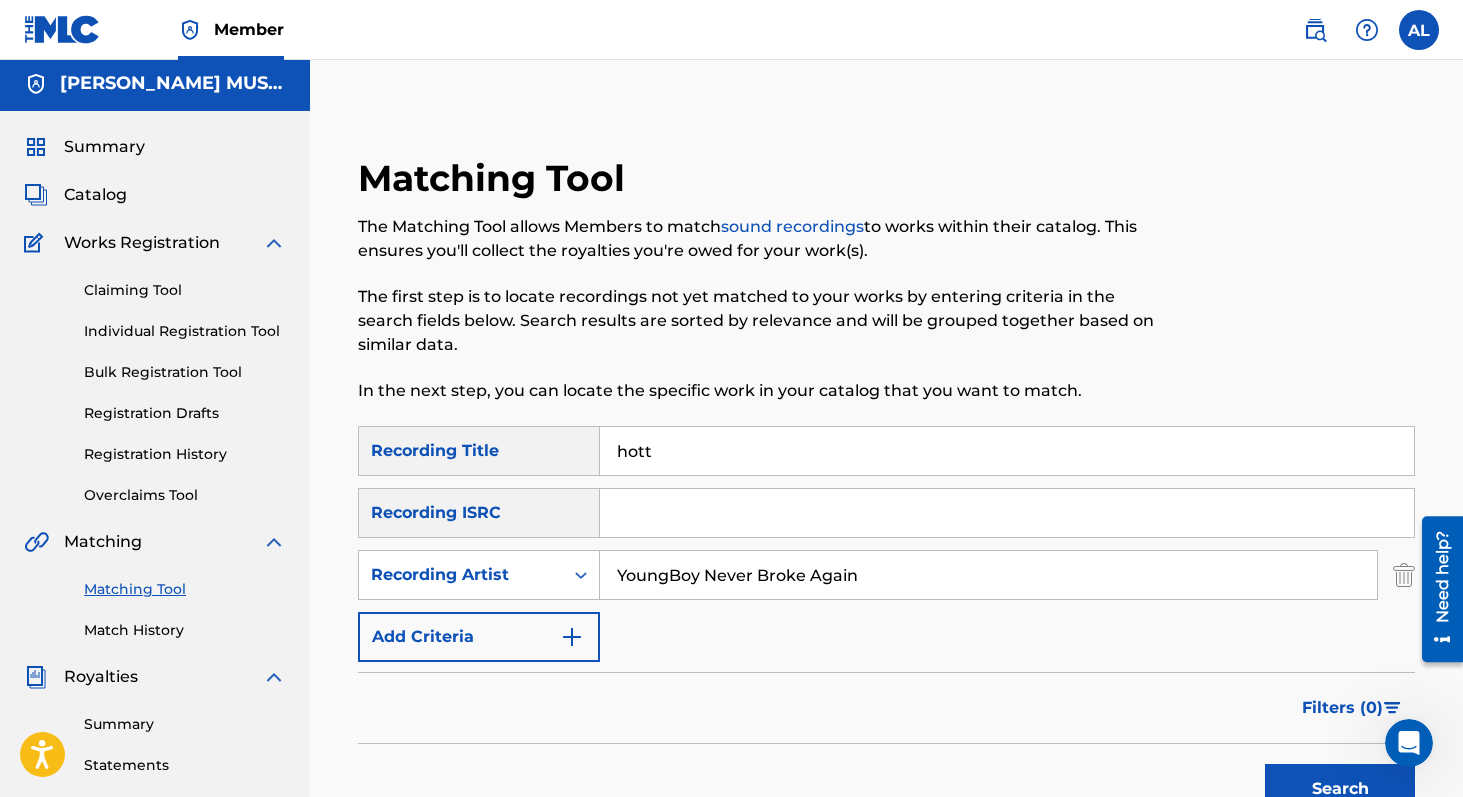 type on "Hottie With A Body" 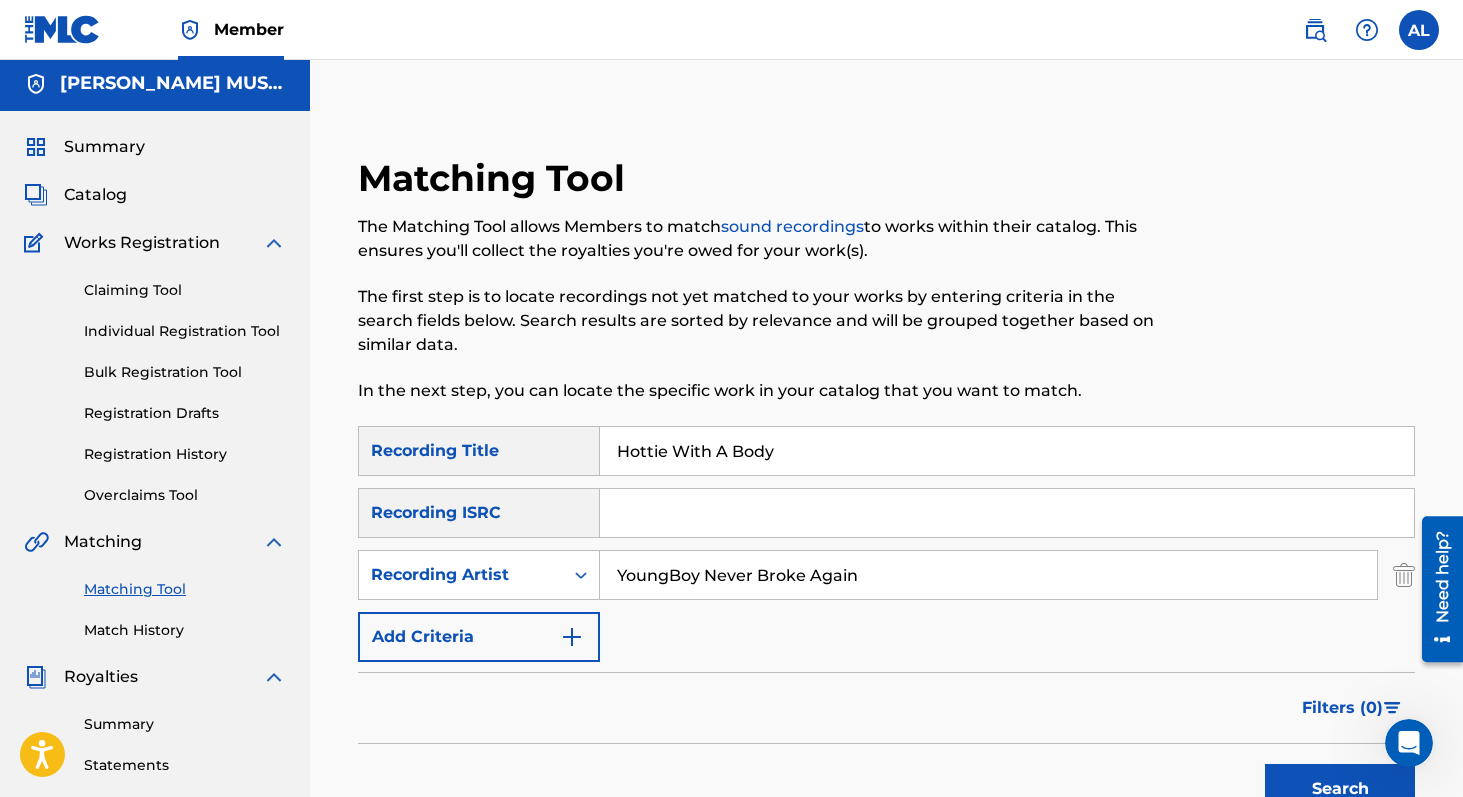 click on "YoungBoy Never Broke Again" at bounding box center [988, 575] 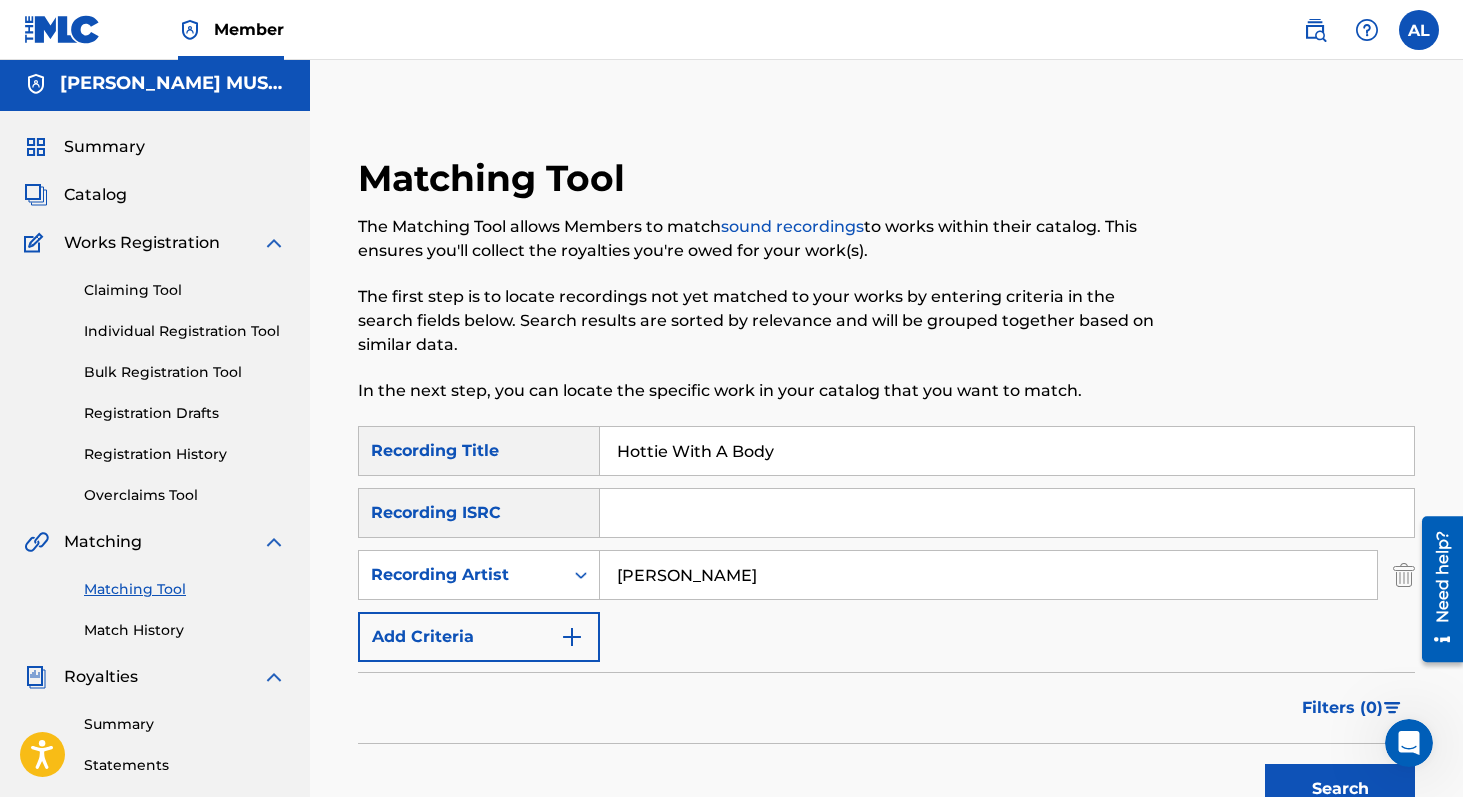type on "[PERSON_NAME]" 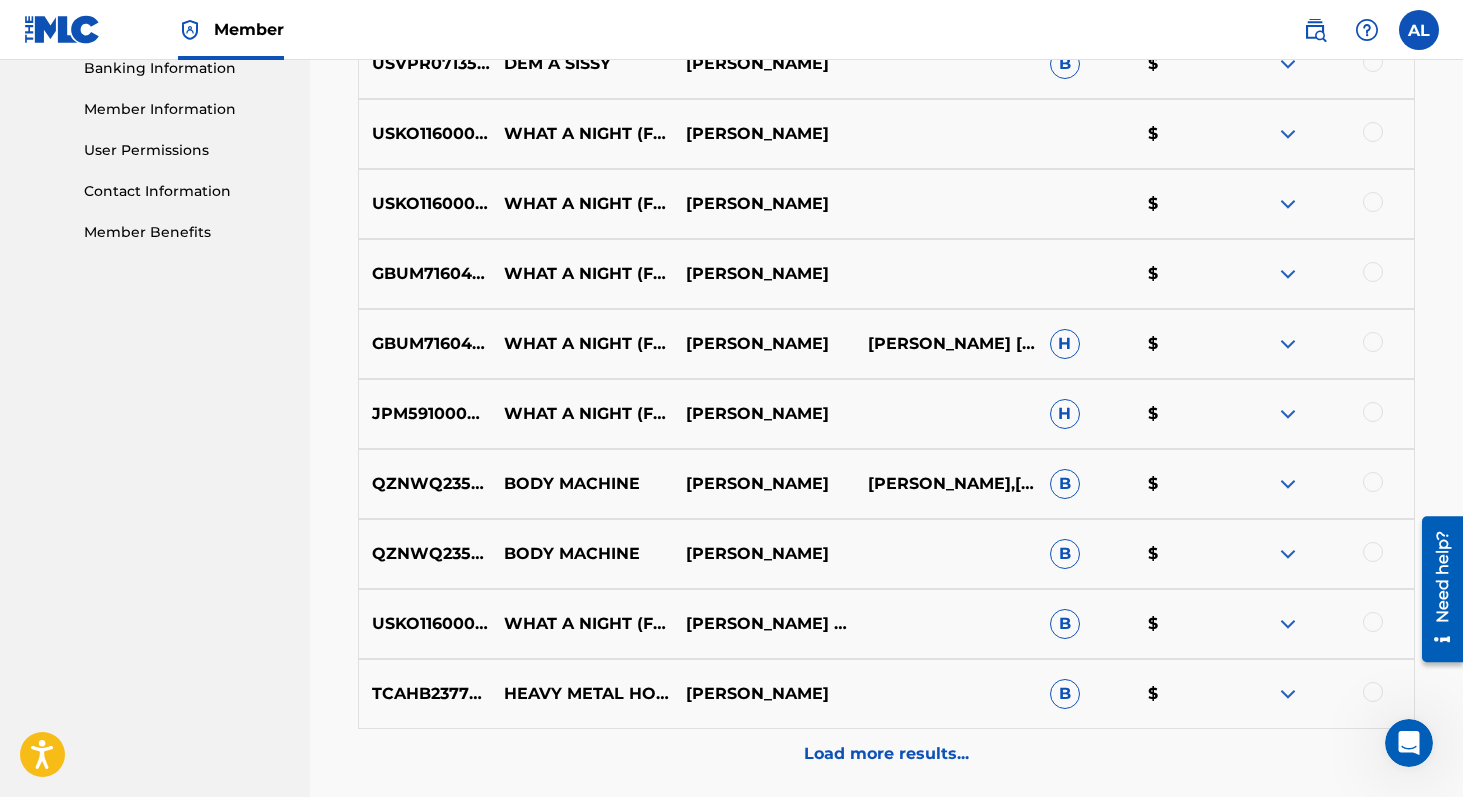 scroll, scrollTop: 891, scrollLeft: 0, axis: vertical 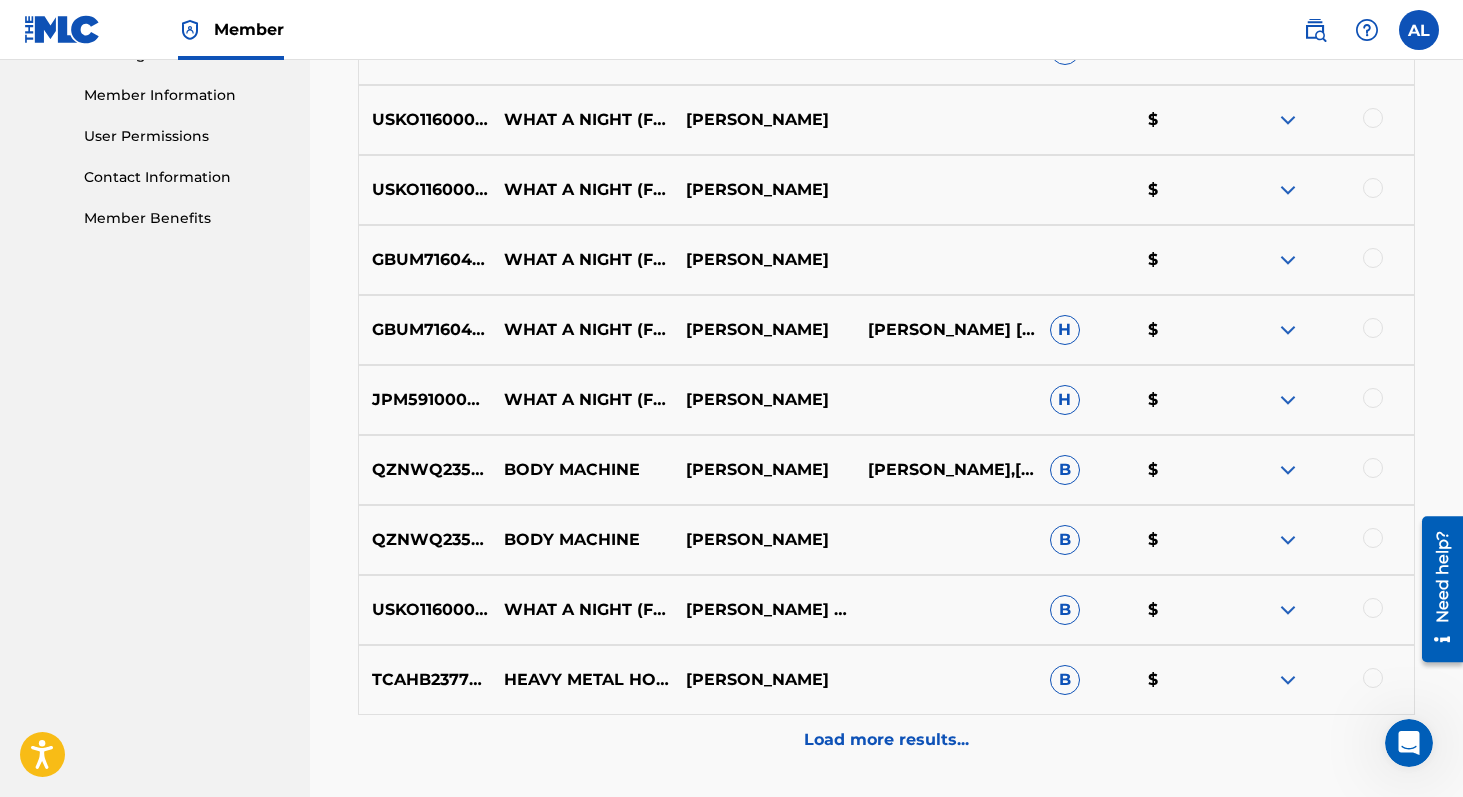 click on "Load more results..." at bounding box center [886, 740] 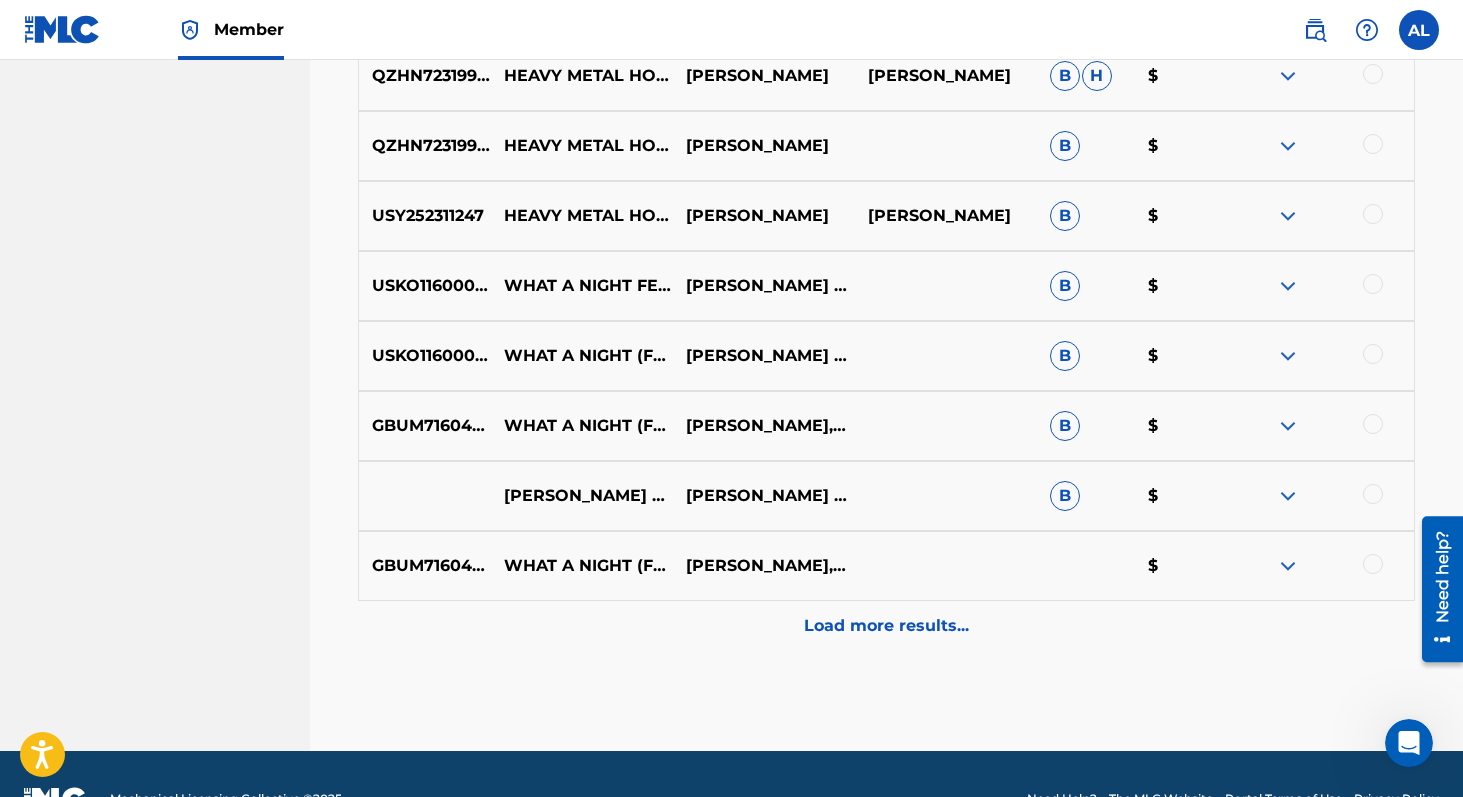 scroll, scrollTop: 1730, scrollLeft: 0, axis: vertical 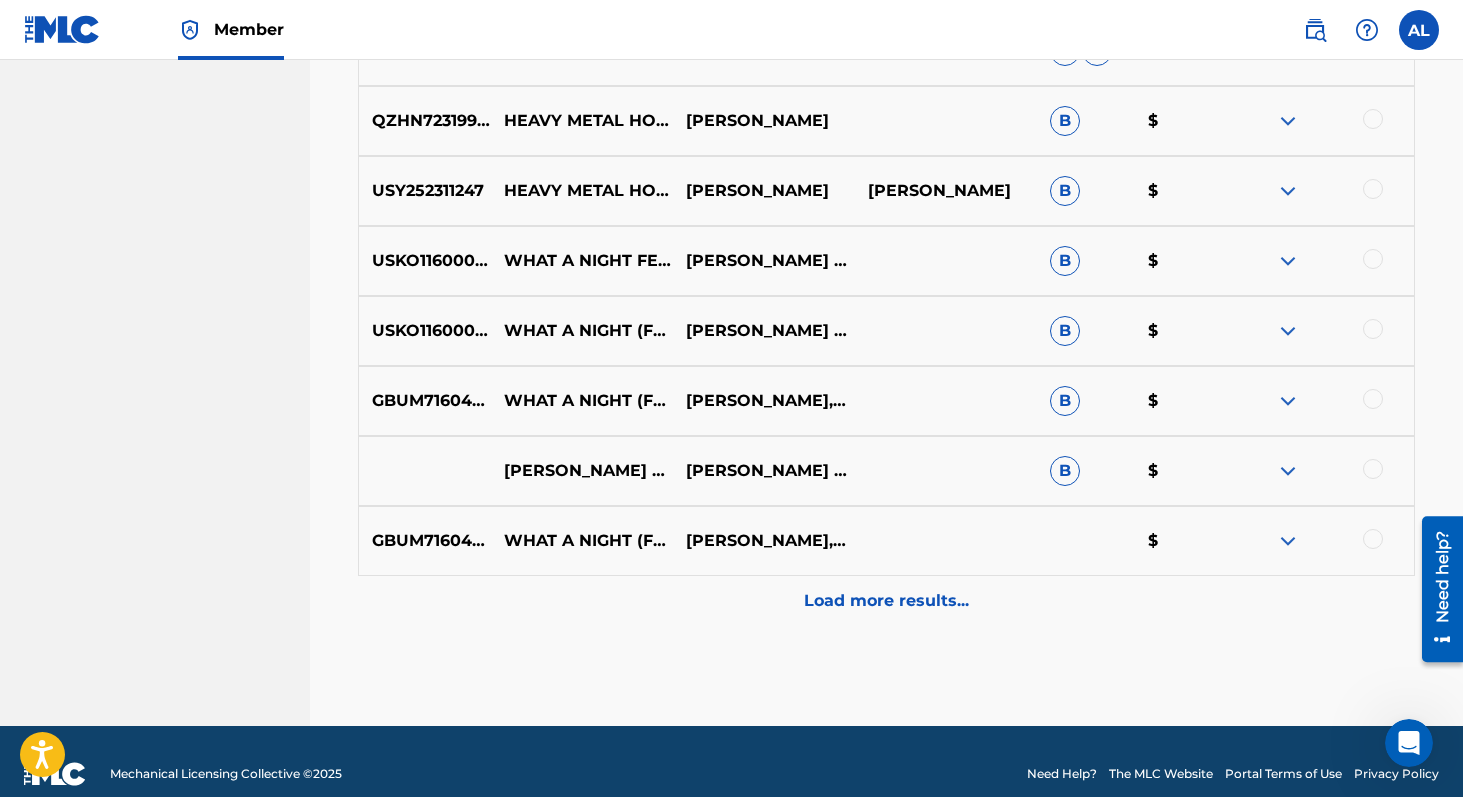 click on "Load more results..." at bounding box center [886, 601] 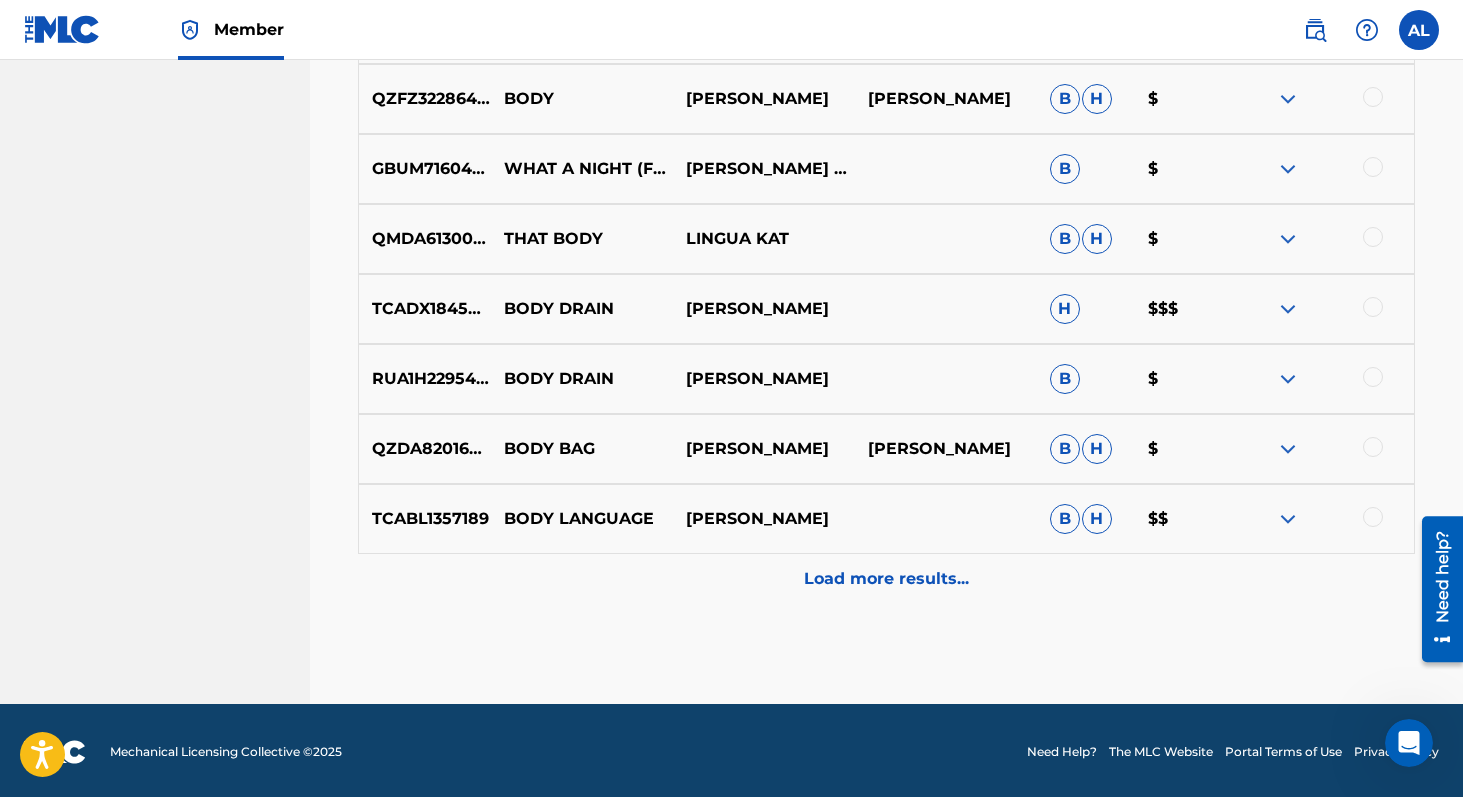 scroll, scrollTop: 2455, scrollLeft: 0, axis: vertical 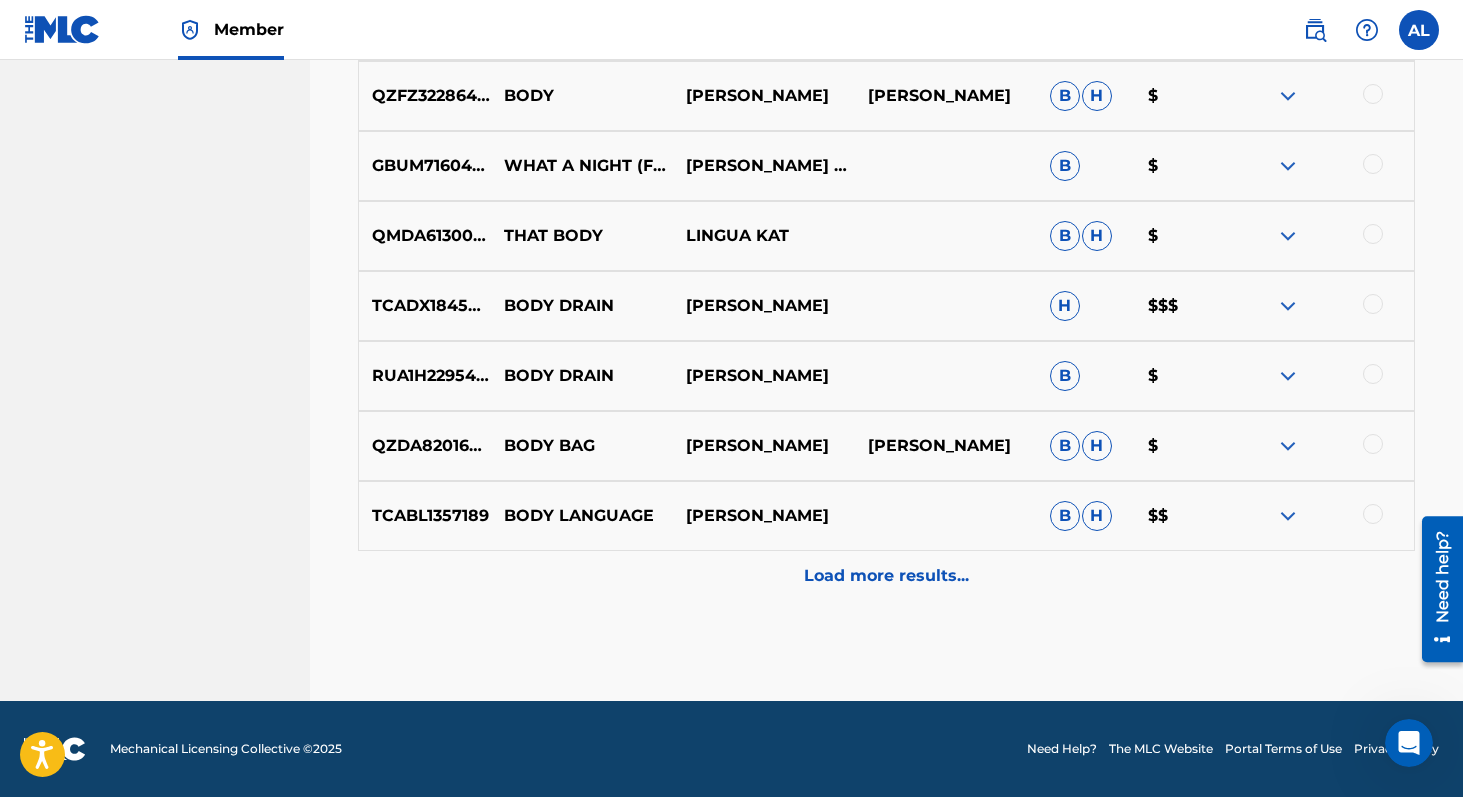 click on "Load more results..." at bounding box center (886, 576) 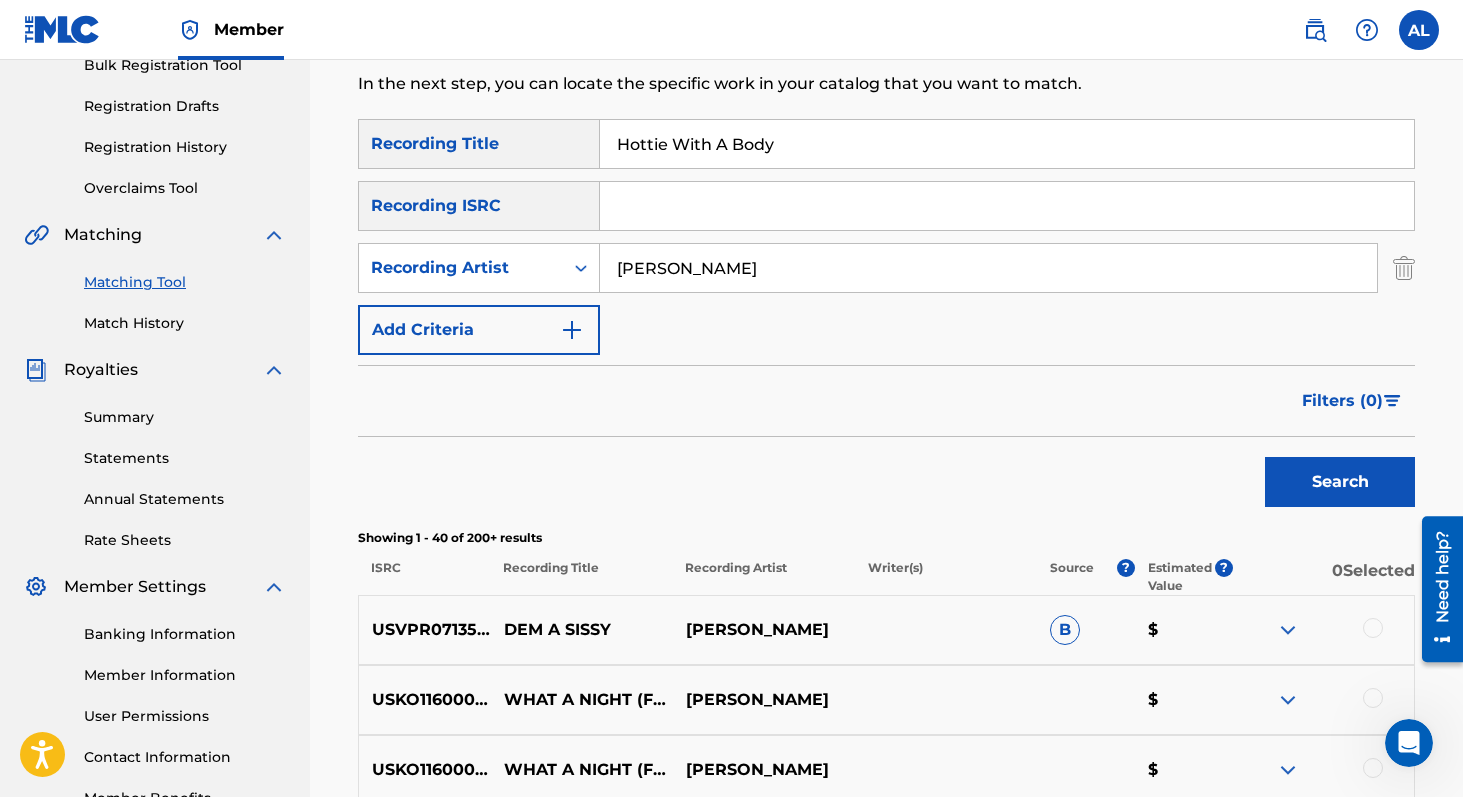 scroll, scrollTop: 317, scrollLeft: 0, axis: vertical 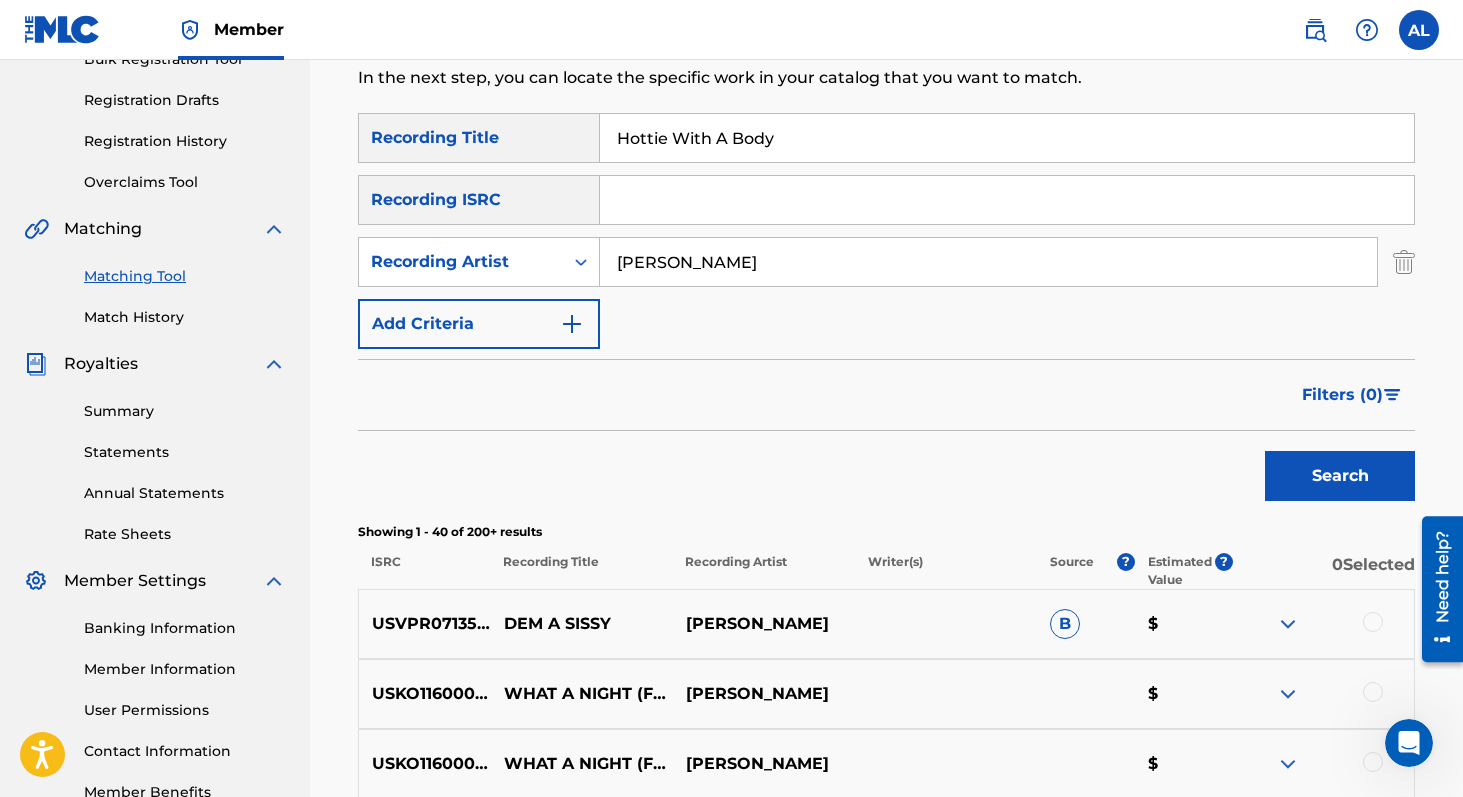 click on "Hottie With A Body" at bounding box center [1007, 138] 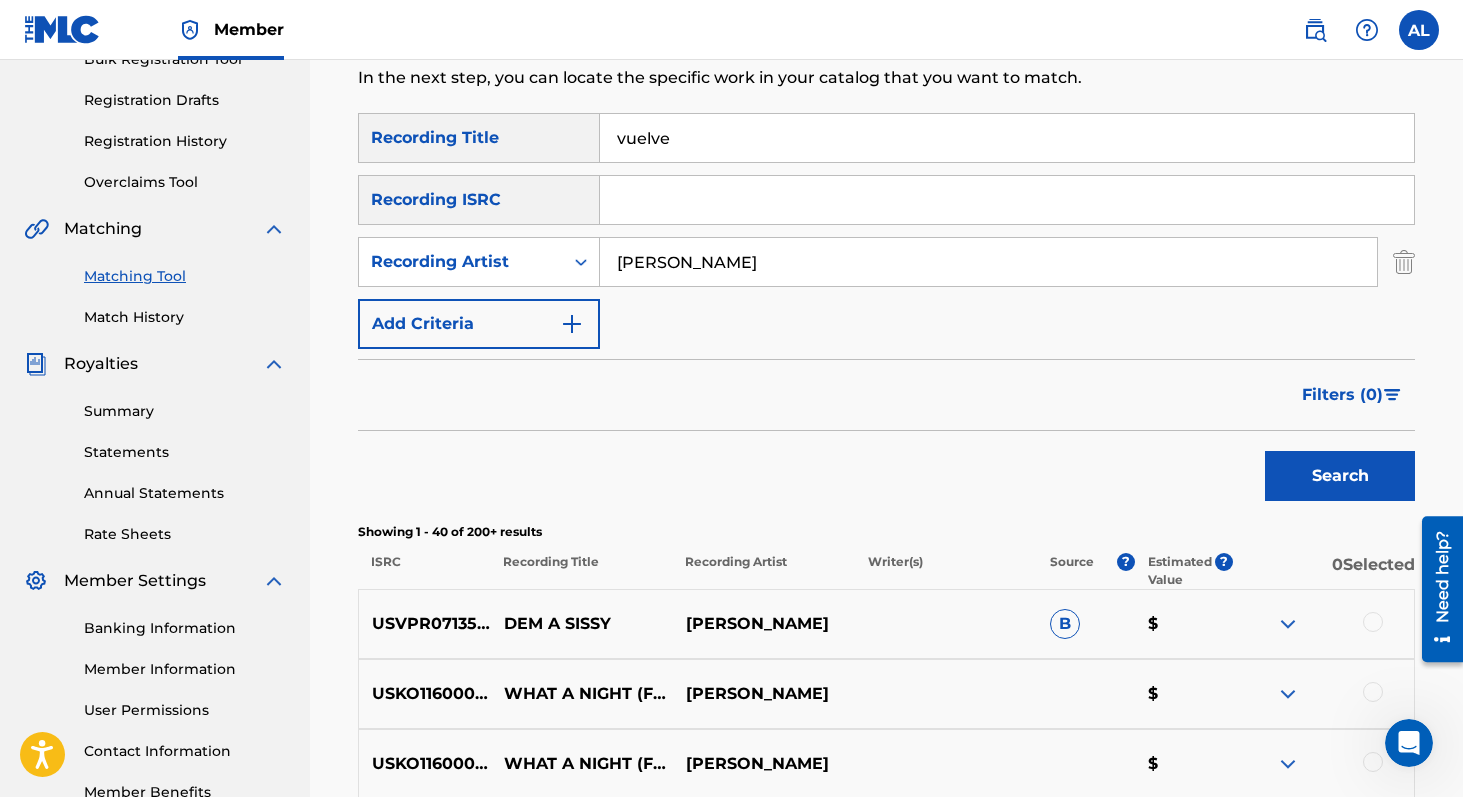 type on "vuelve" 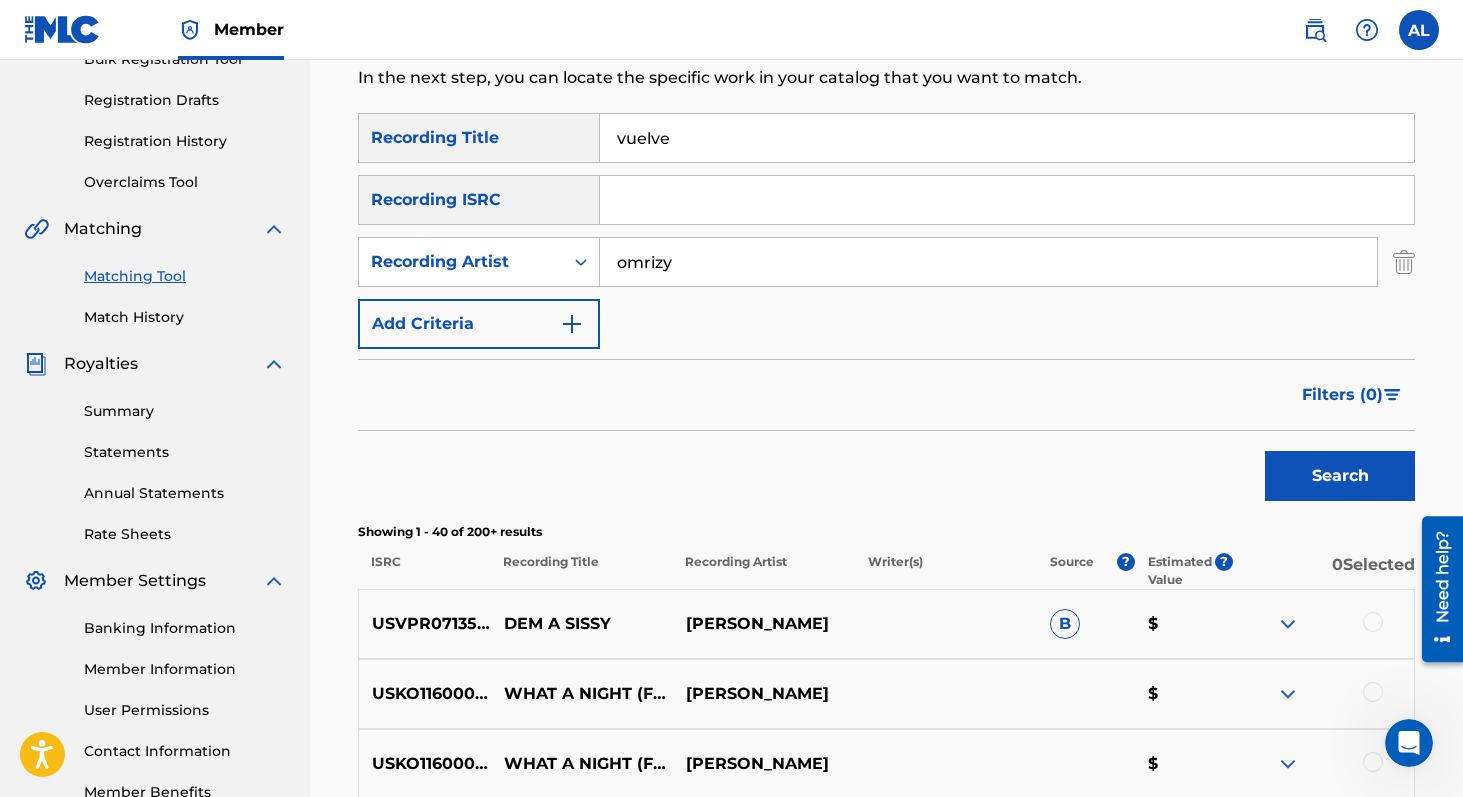 type on "omrizy" 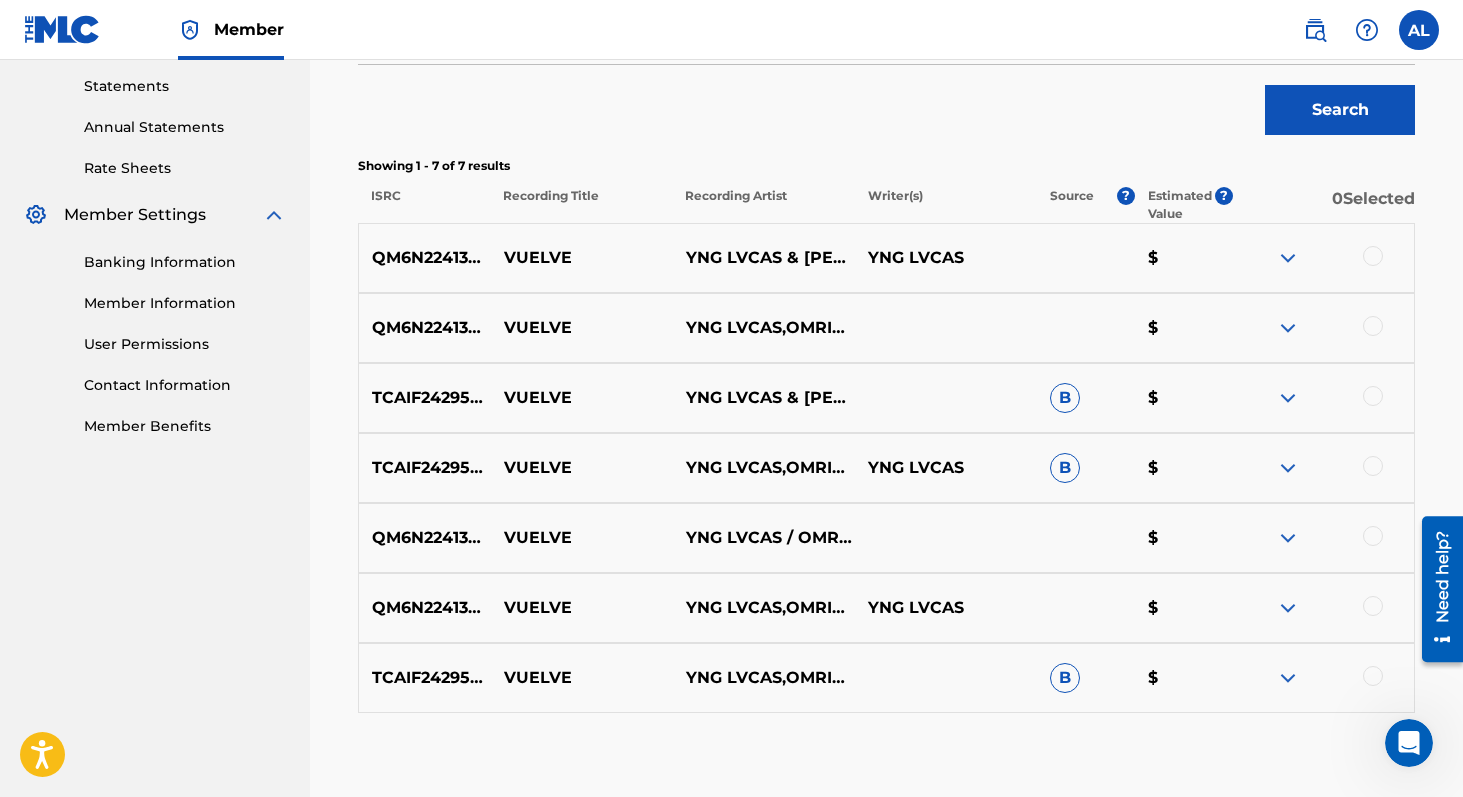 scroll, scrollTop: 685, scrollLeft: 0, axis: vertical 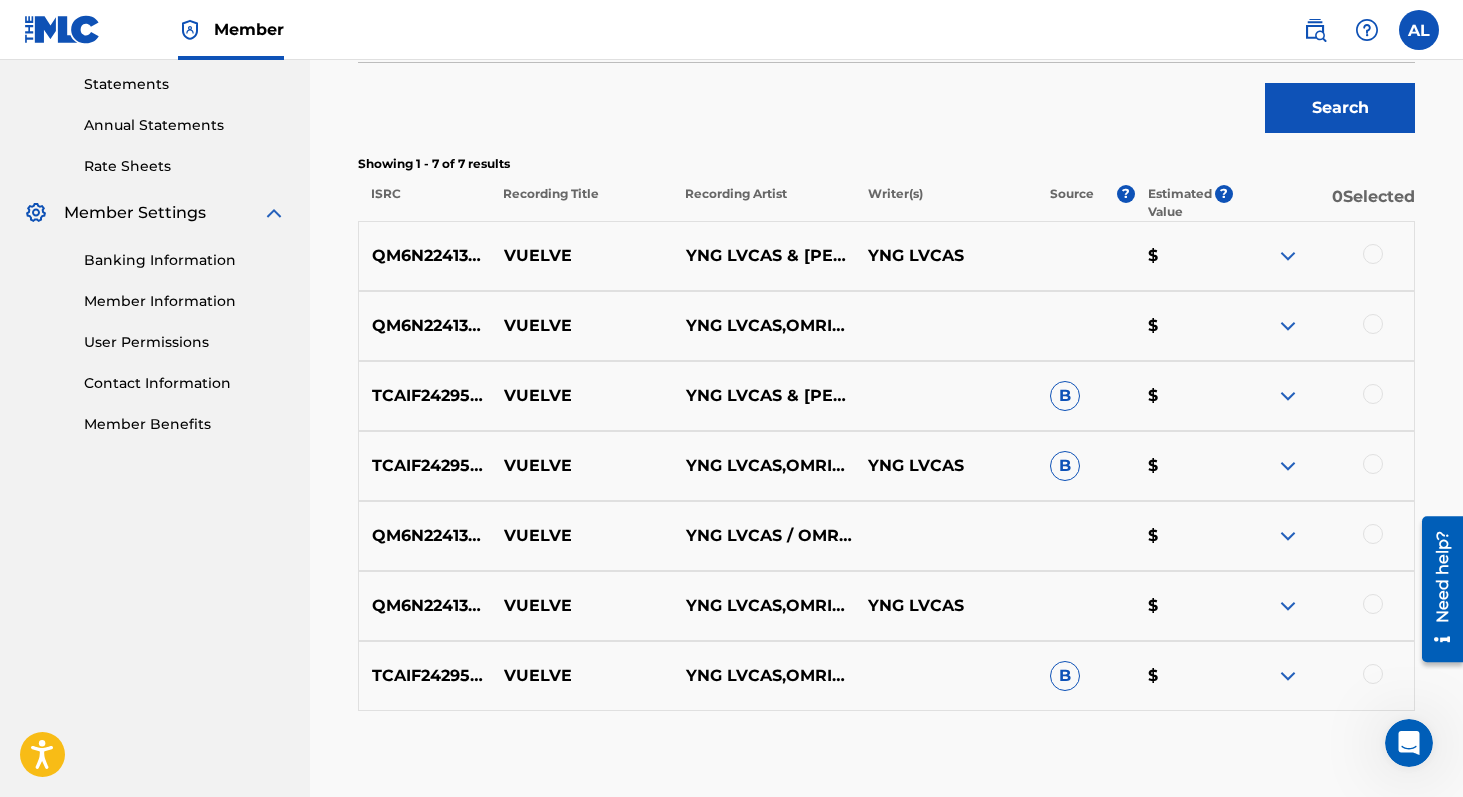click at bounding box center (1288, 256) 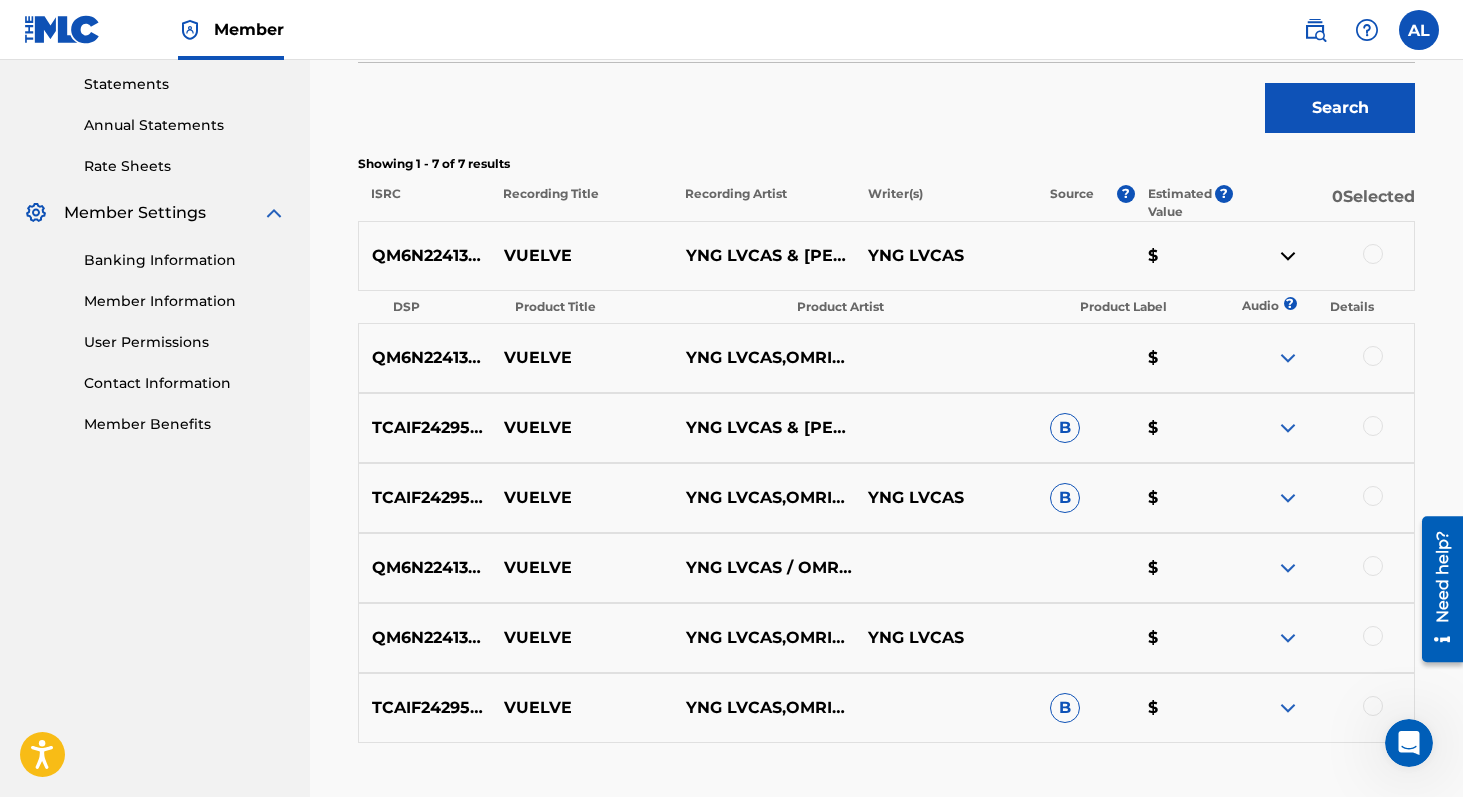 click at bounding box center [1288, 358] 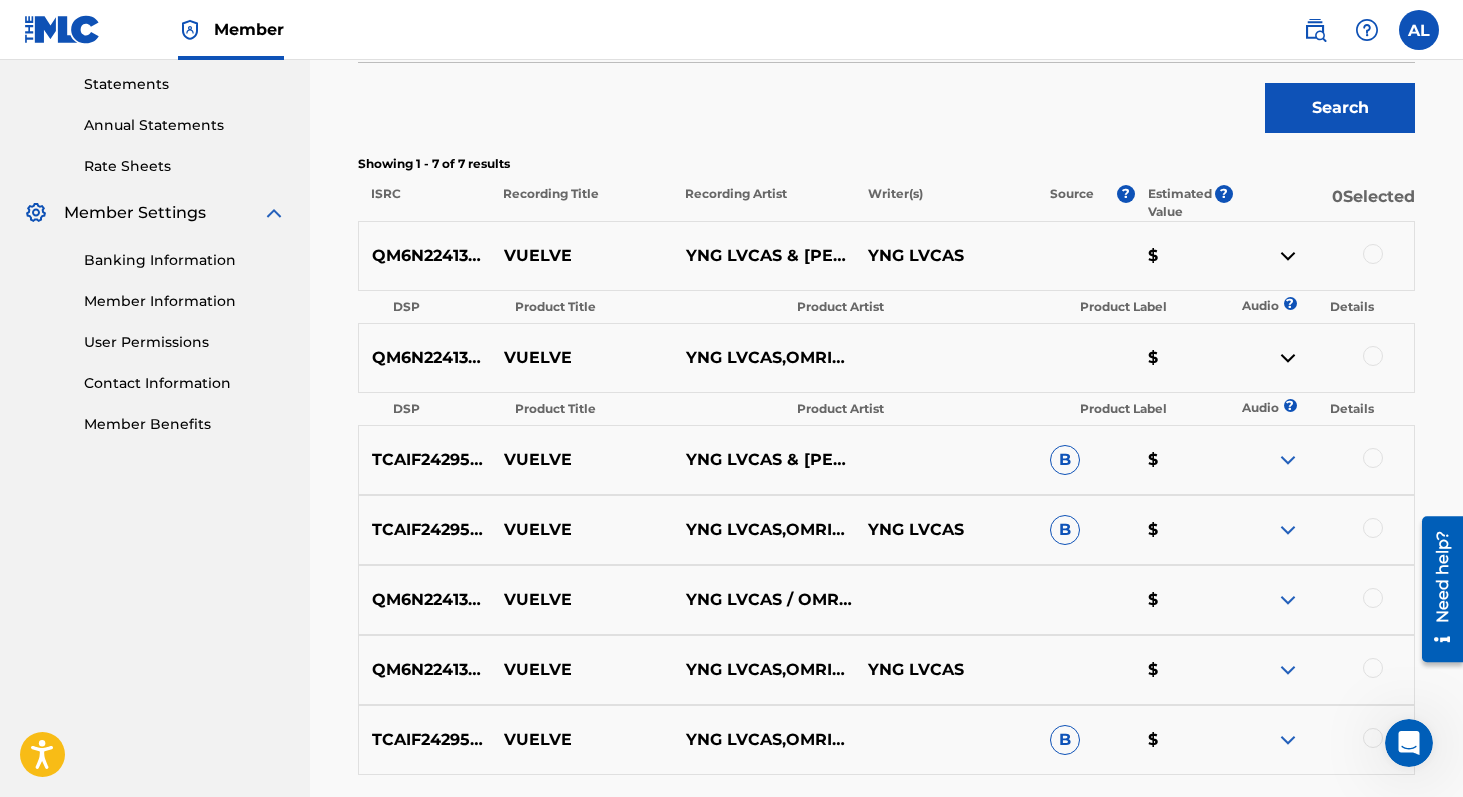 click at bounding box center (1288, 460) 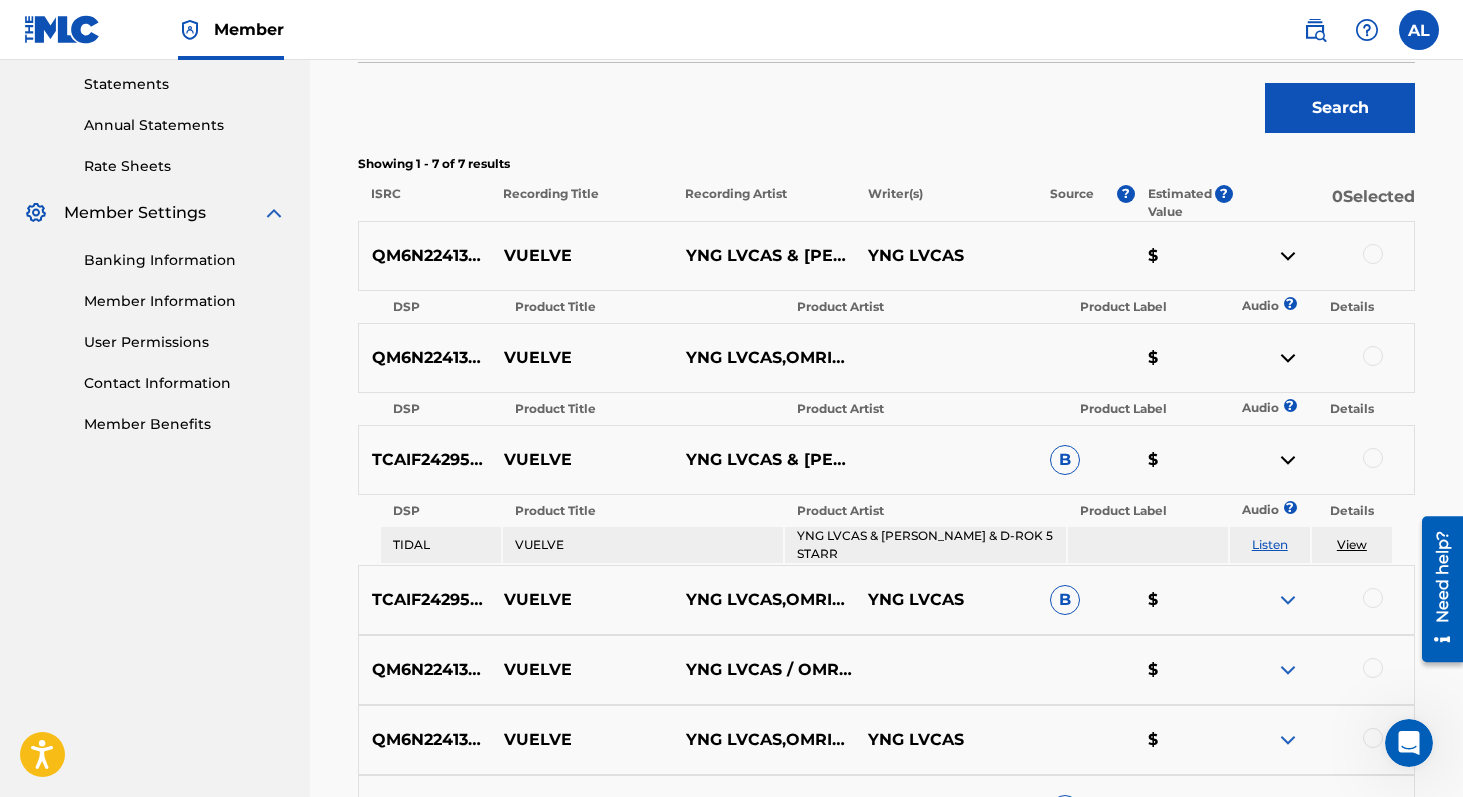 click at bounding box center [1288, 600] 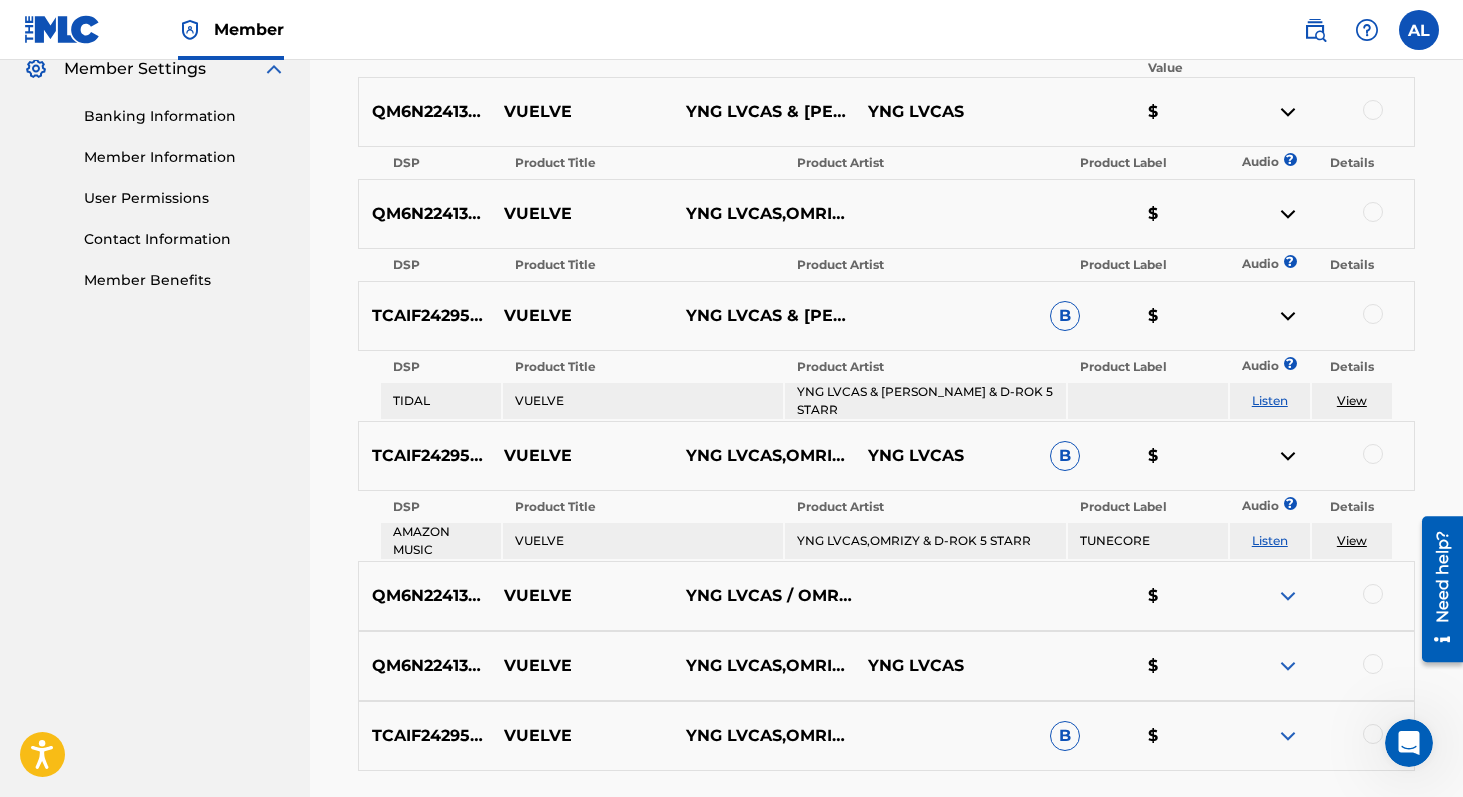 scroll, scrollTop: 863, scrollLeft: 0, axis: vertical 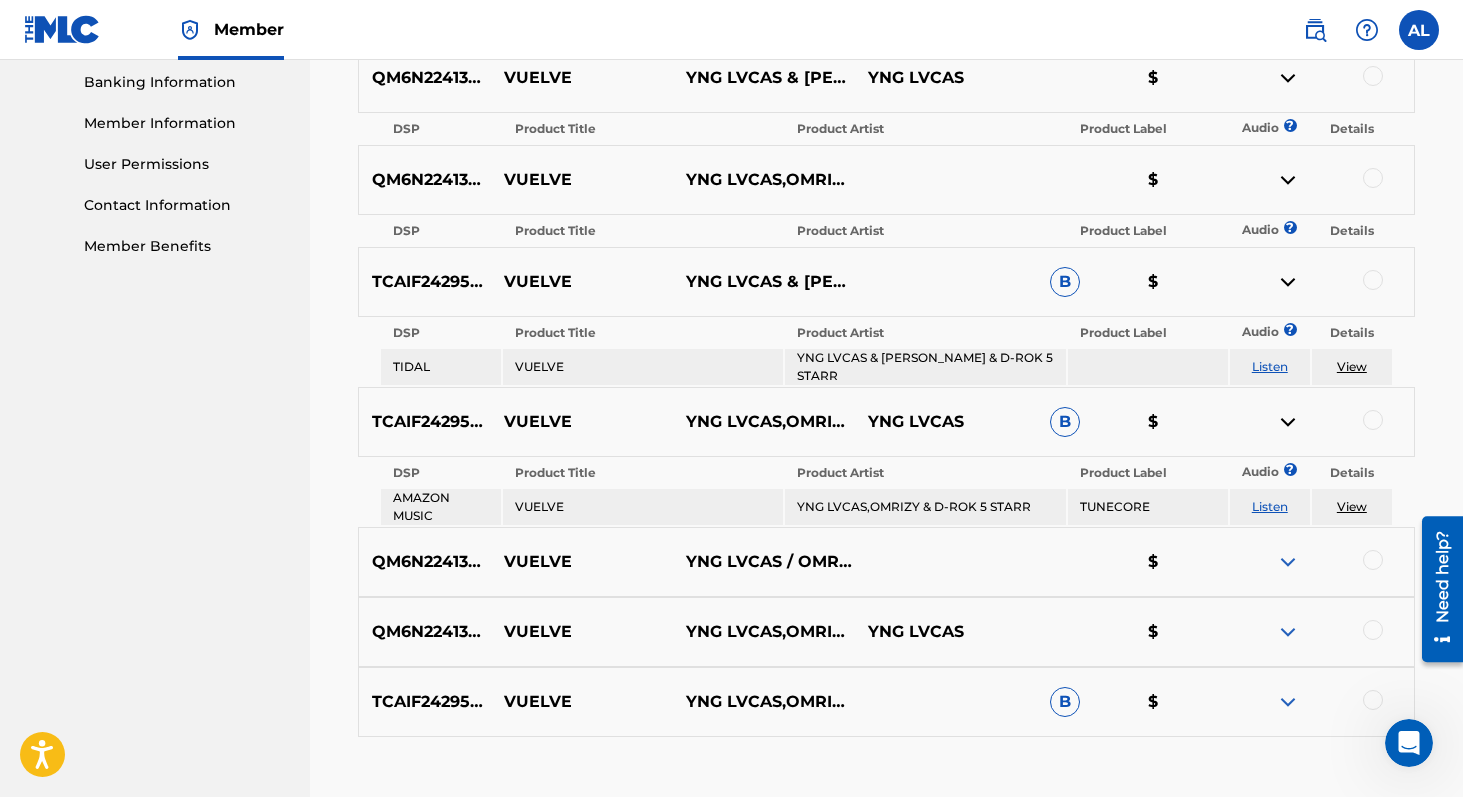 click at bounding box center (1288, 562) 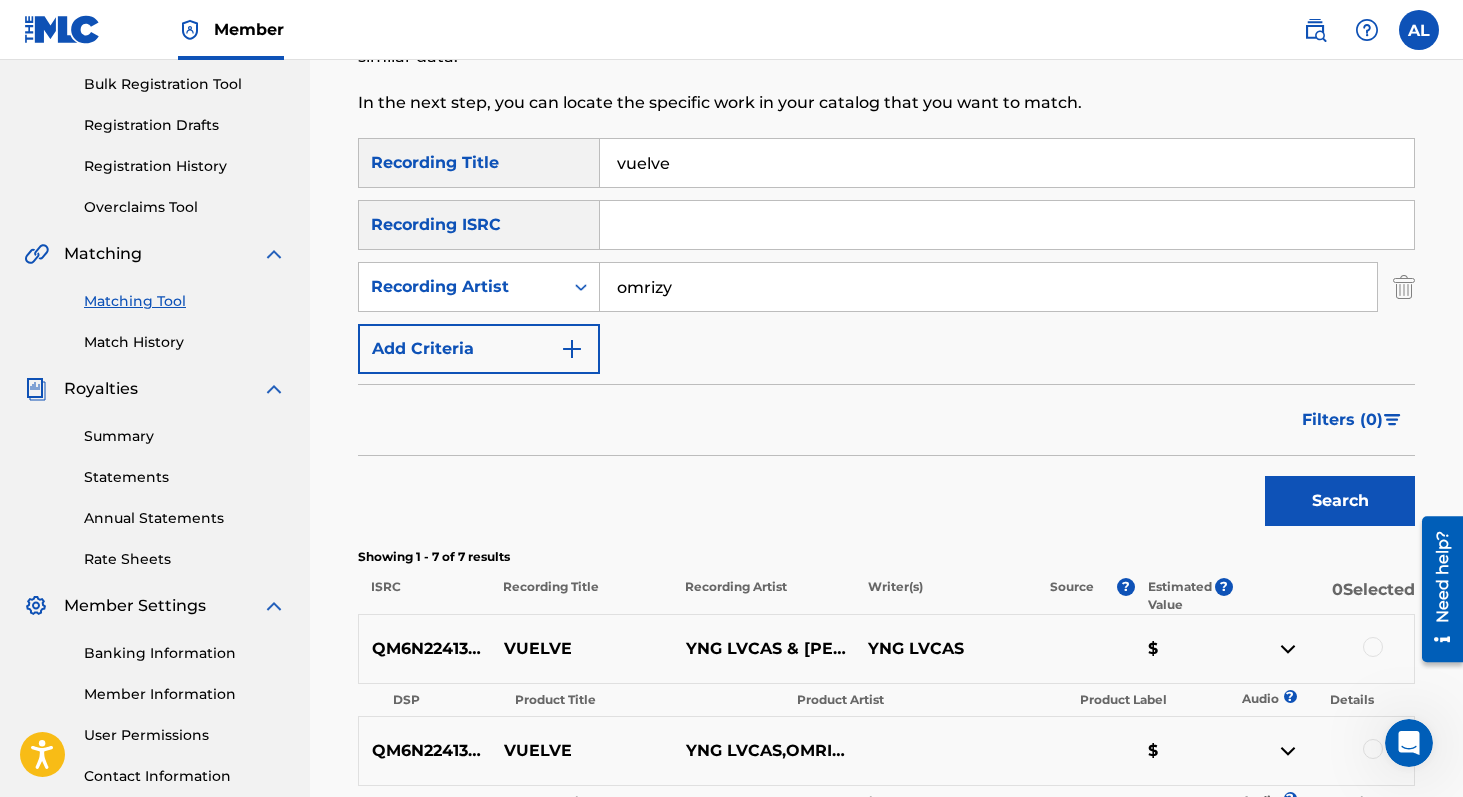 scroll, scrollTop: 0, scrollLeft: 0, axis: both 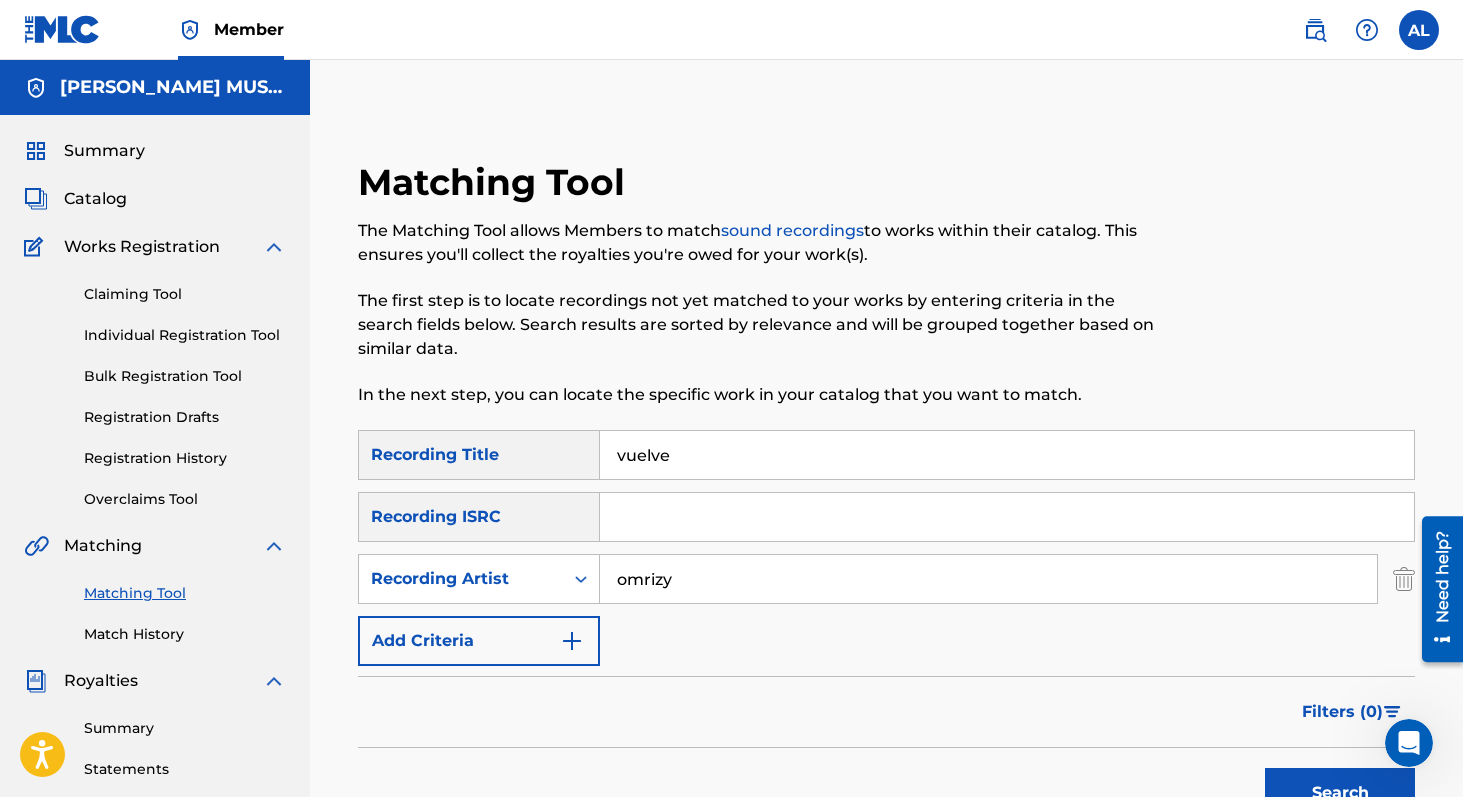 click on "vuelve" at bounding box center [1007, 455] 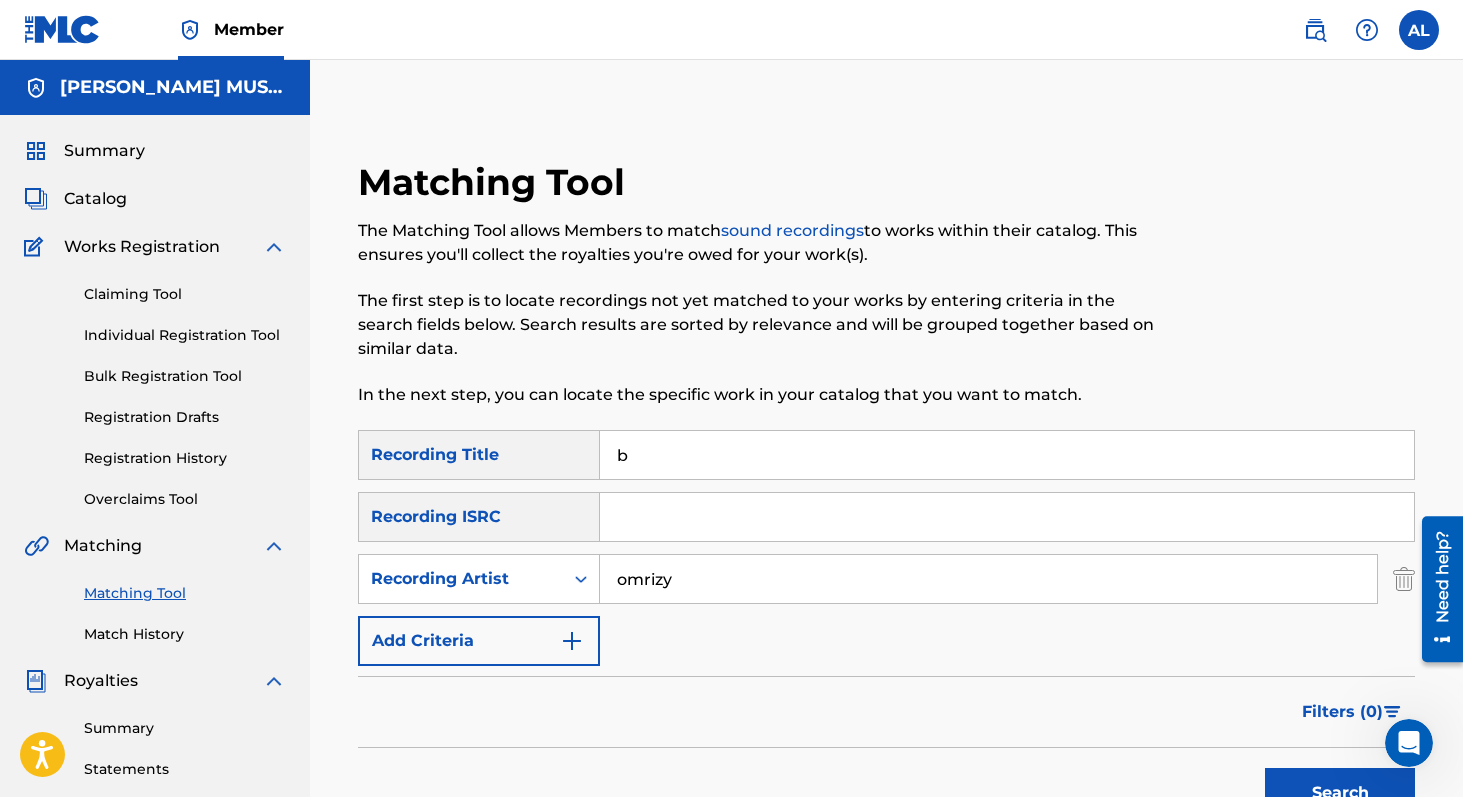 type on "bass" 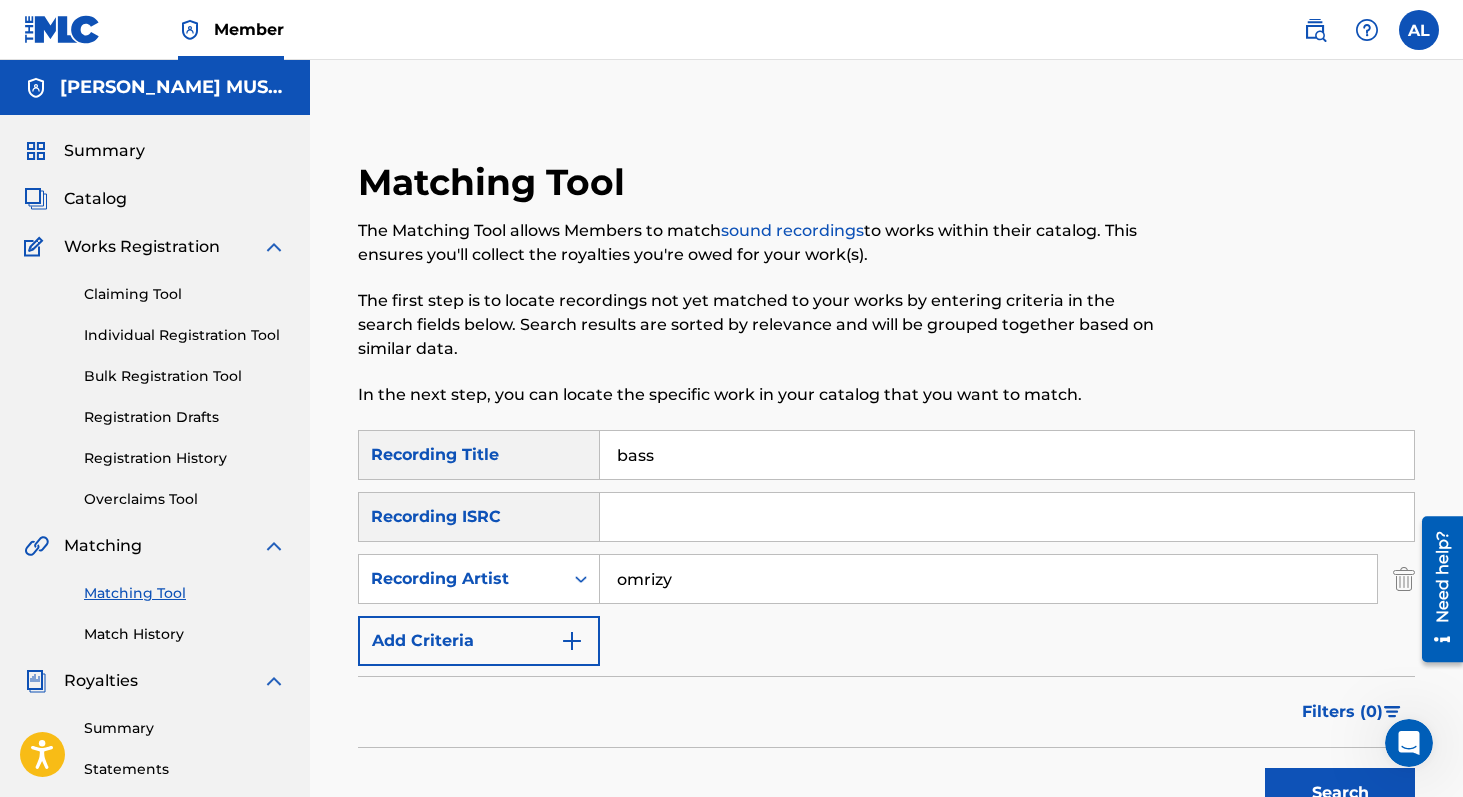 click on "omrizy" at bounding box center (988, 579) 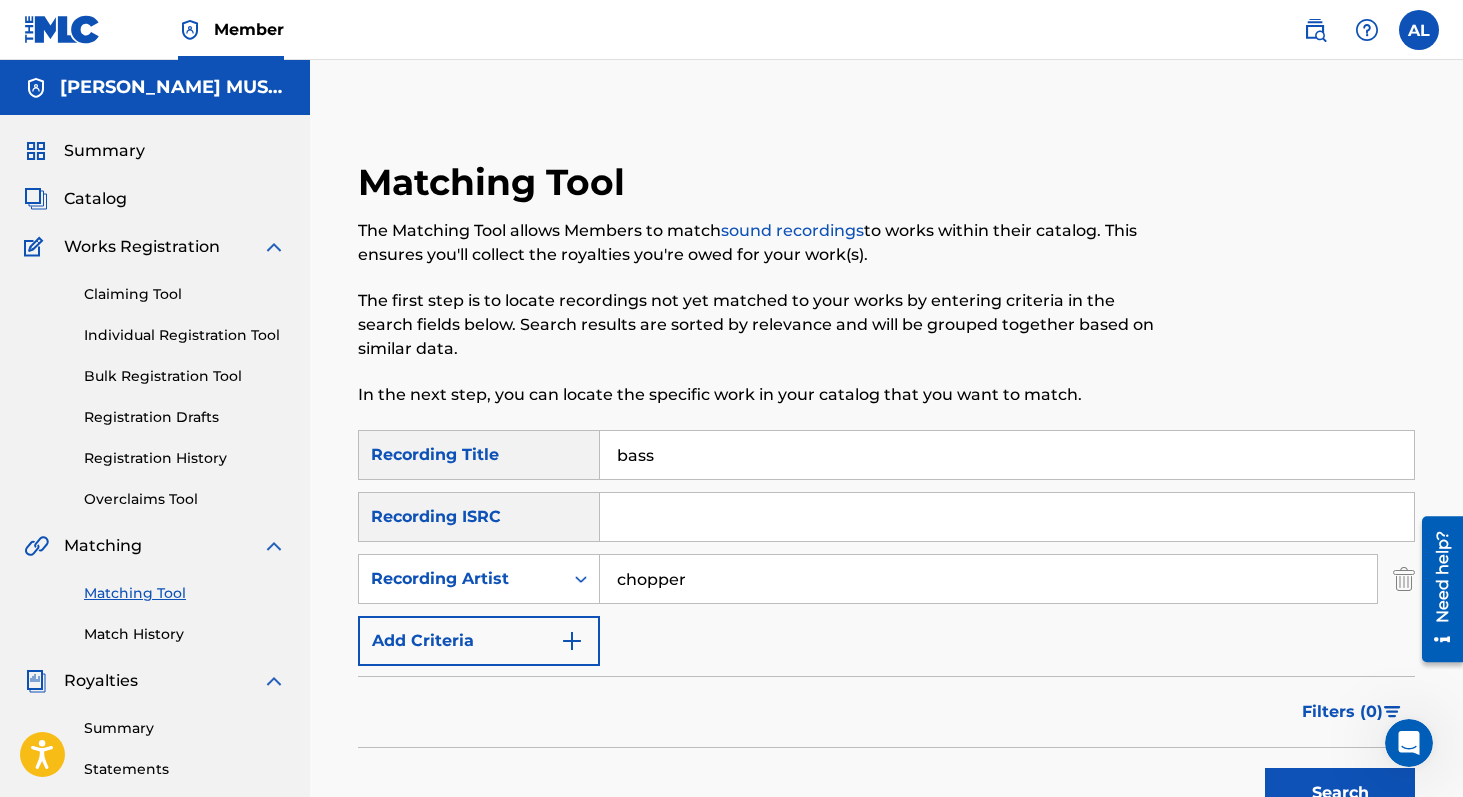 type on "chopper" 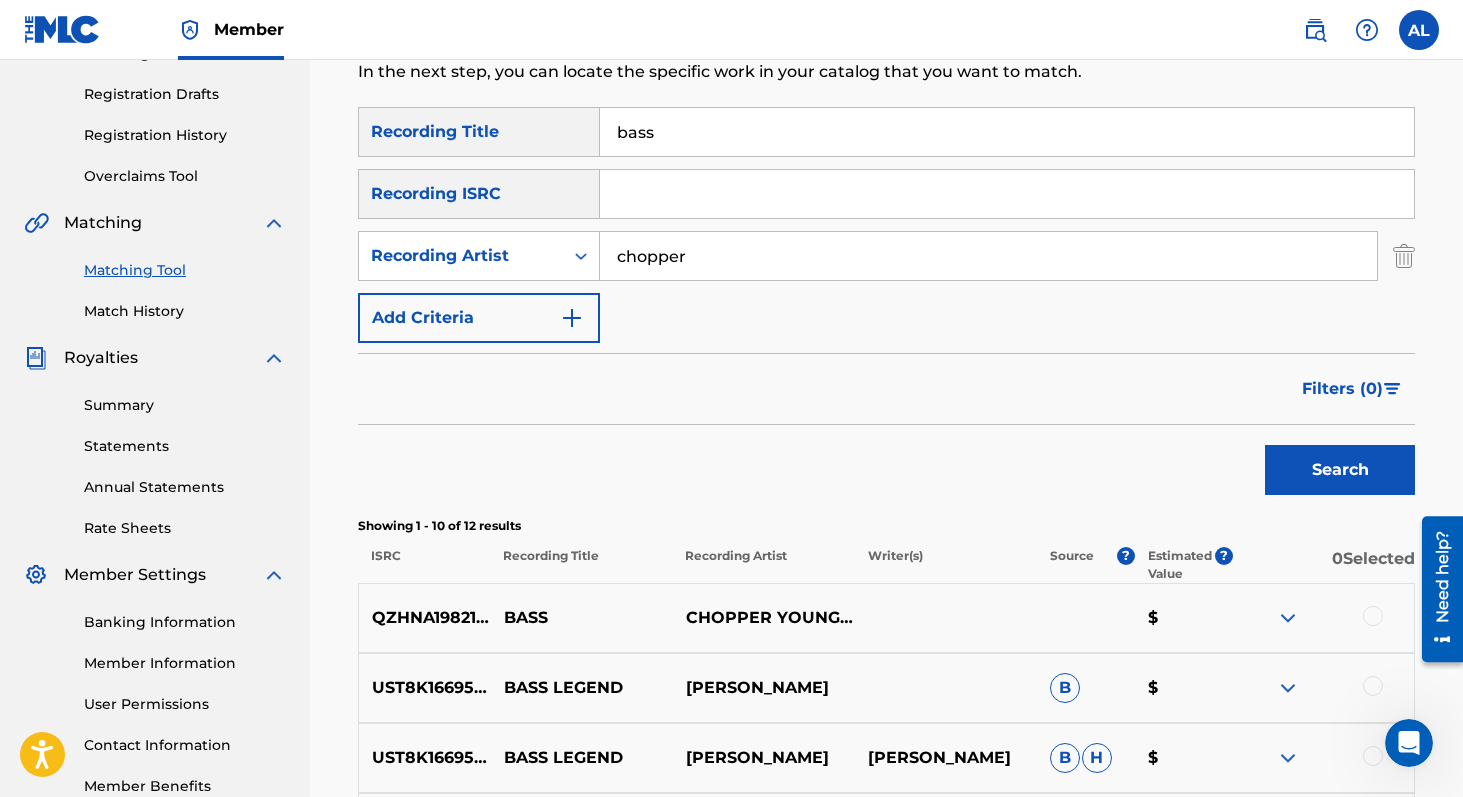scroll, scrollTop: 0, scrollLeft: 0, axis: both 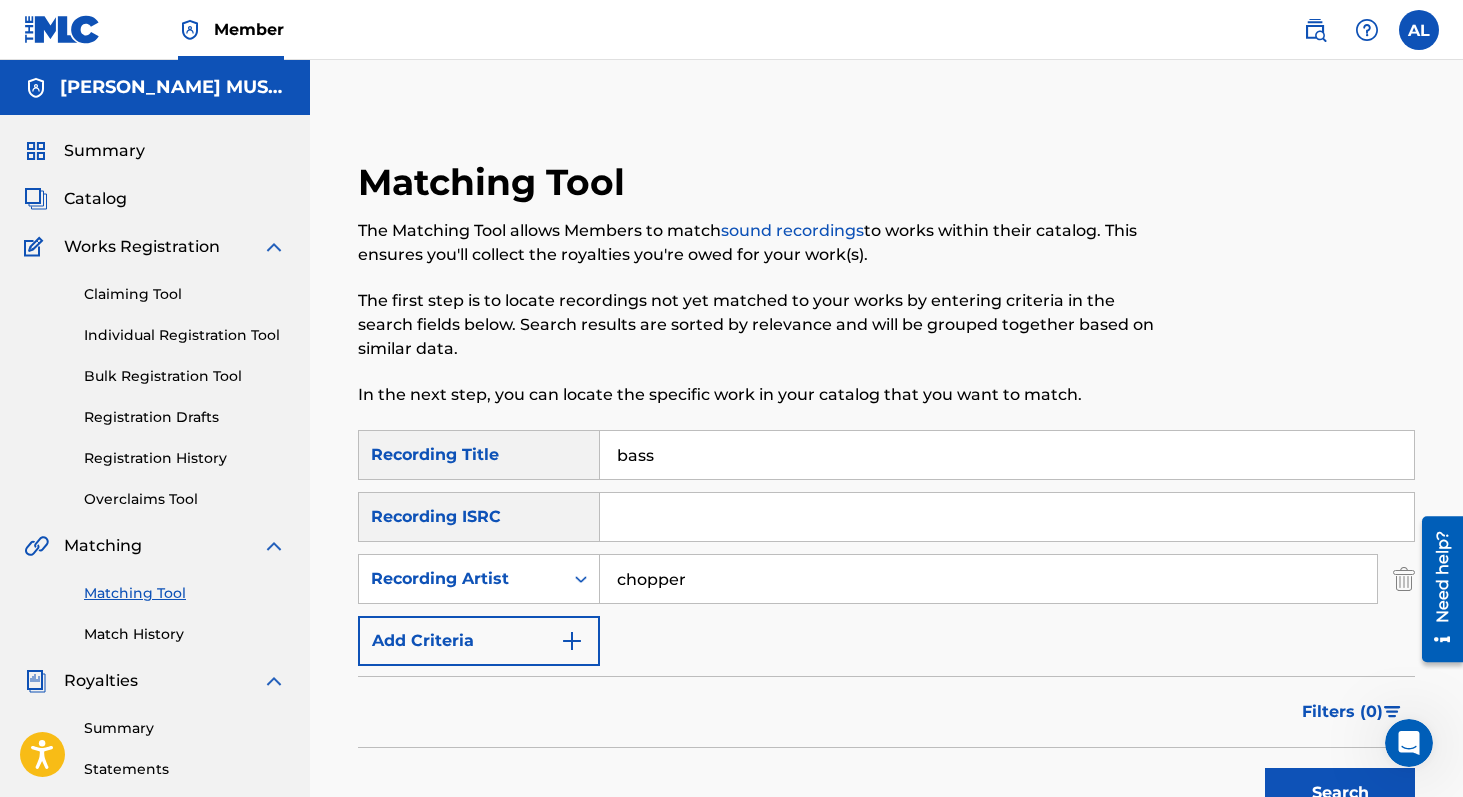click on "bass" at bounding box center (1007, 455) 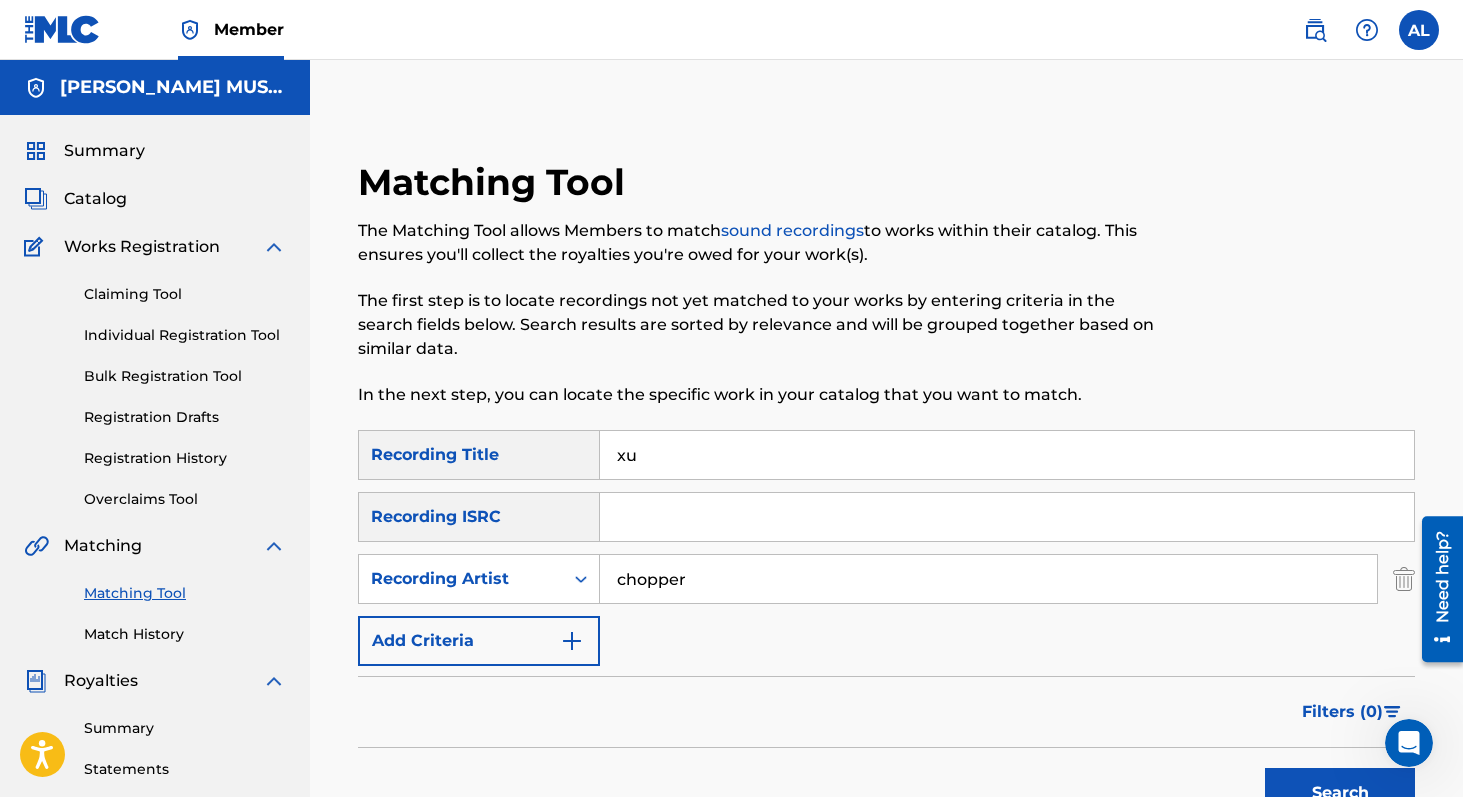 type on "xu" 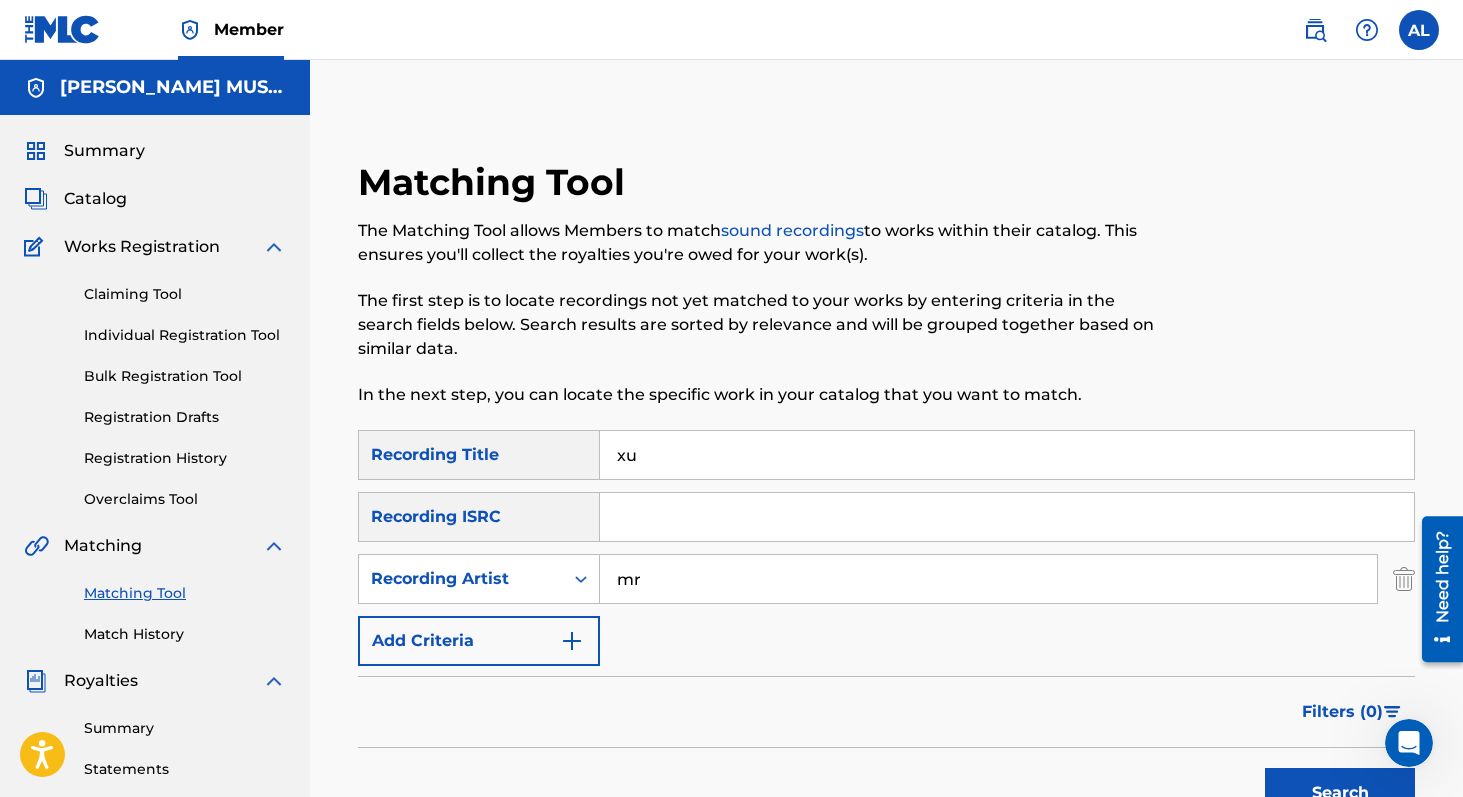 click on "Search" at bounding box center (1340, 793) 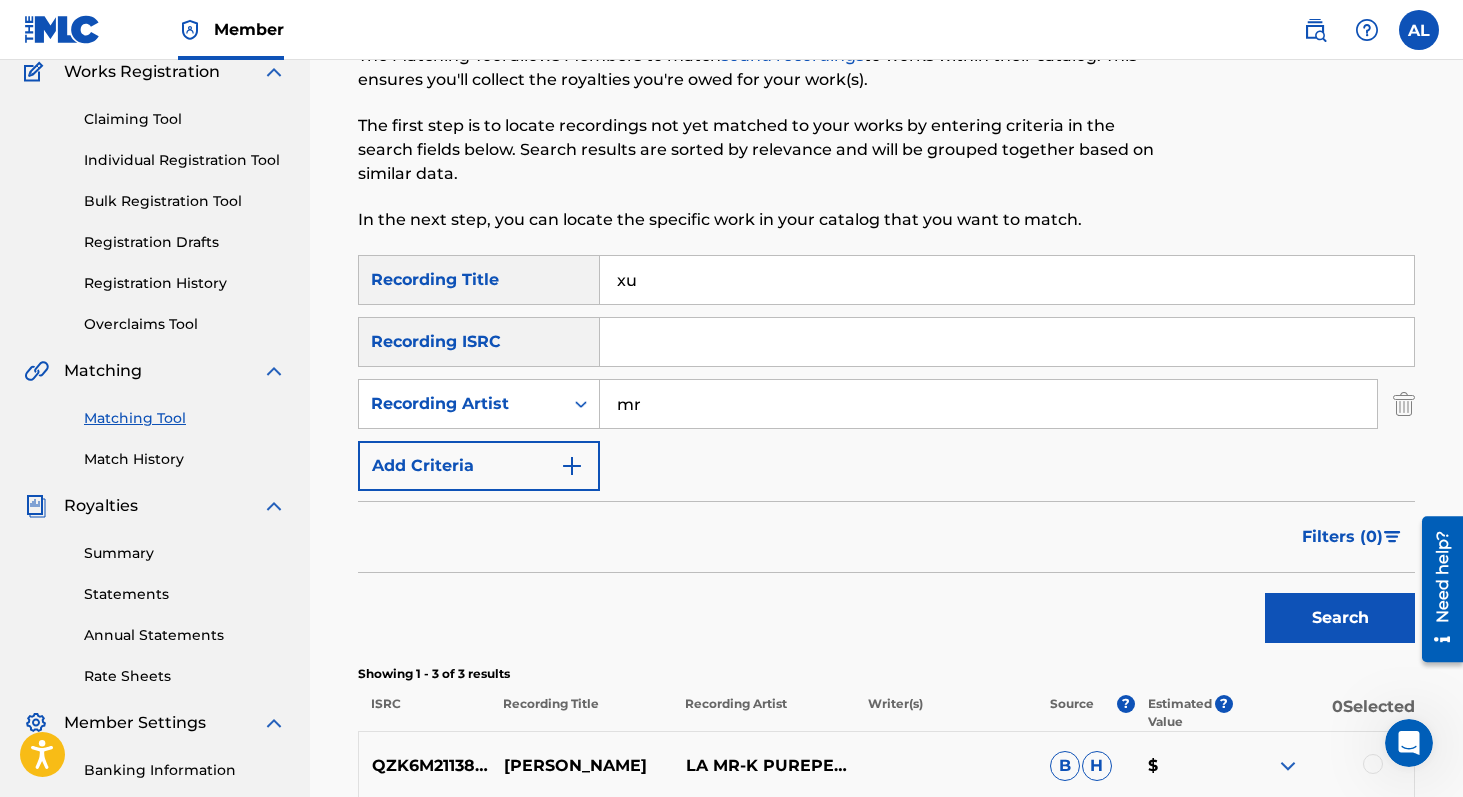 scroll, scrollTop: 0, scrollLeft: 0, axis: both 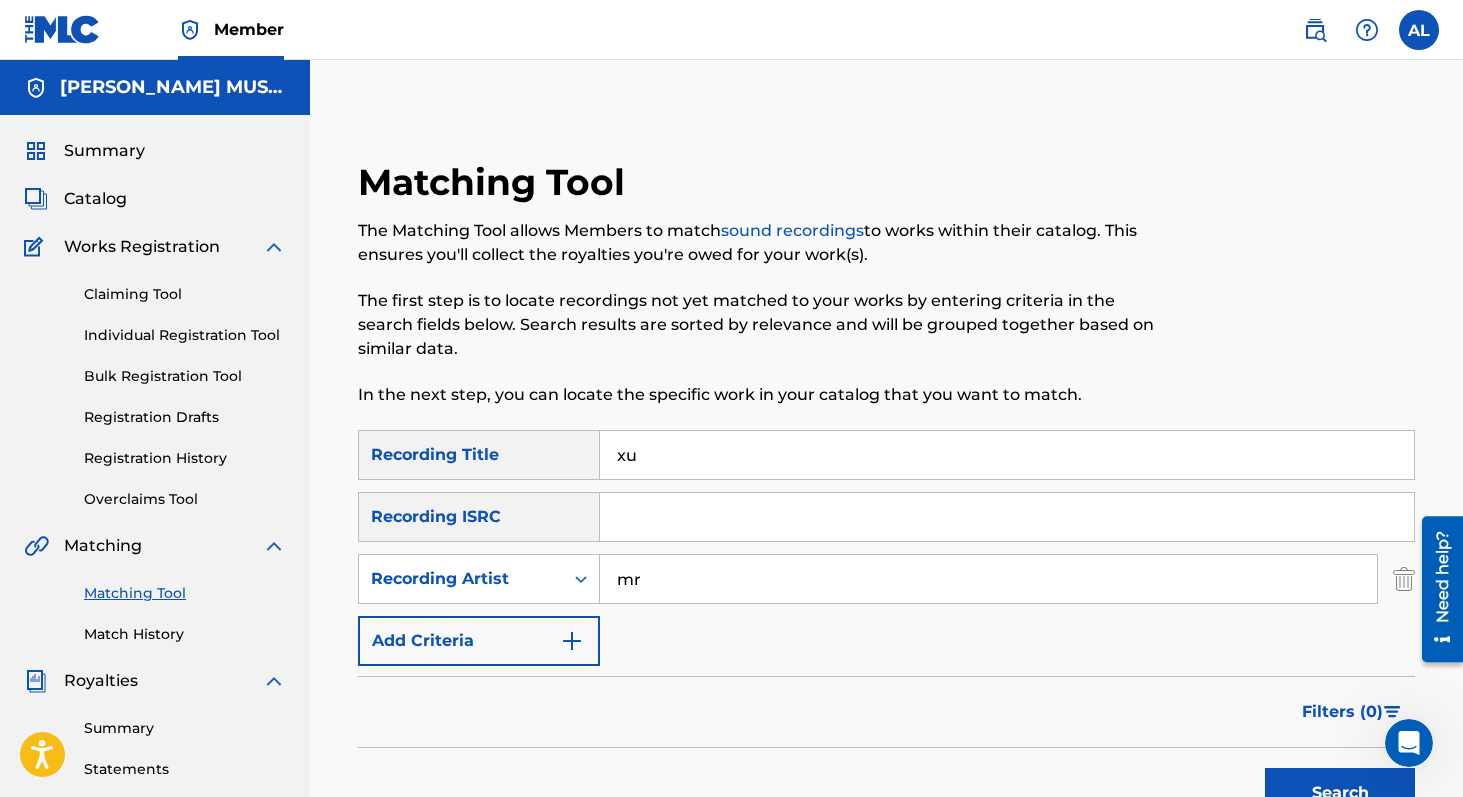 click on "mr" at bounding box center [988, 579] 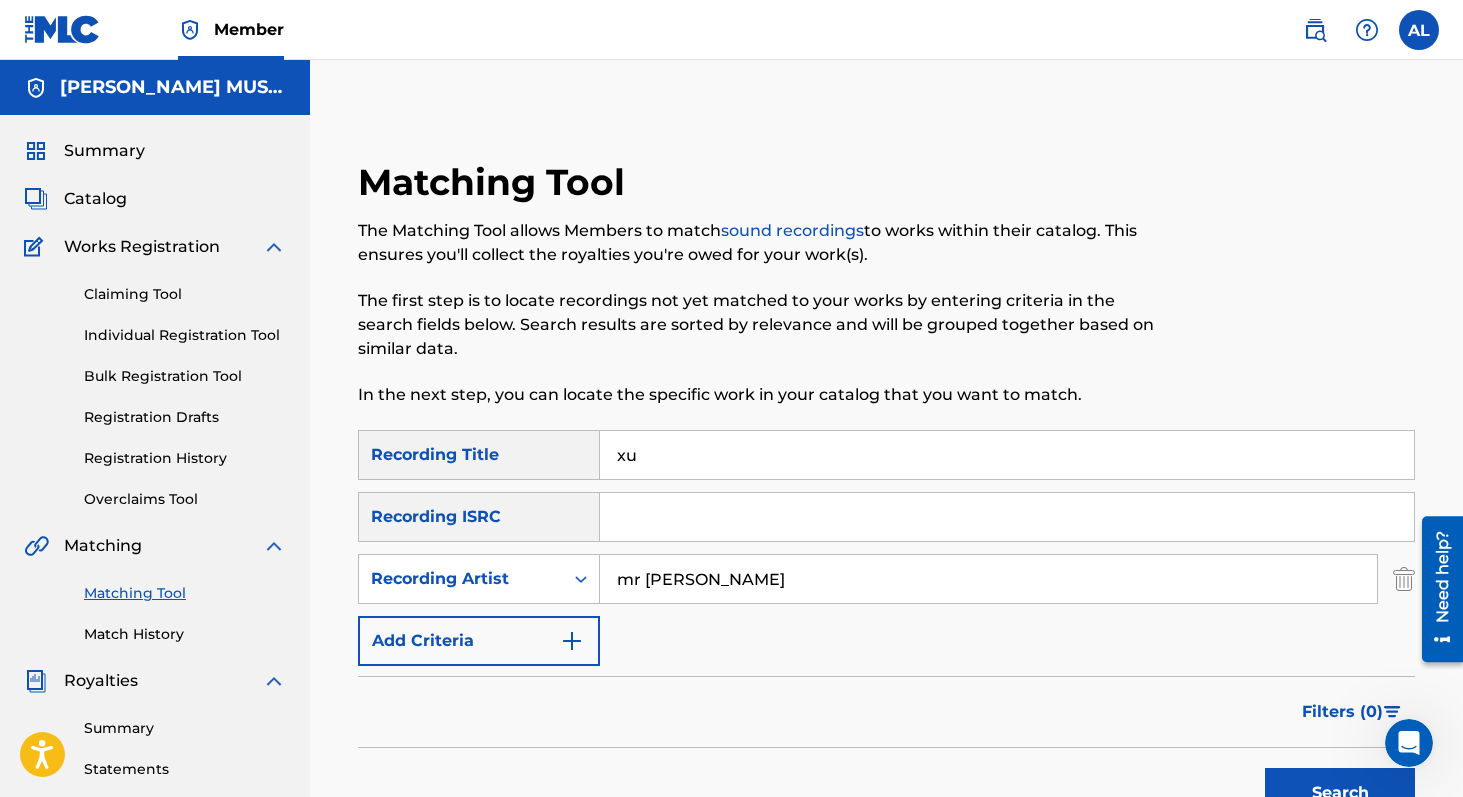 type on "mr [PERSON_NAME]" 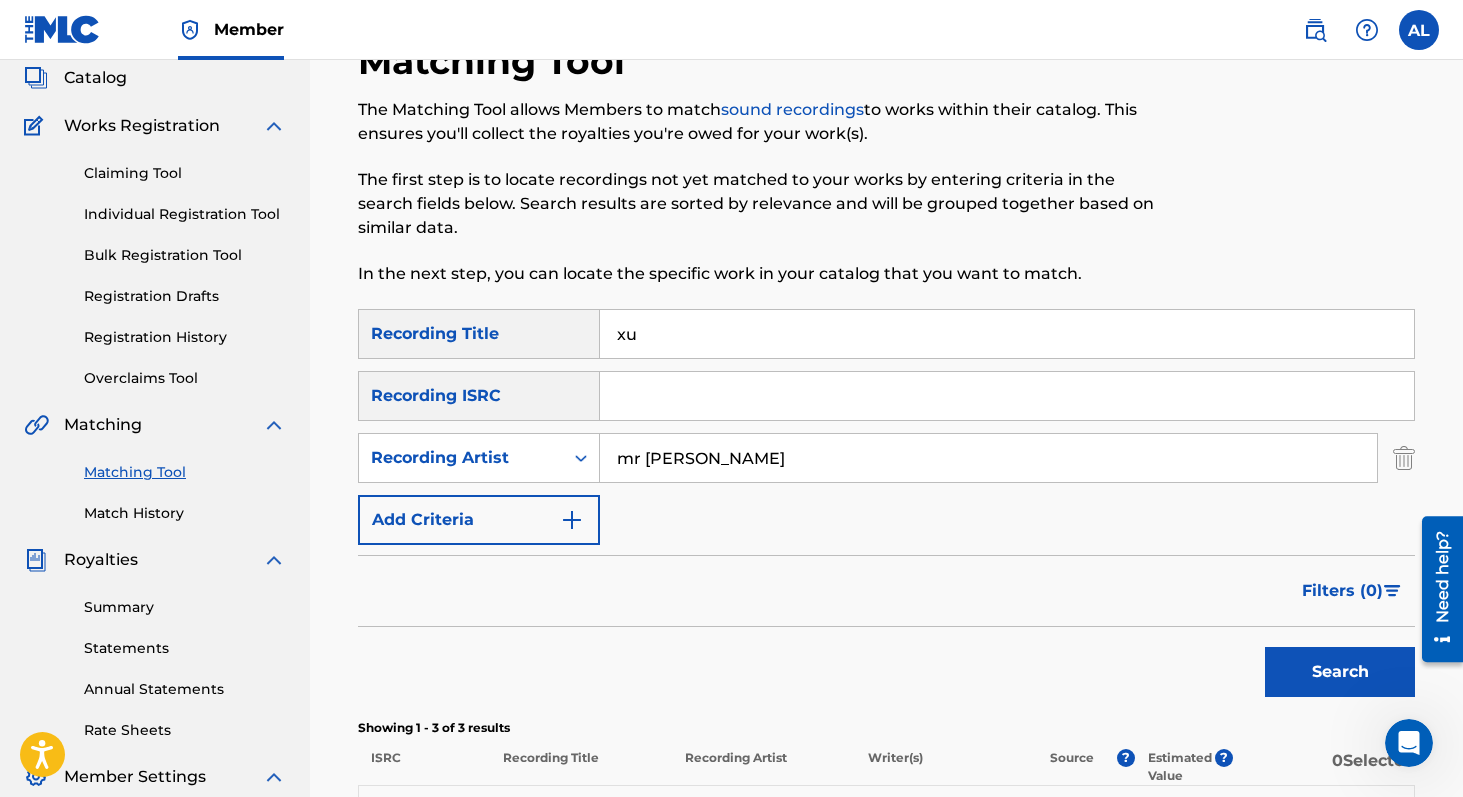 scroll, scrollTop: 0, scrollLeft: 0, axis: both 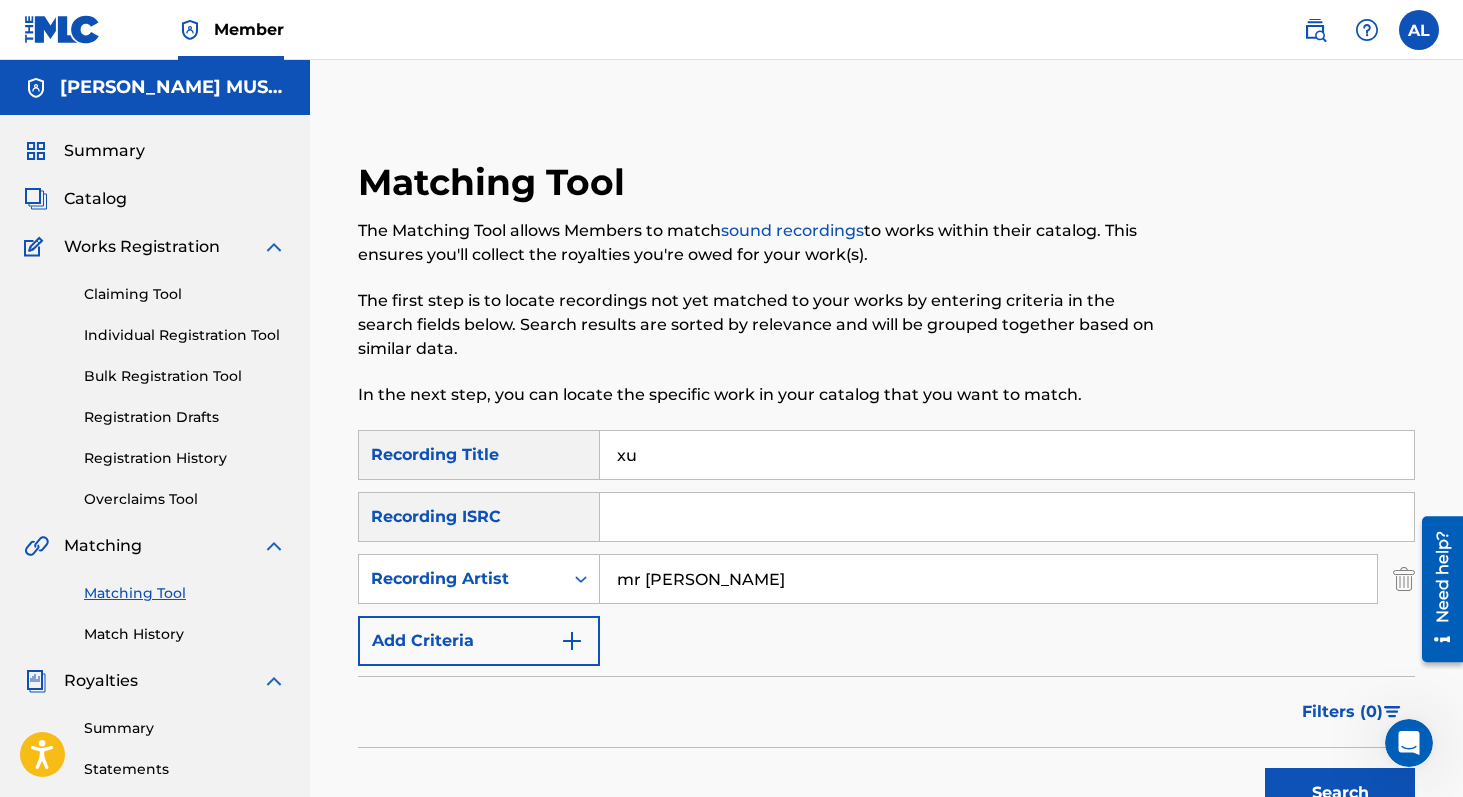 click on "xu" at bounding box center [1007, 455] 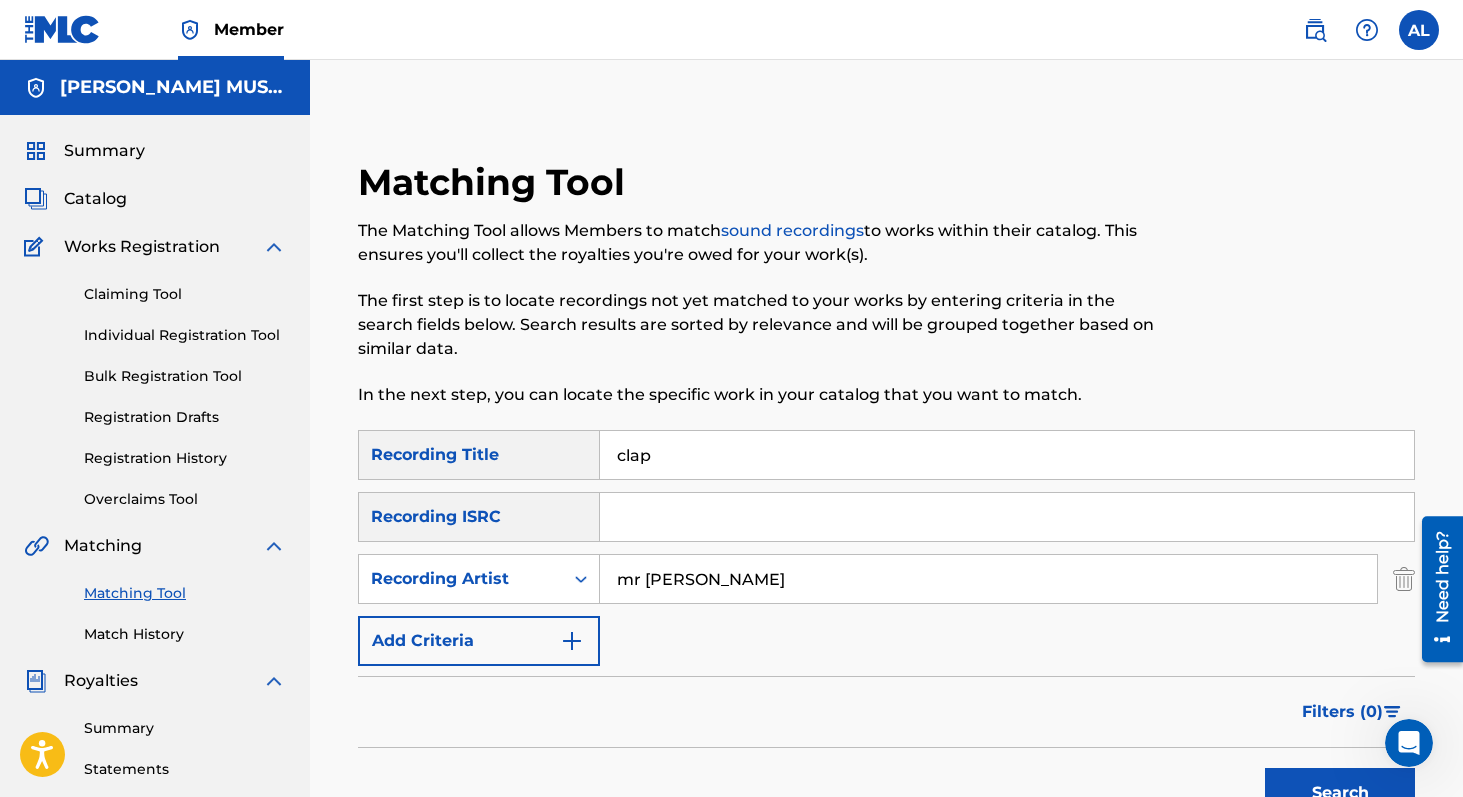 type on "clap" 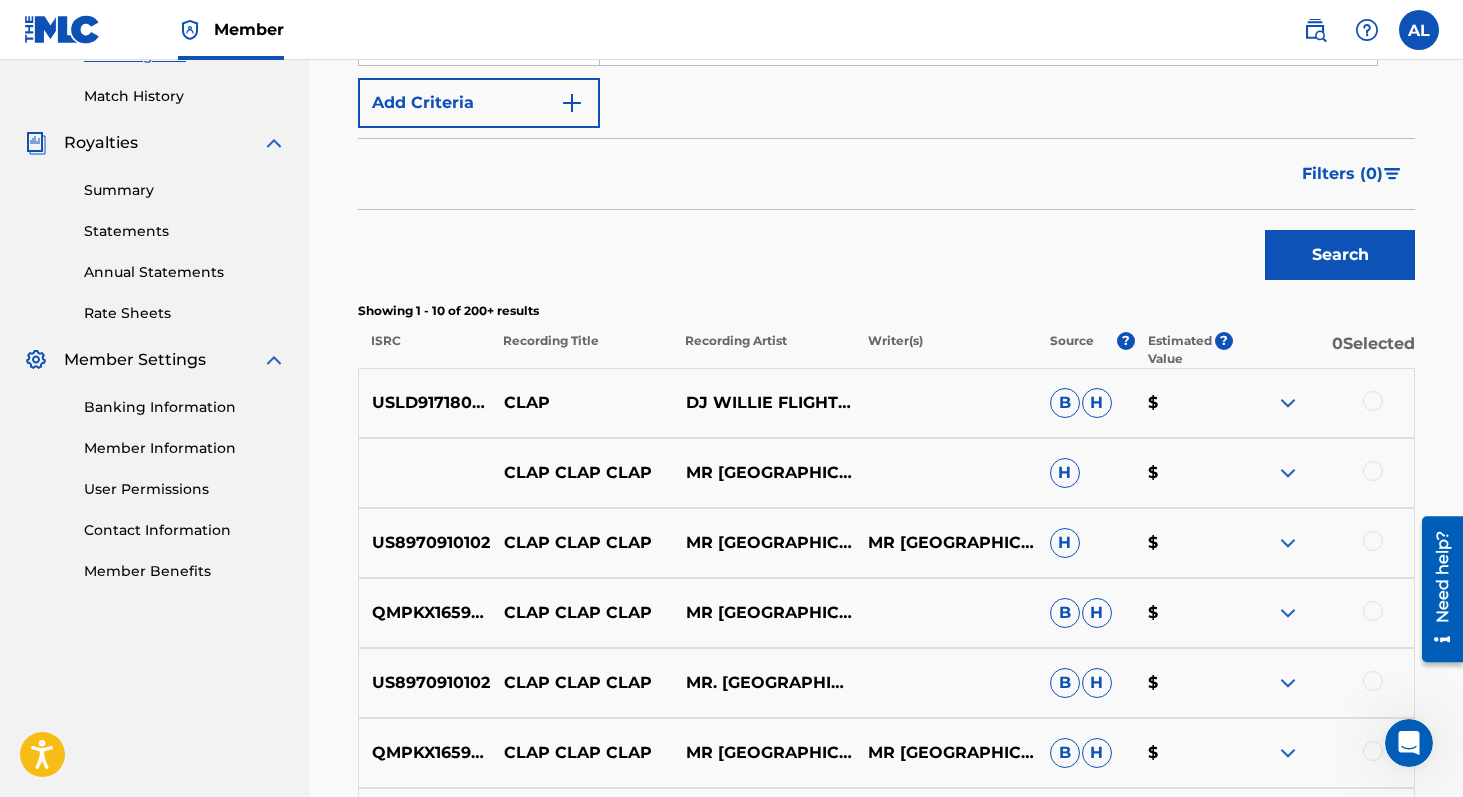 scroll, scrollTop: 545, scrollLeft: 0, axis: vertical 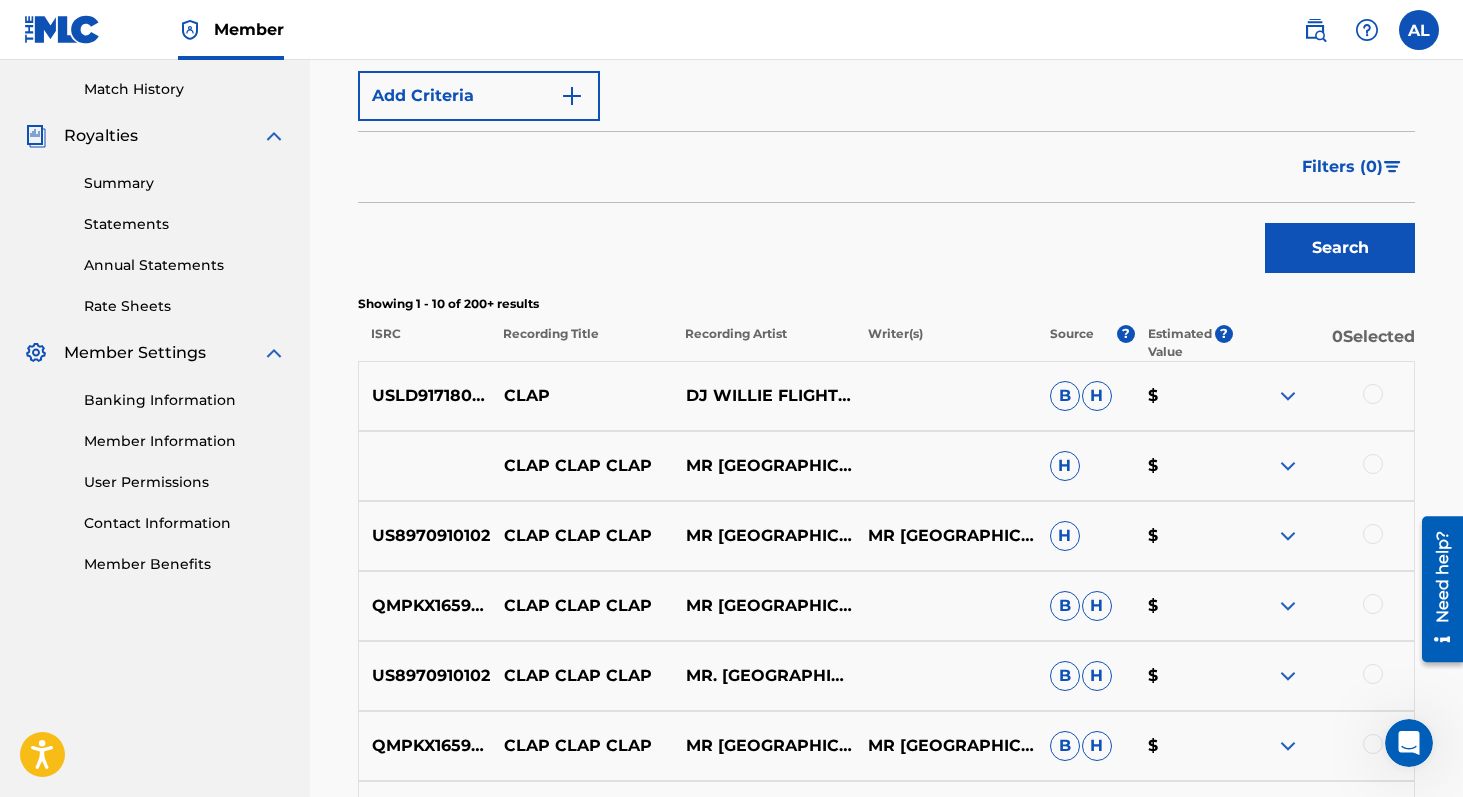 click at bounding box center [1288, 396] 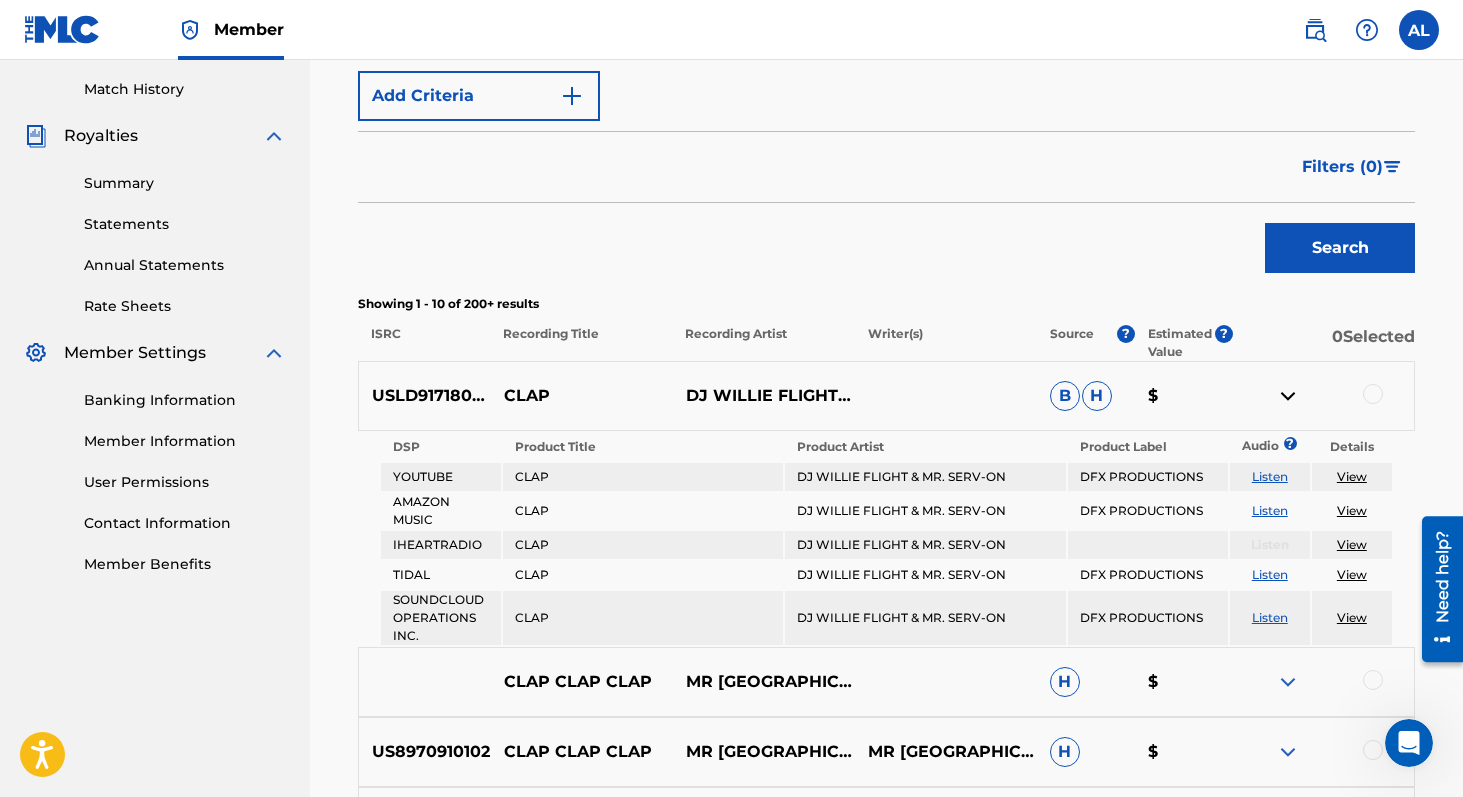 click at bounding box center [1288, 396] 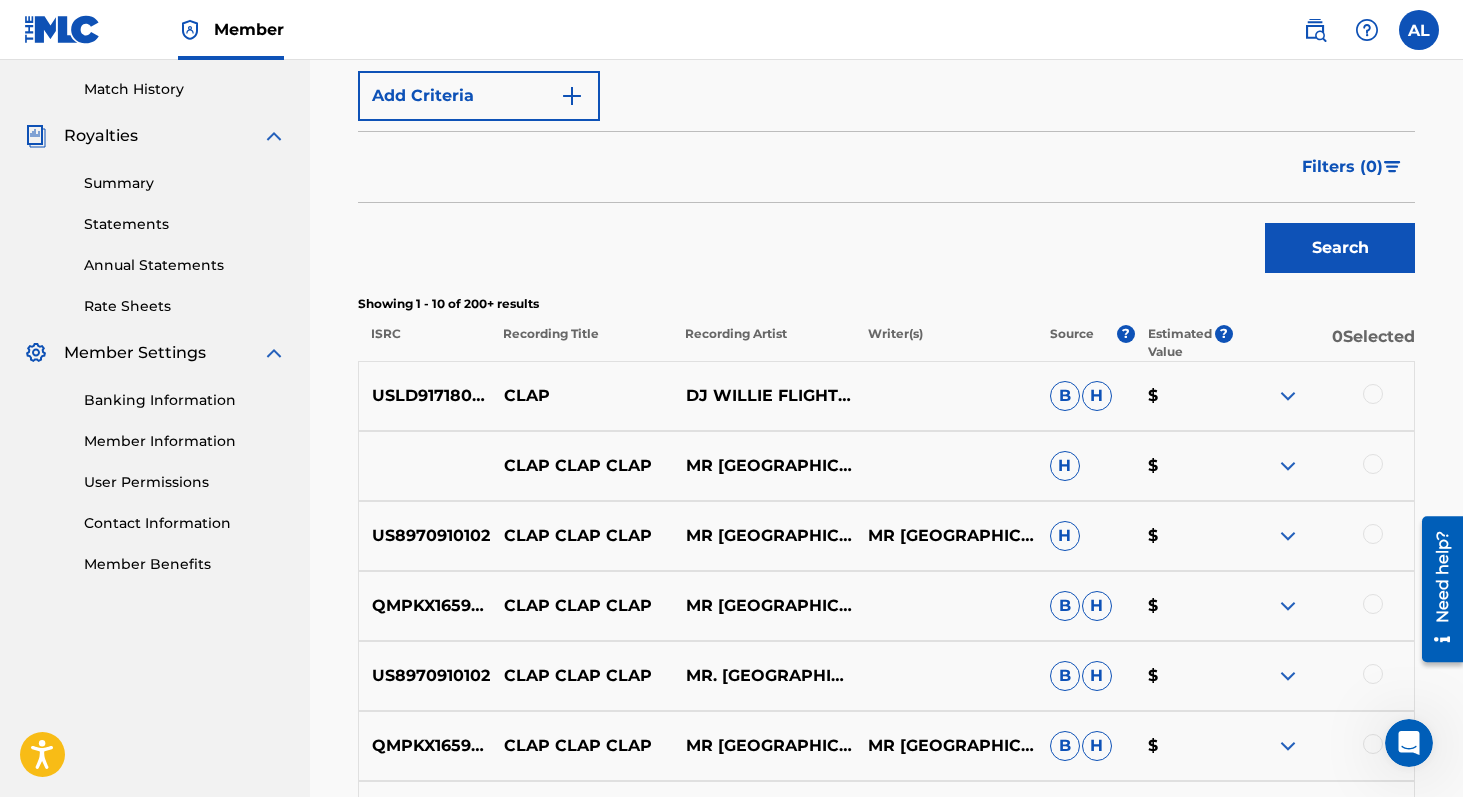 click at bounding box center (1323, 396) 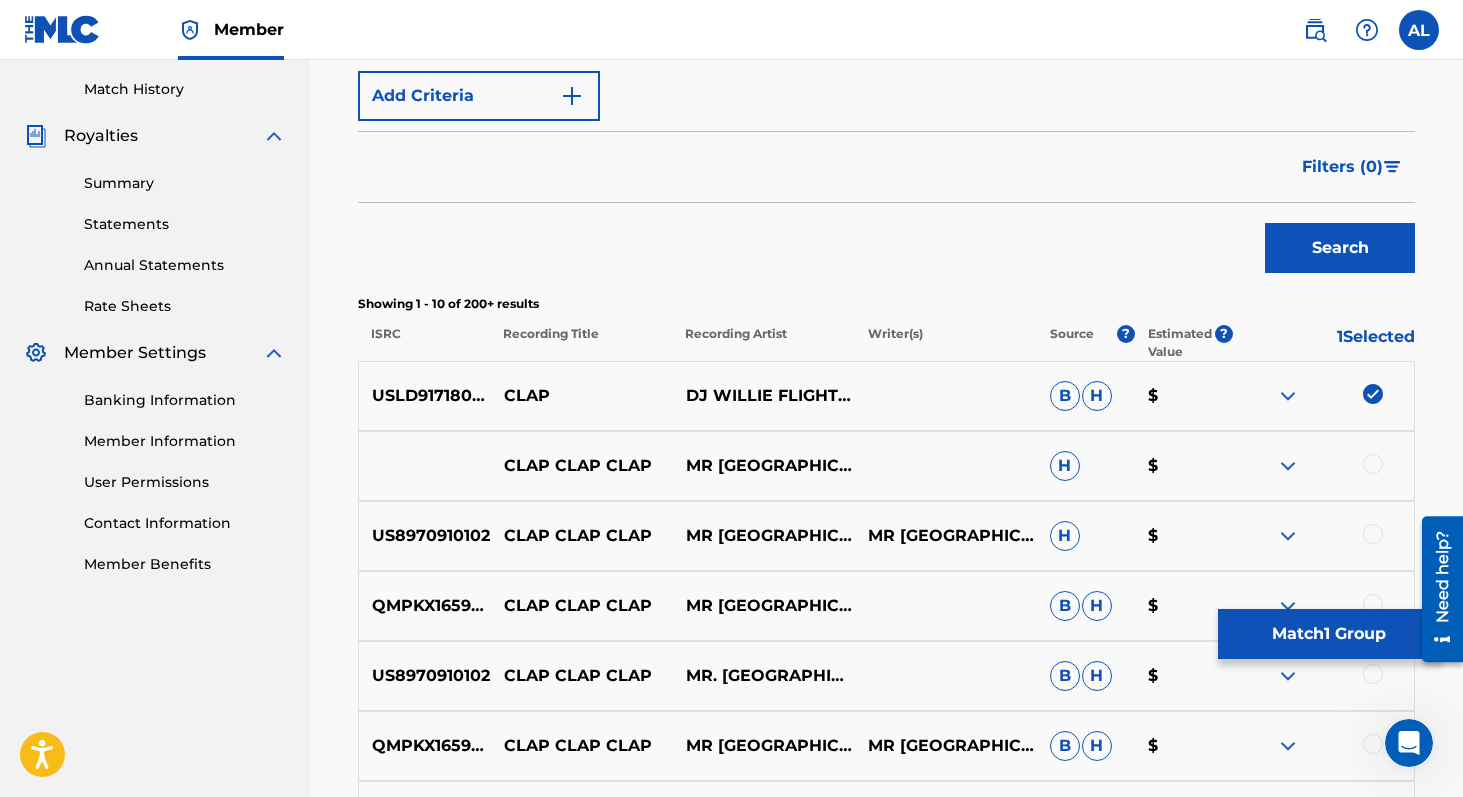 click on "Match  1 Group" at bounding box center [1328, 634] 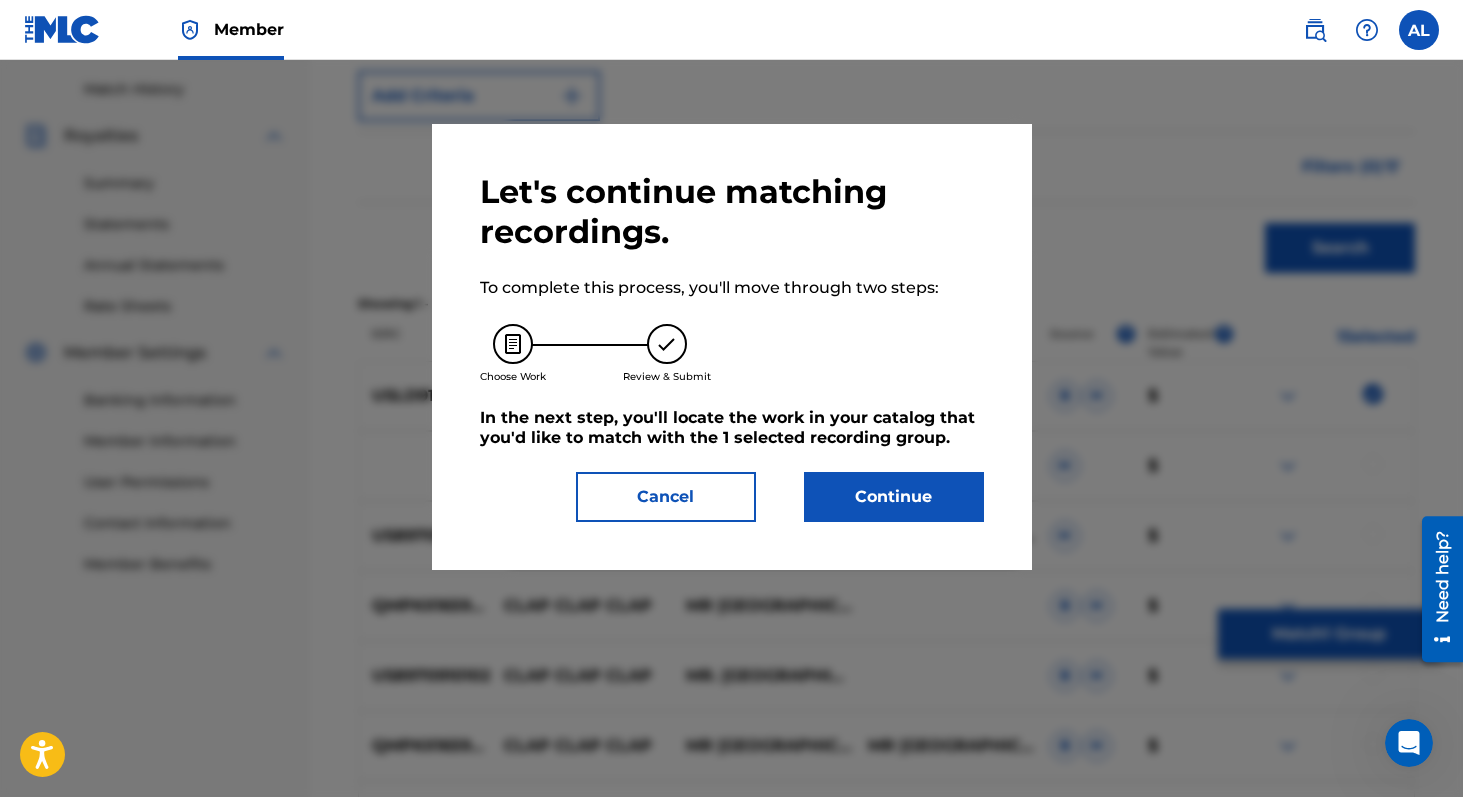 click on "Continue" at bounding box center [894, 497] 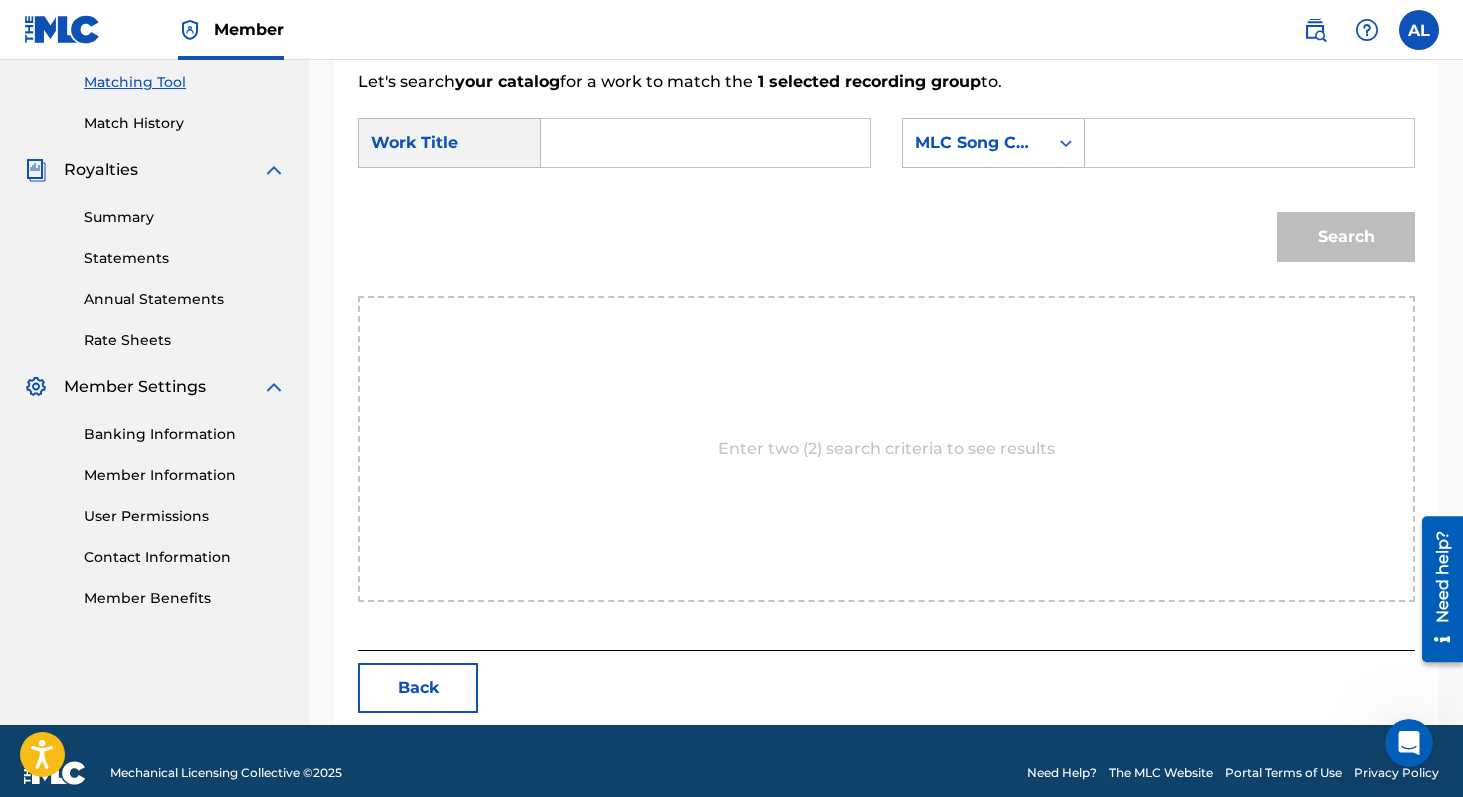 scroll, scrollTop: 535, scrollLeft: 0, axis: vertical 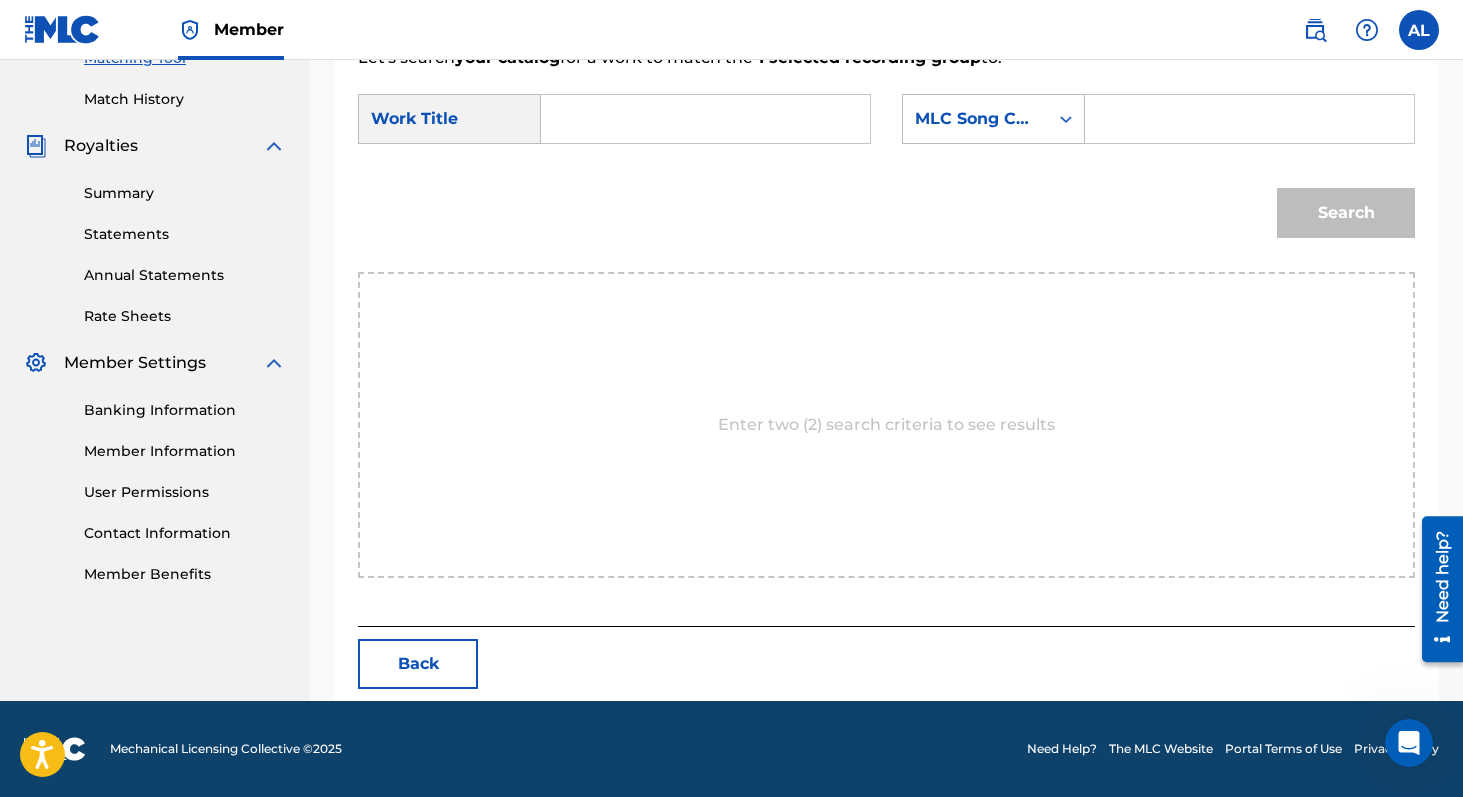 click at bounding box center (705, 119) 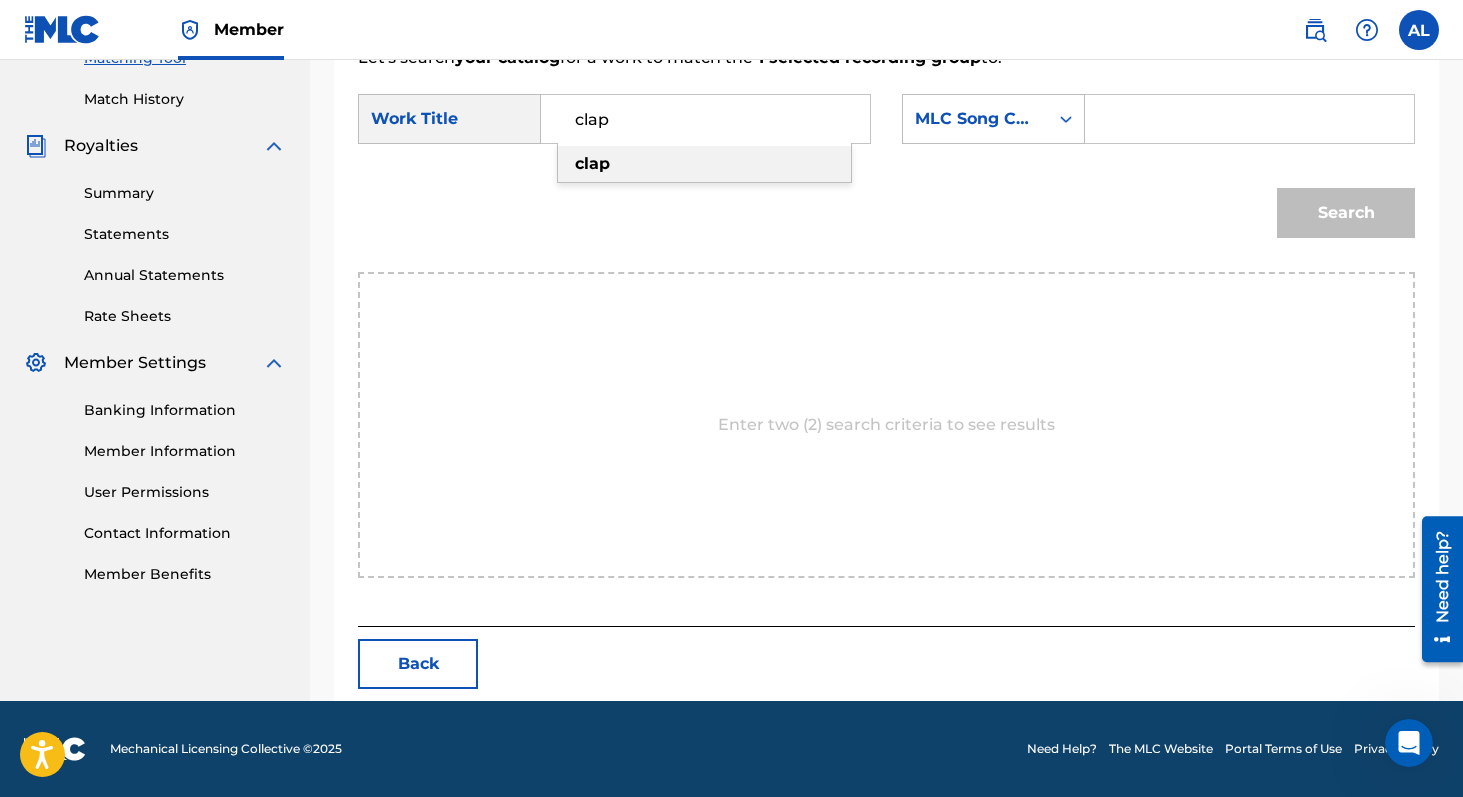 type on "clap" 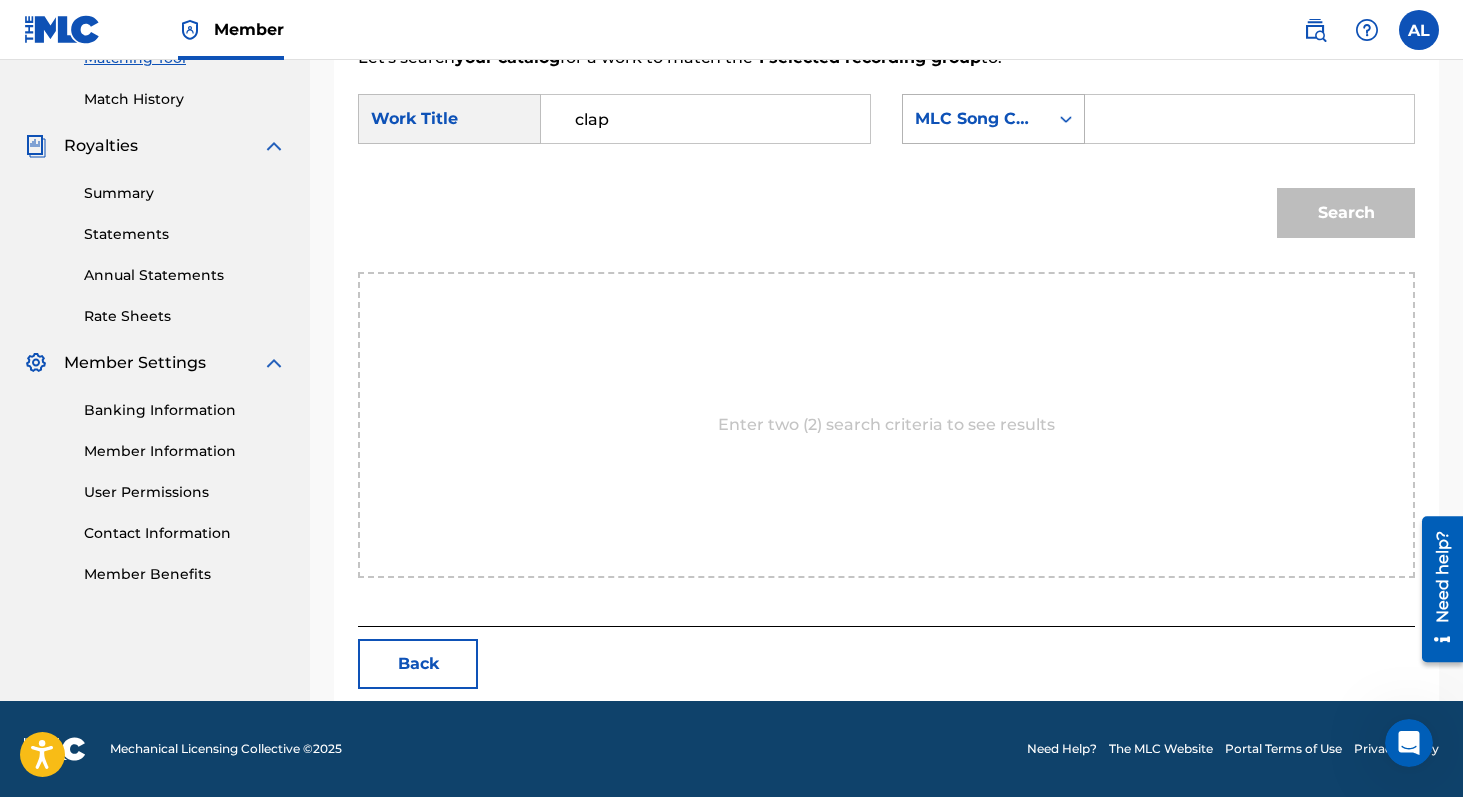 click 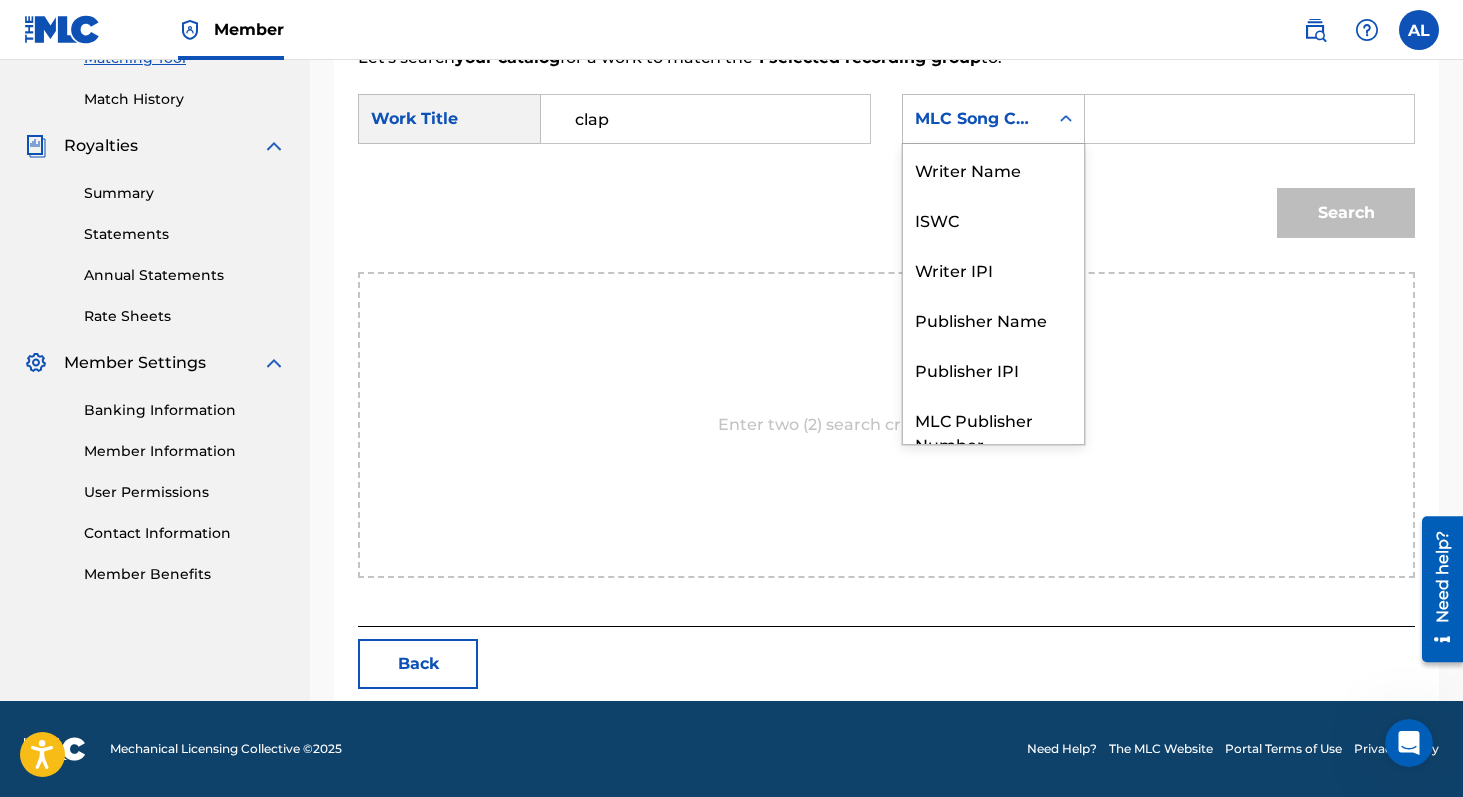 scroll, scrollTop: 74, scrollLeft: 0, axis: vertical 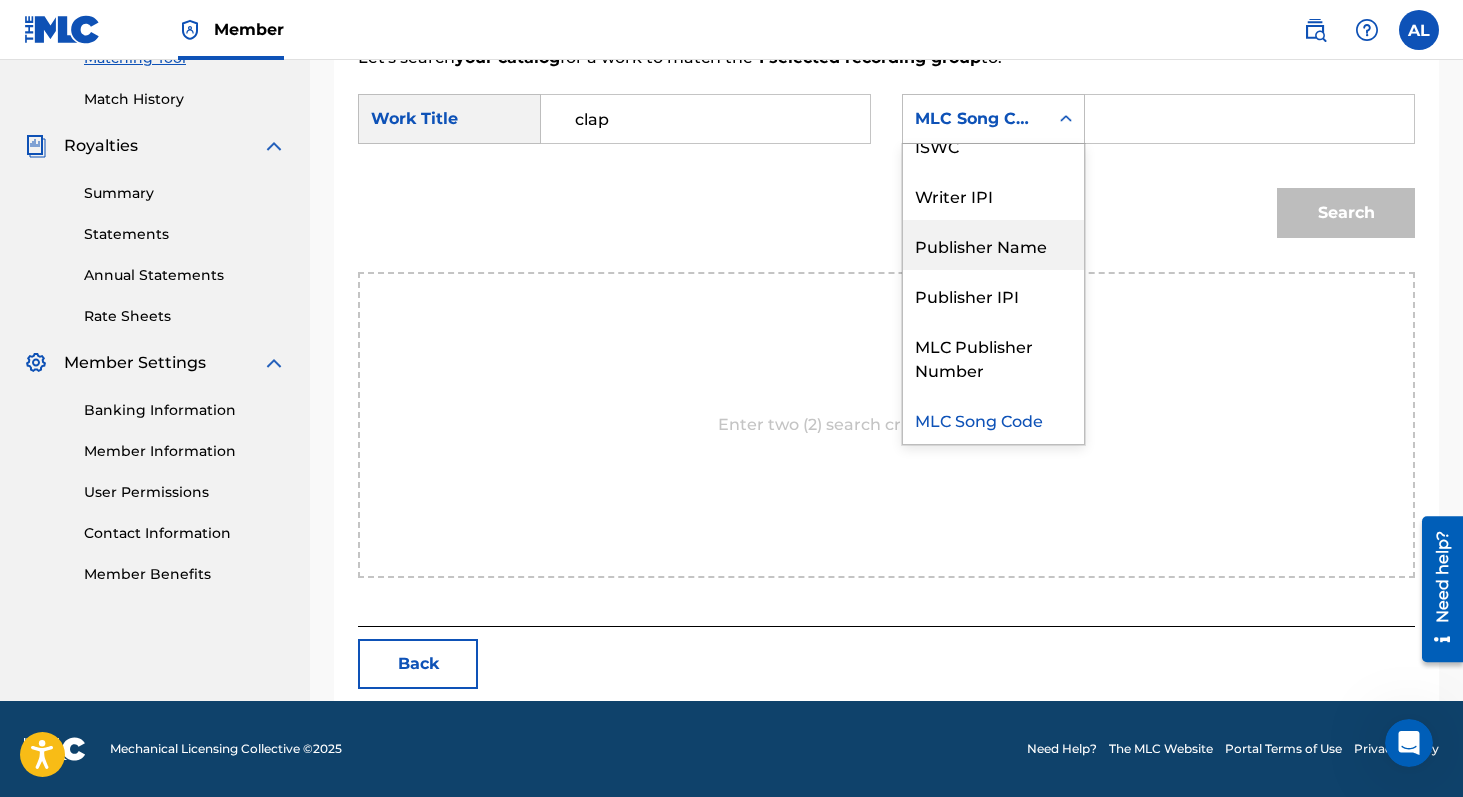 click on "Publisher Name" at bounding box center (993, 245) 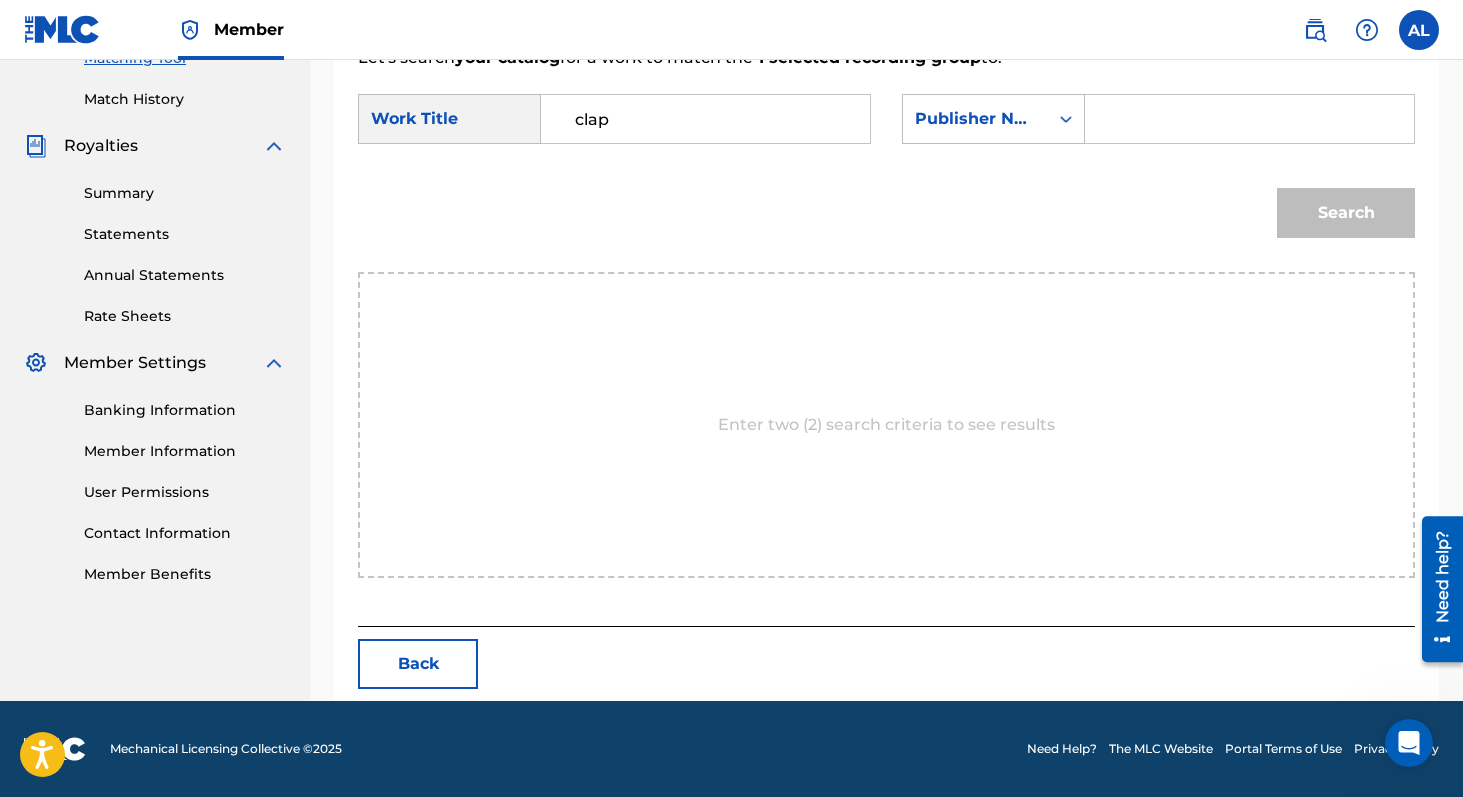 click at bounding box center (1249, 119) 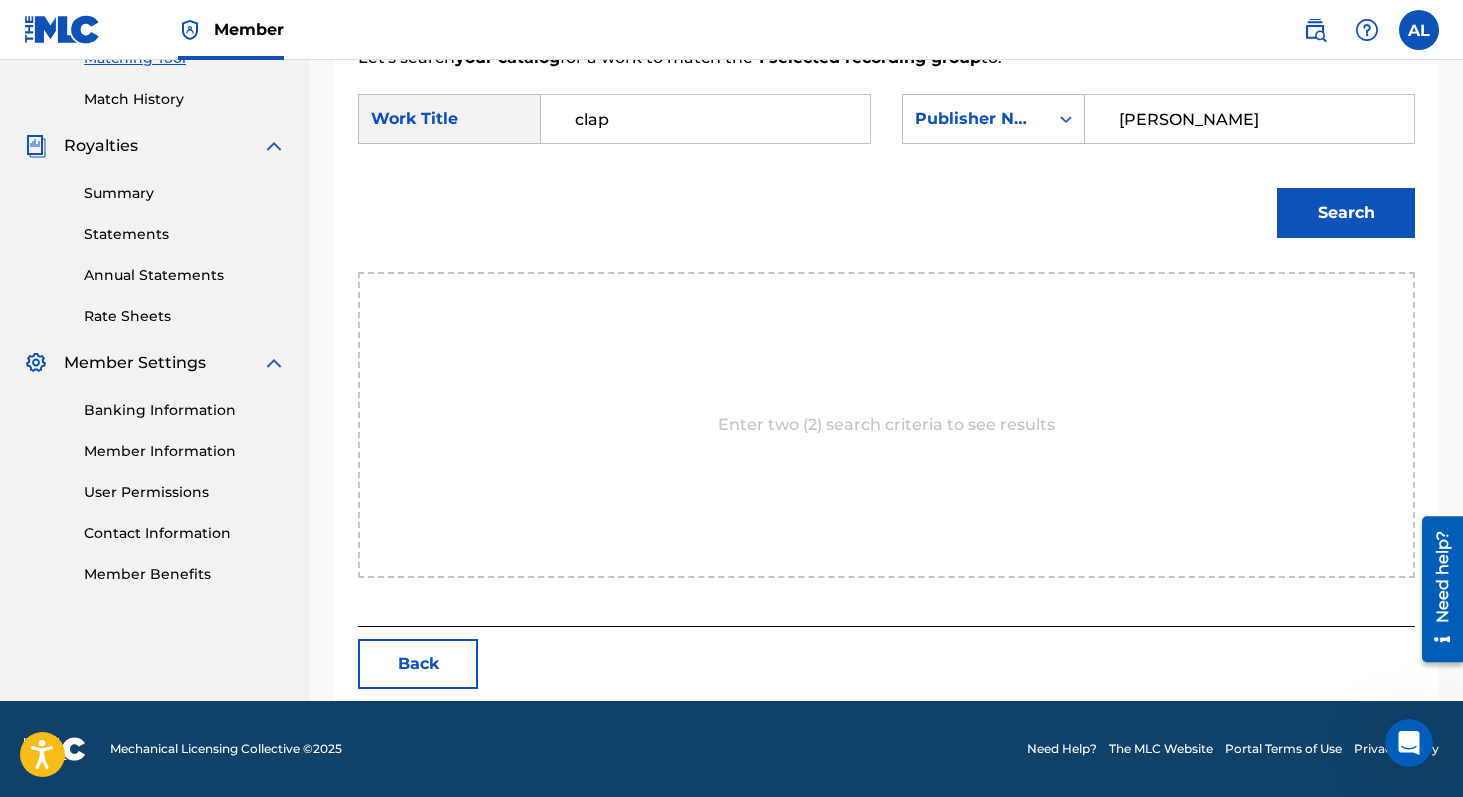 click on "Search" at bounding box center [1346, 213] 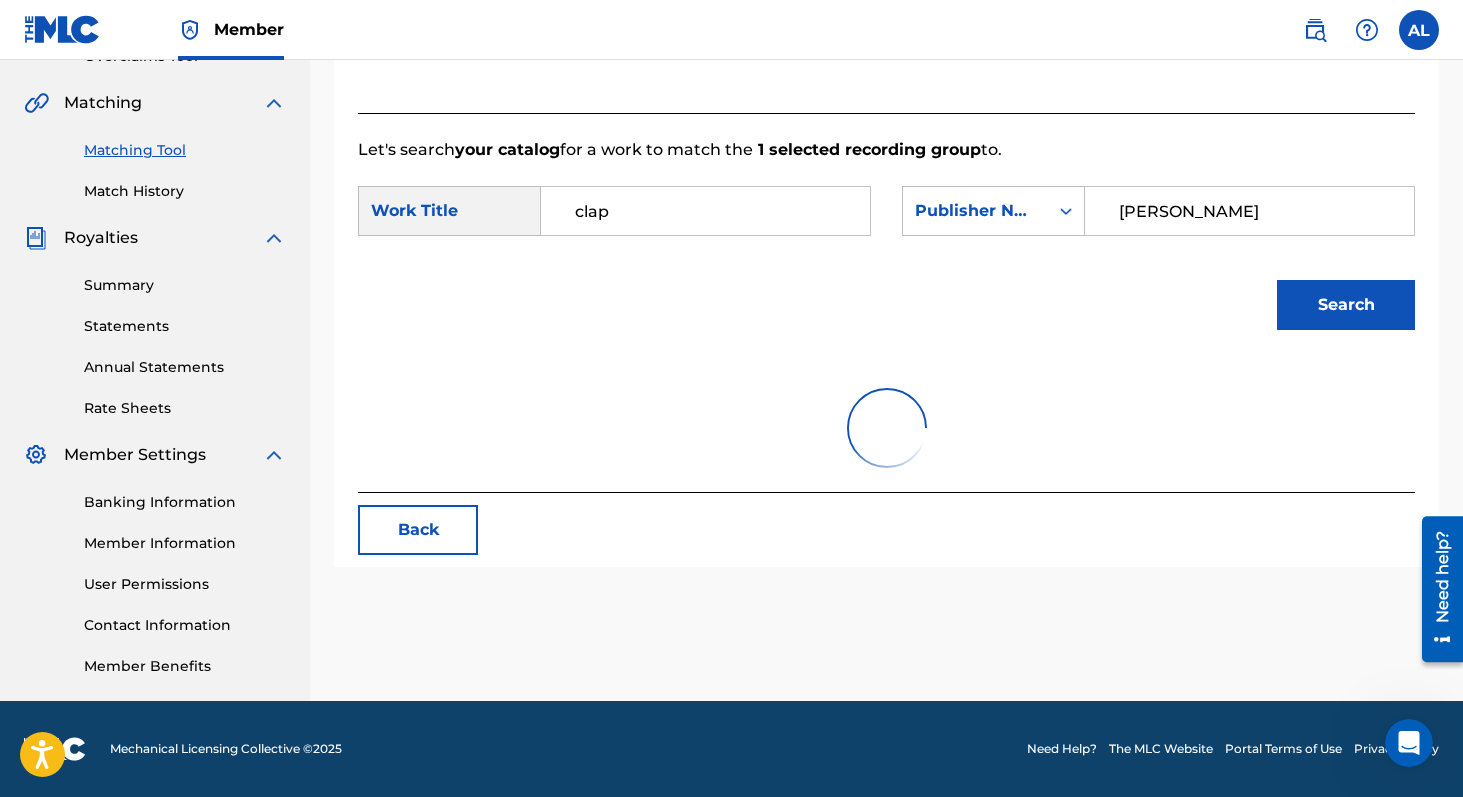 scroll, scrollTop: 476, scrollLeft: 0, axis: vertical 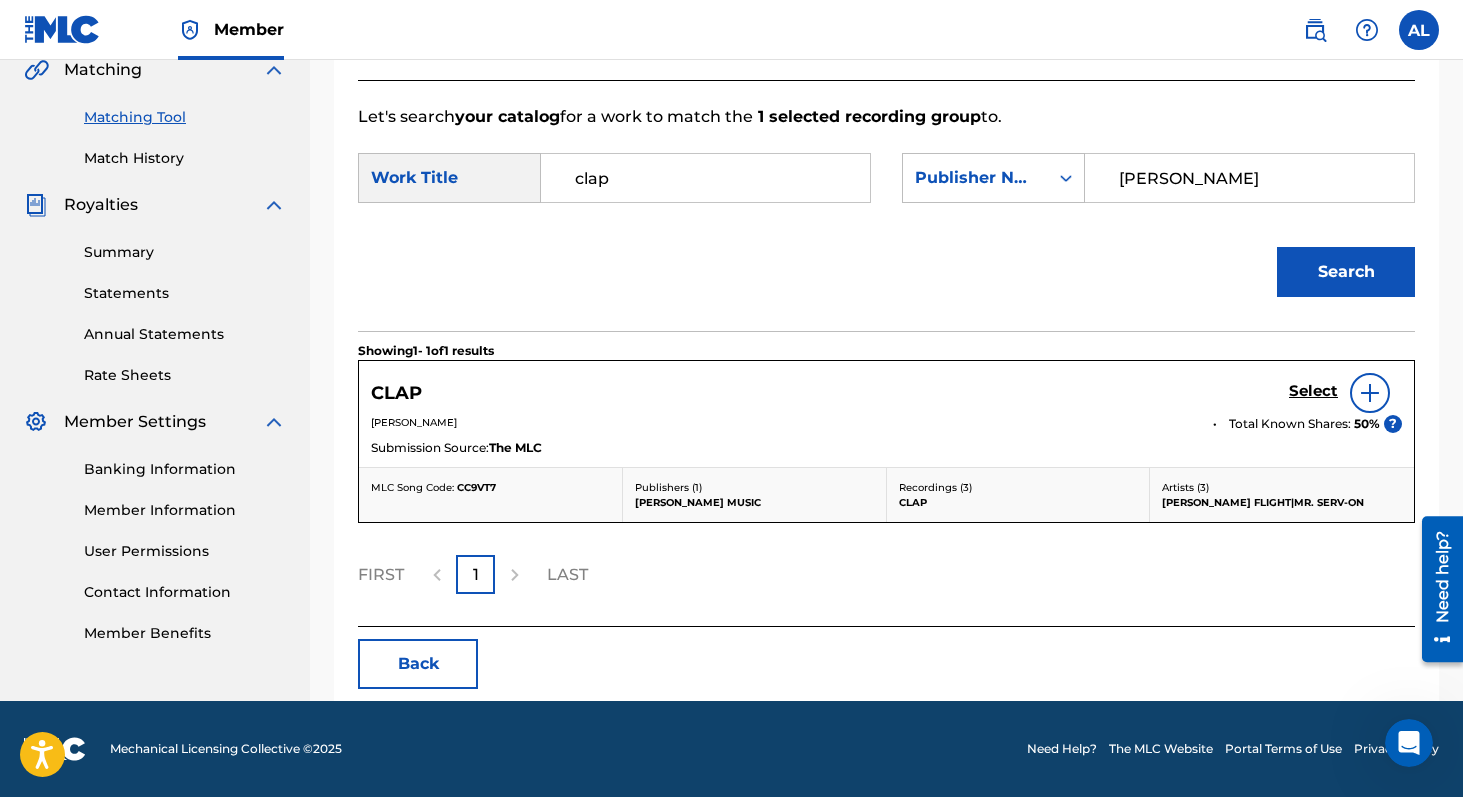 click on "Select" at bounding box center [1313, 391] 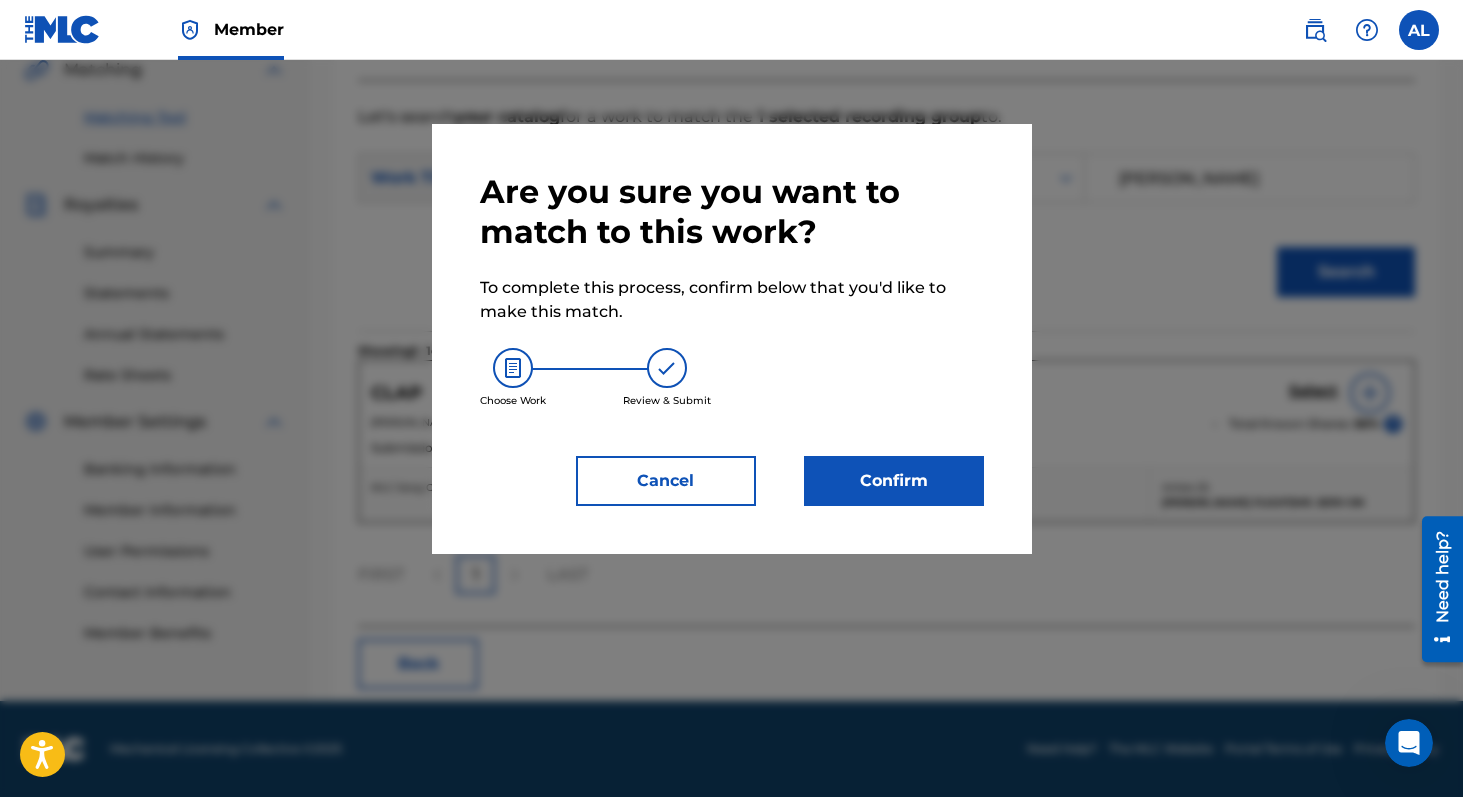 click on "Confirm" at bounding box center (894, 481) 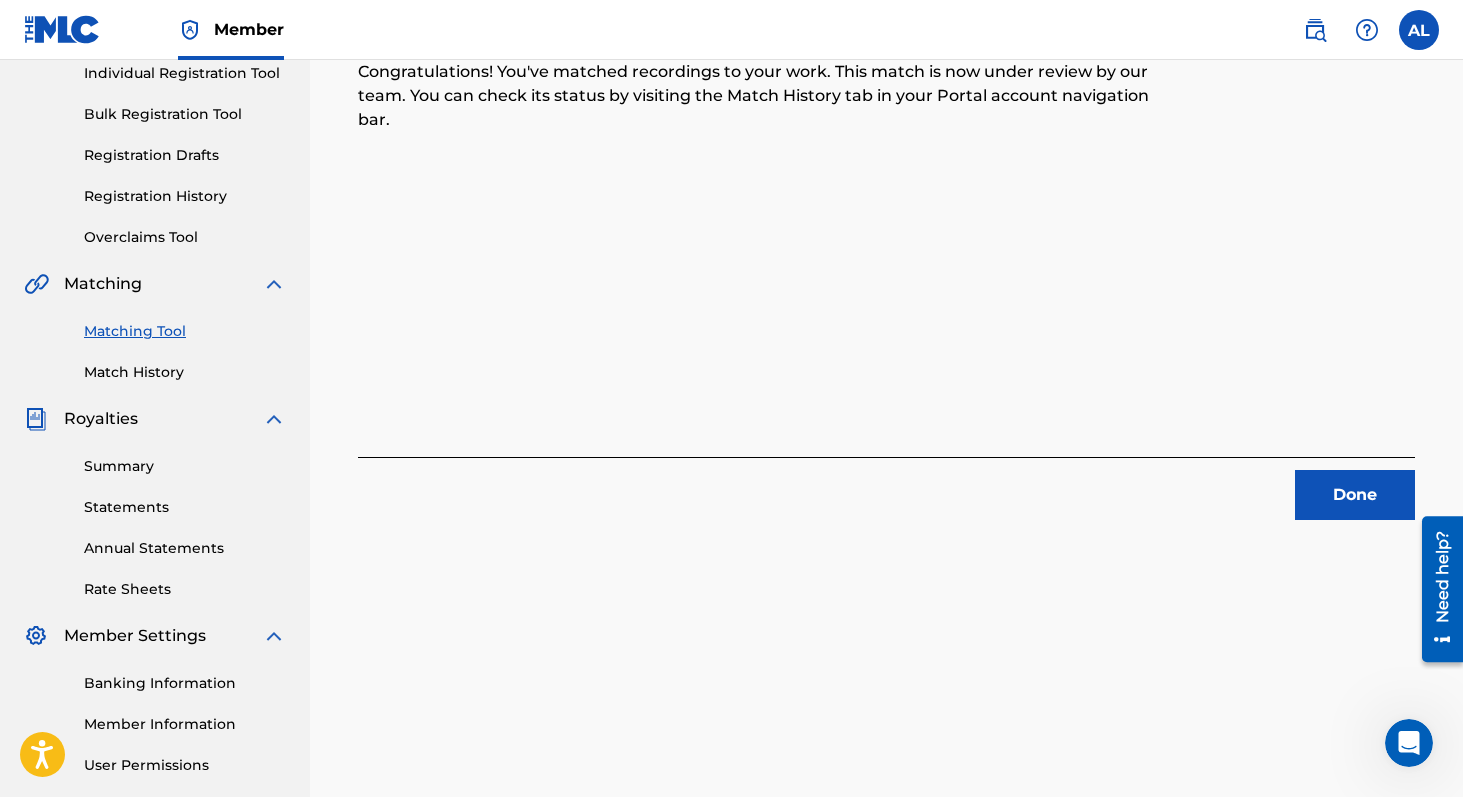 scroll, scrollTop: 268, scrollLeft: 0, axis: vertical 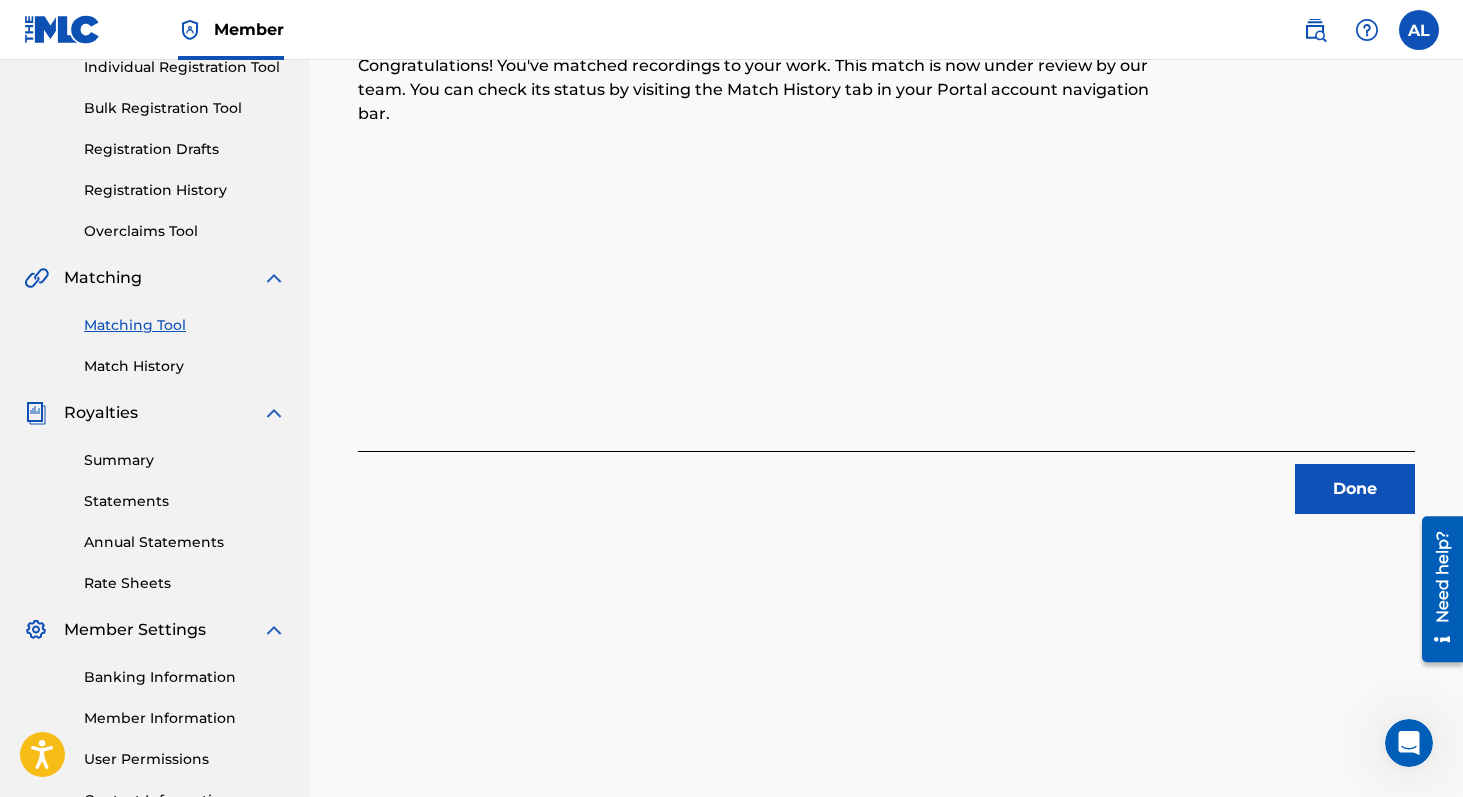 click on "Done" at bounding box center (1355, 489) 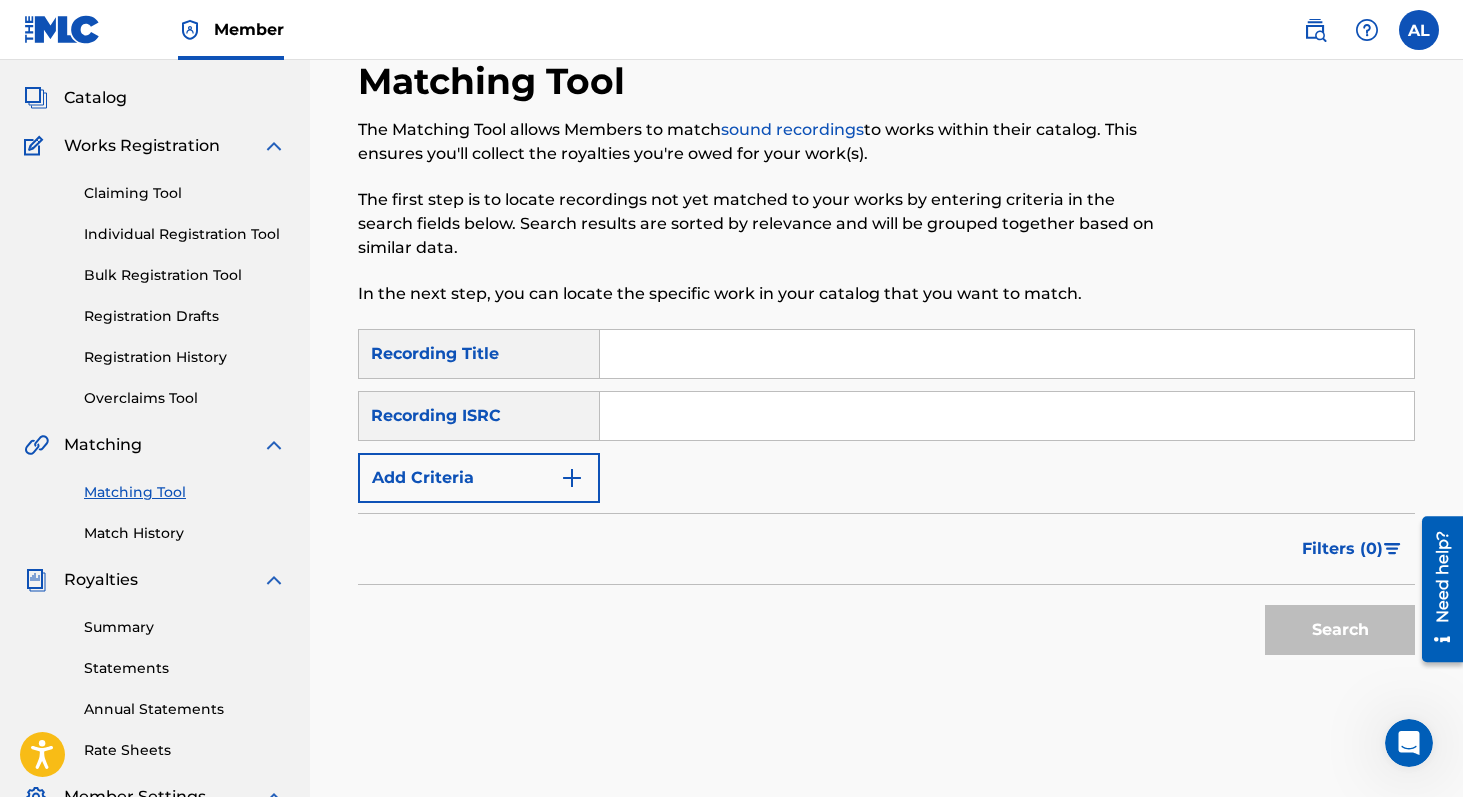 scroll, scrollTop: 0, scrollLeft: 0, axis: both 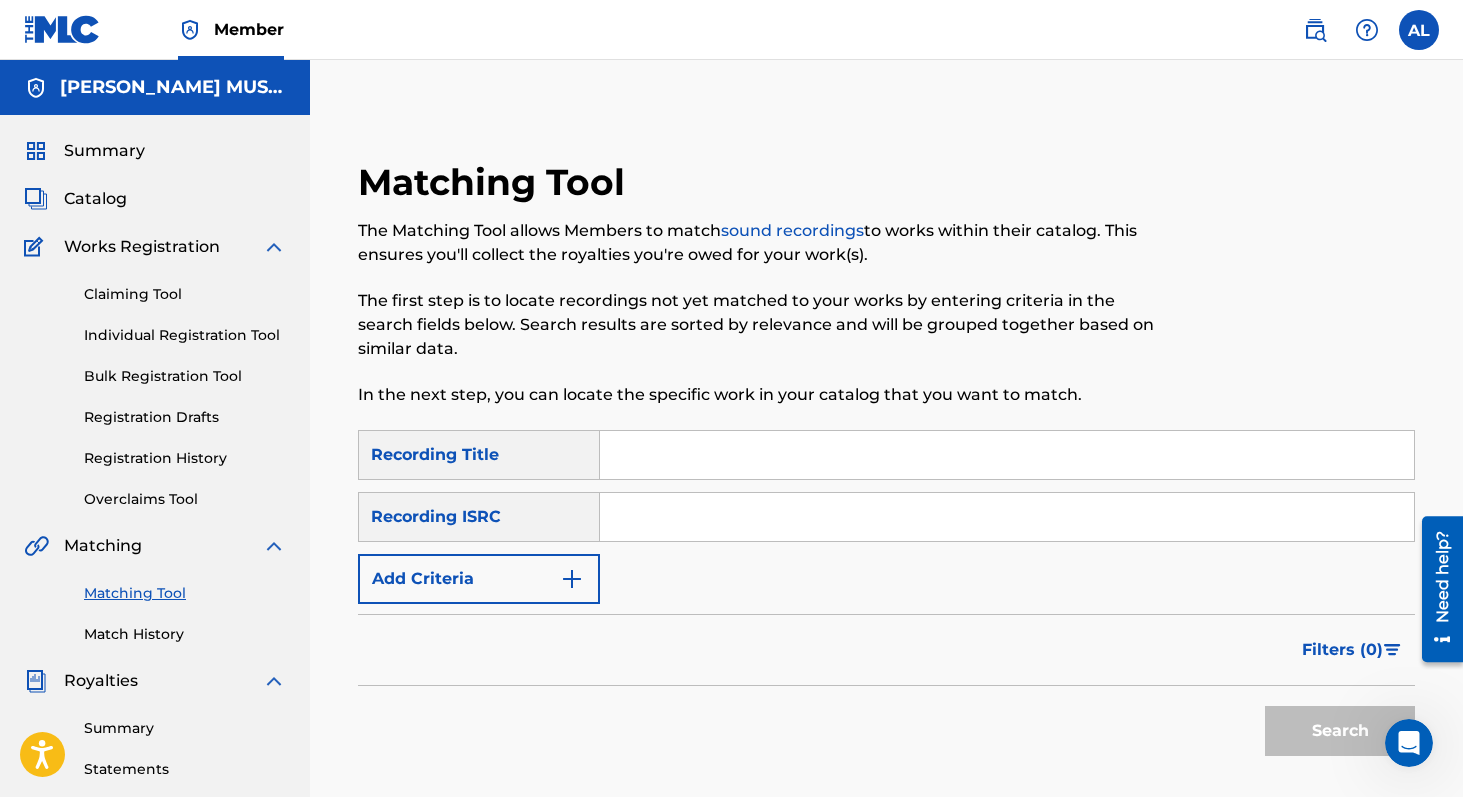 click at bounding box center [1007, 455] 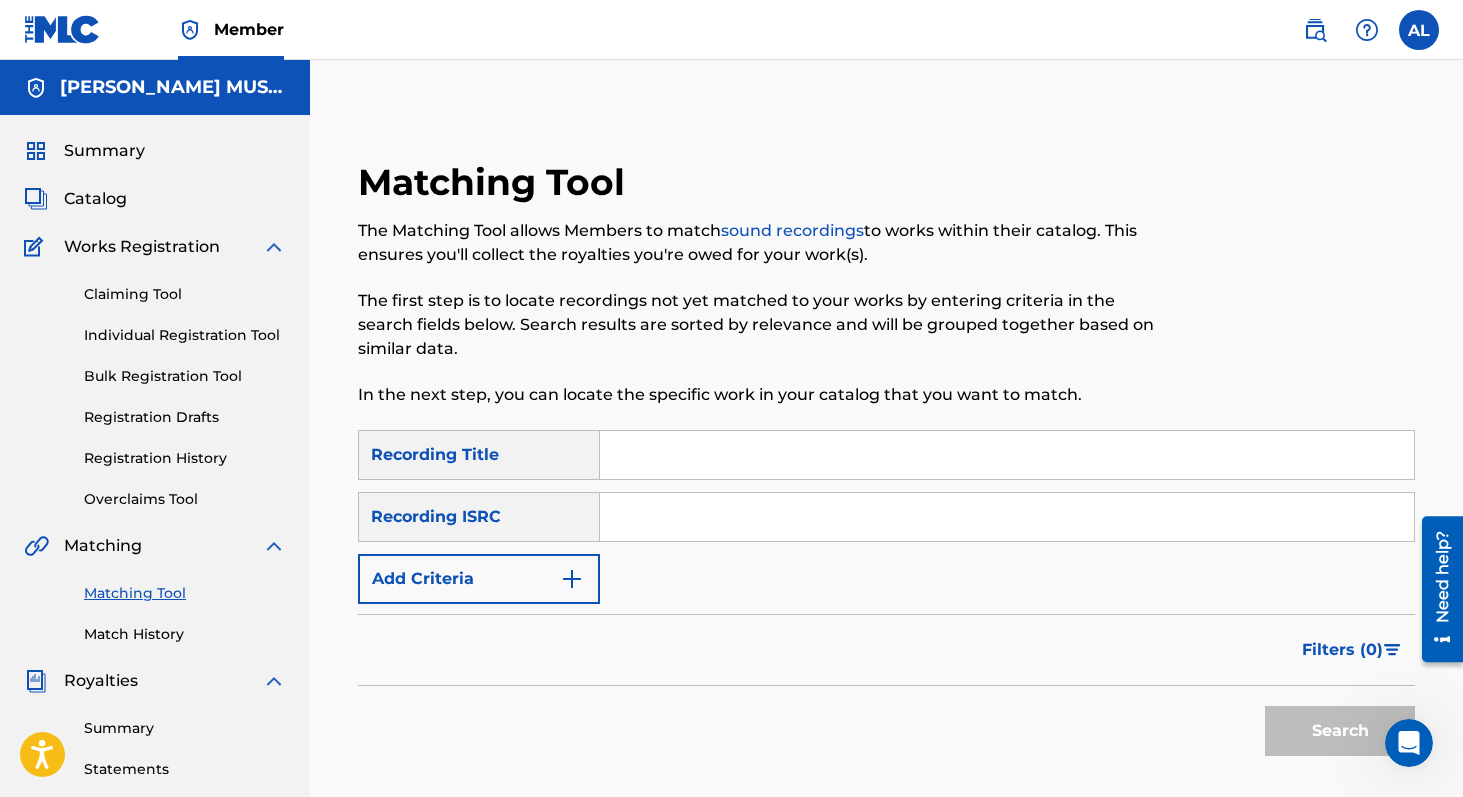click at bounding box center [1007, 455] 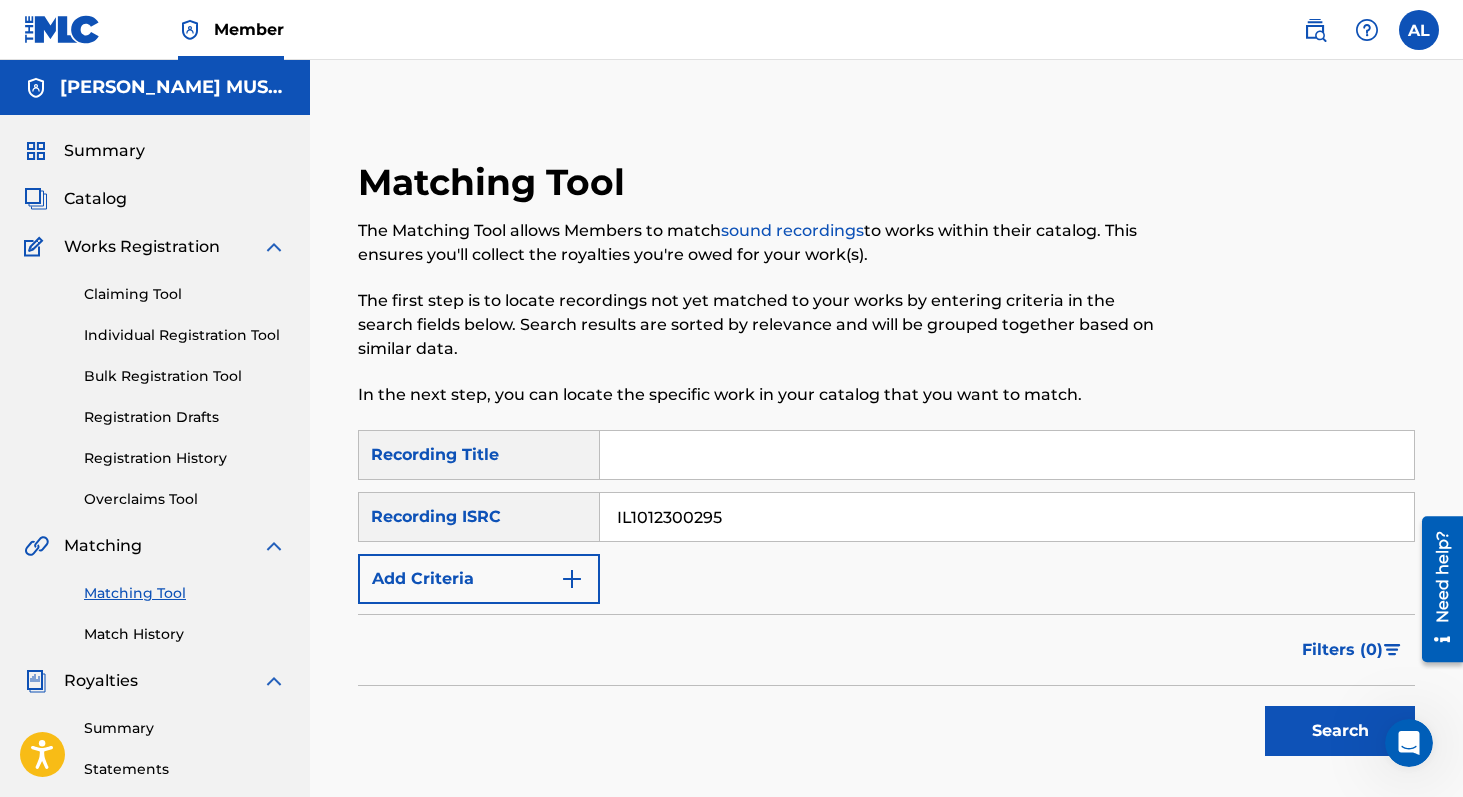type on "IL1012300295" 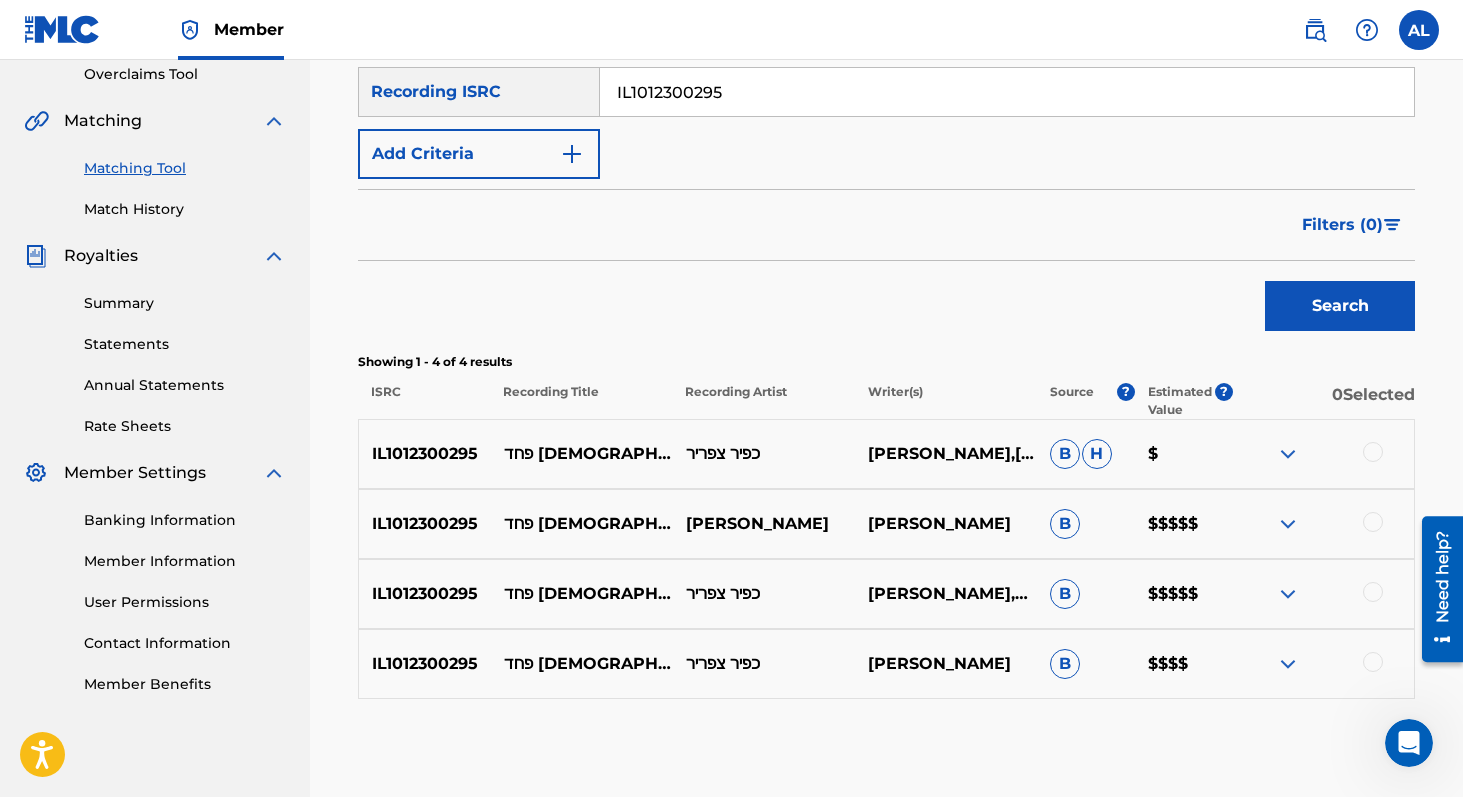 scroll, scrollTop: 426, scrollLeft: 0, axis: vertical 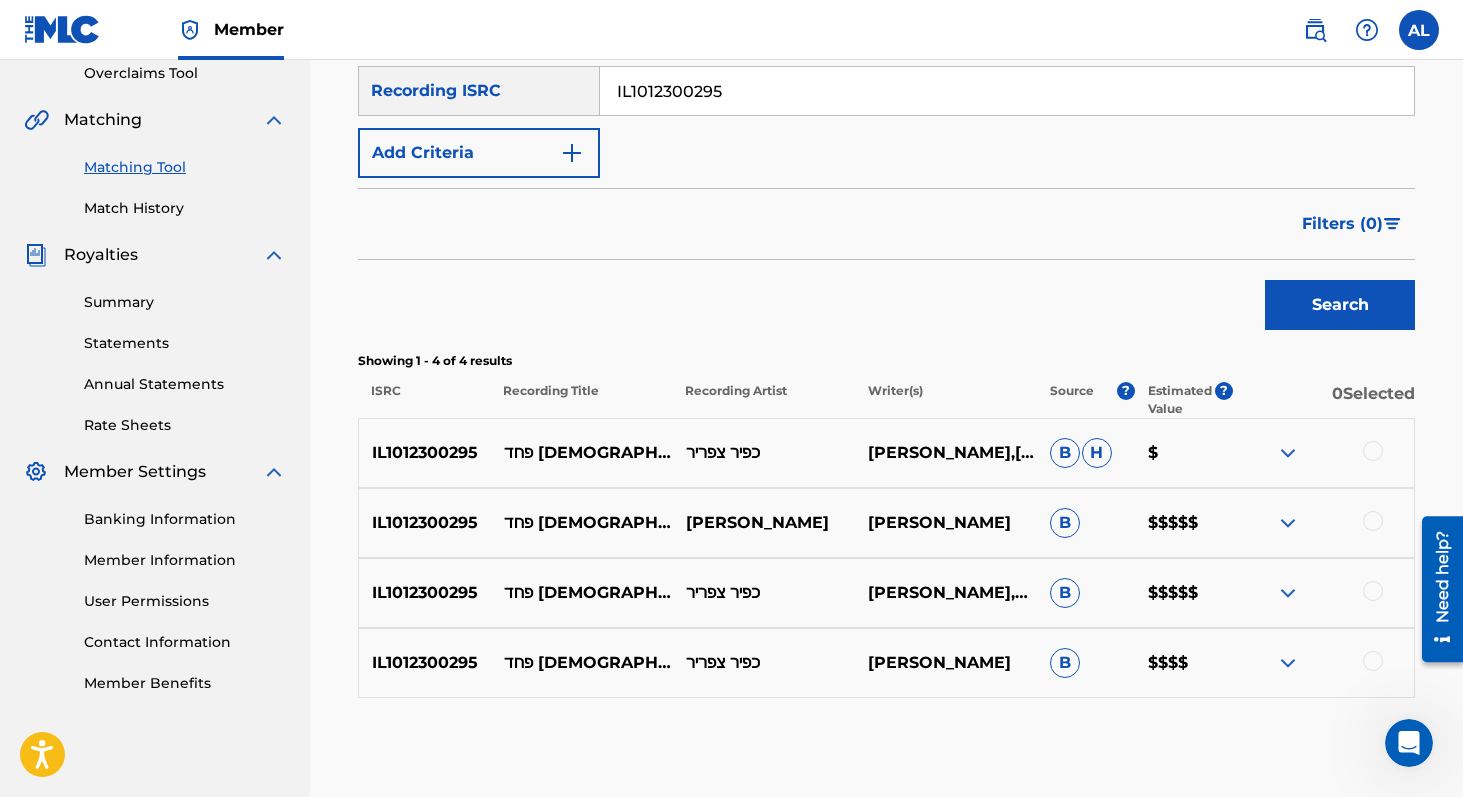 click at bounding box center (1288, 523) 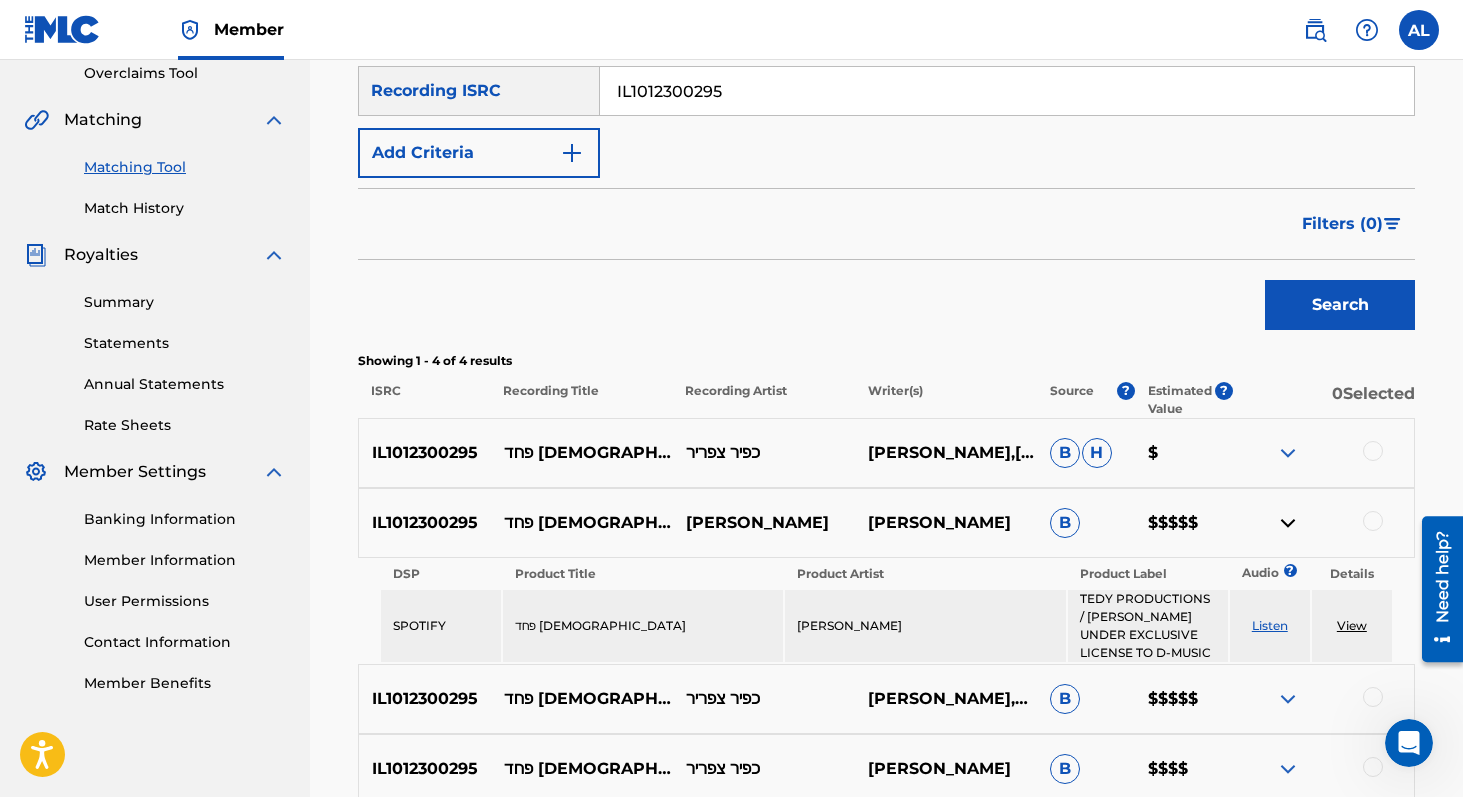 click at bounding box center [1288, 523] 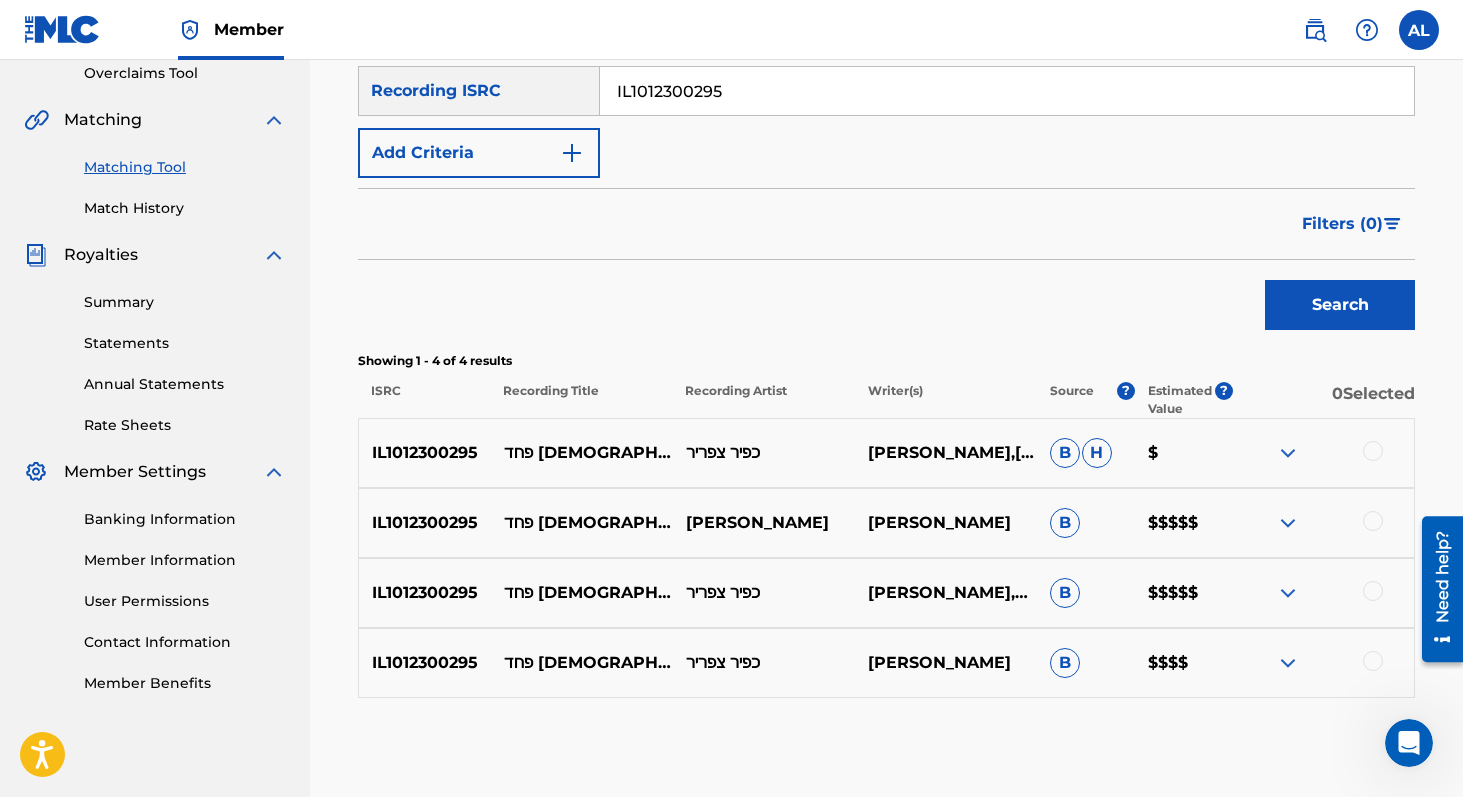 click at bounding box center [1288, 523] 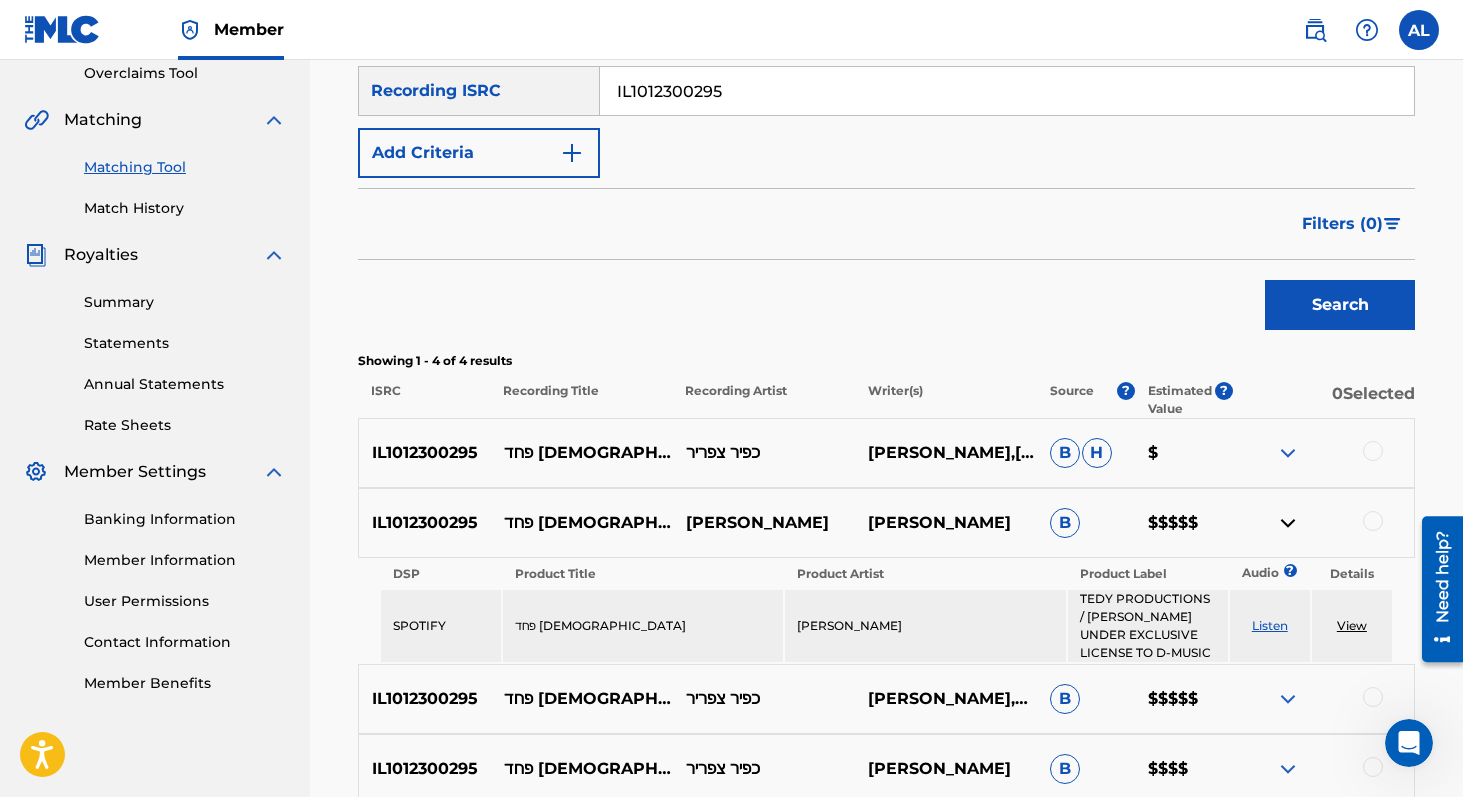 click at bounding box center (1288, 523) 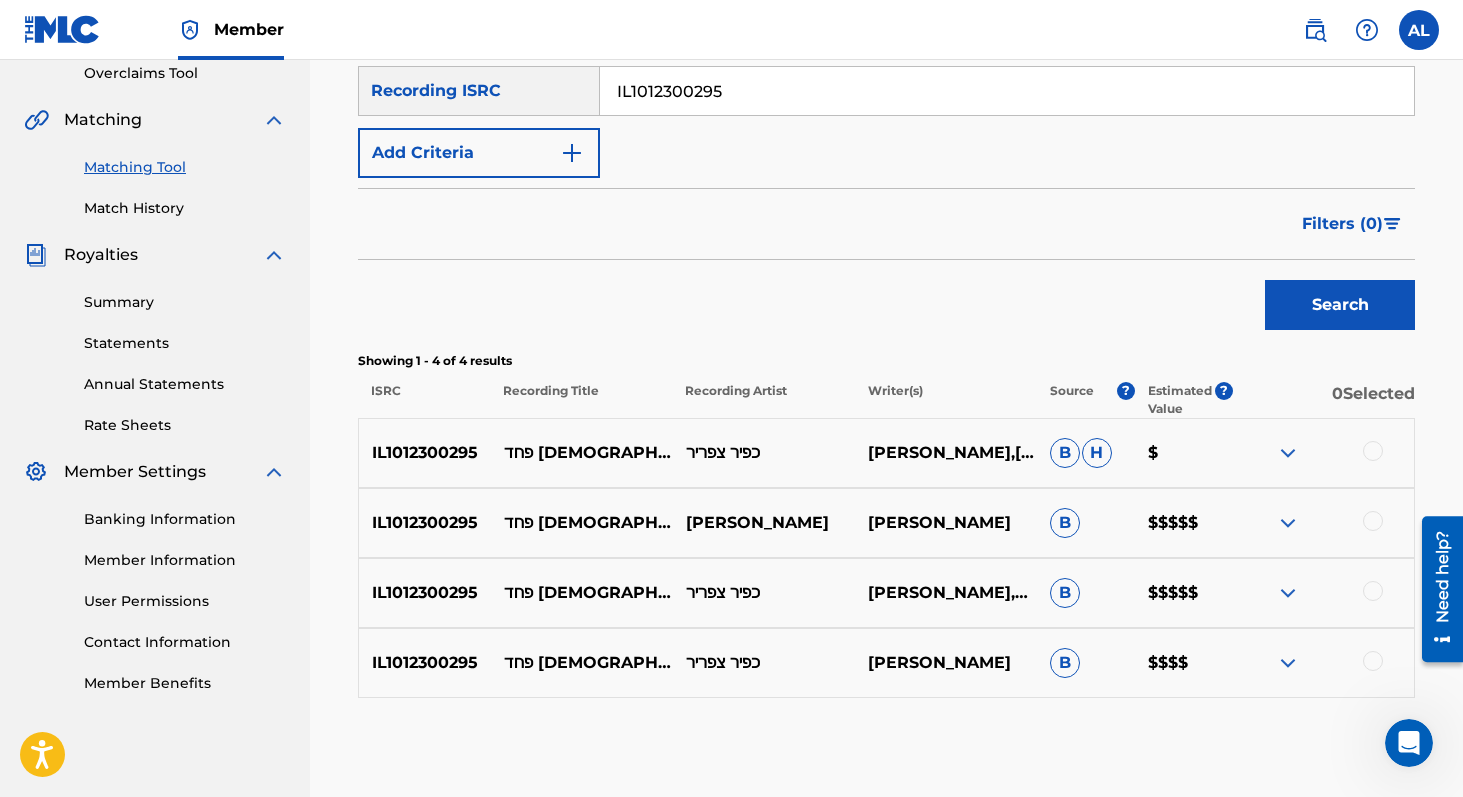 click at bounding box center (1288, 593) 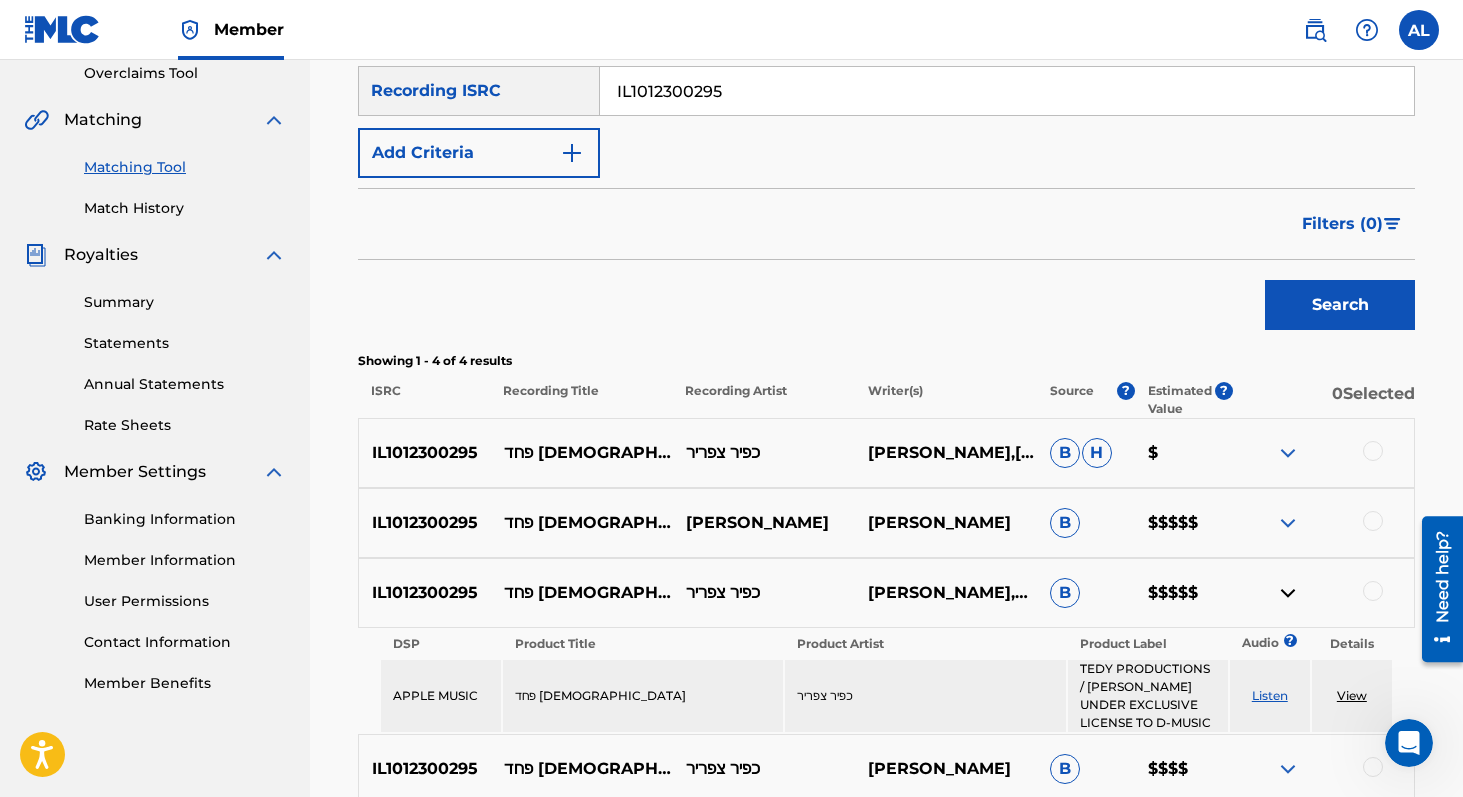 click at bounding box center [1288, 593] 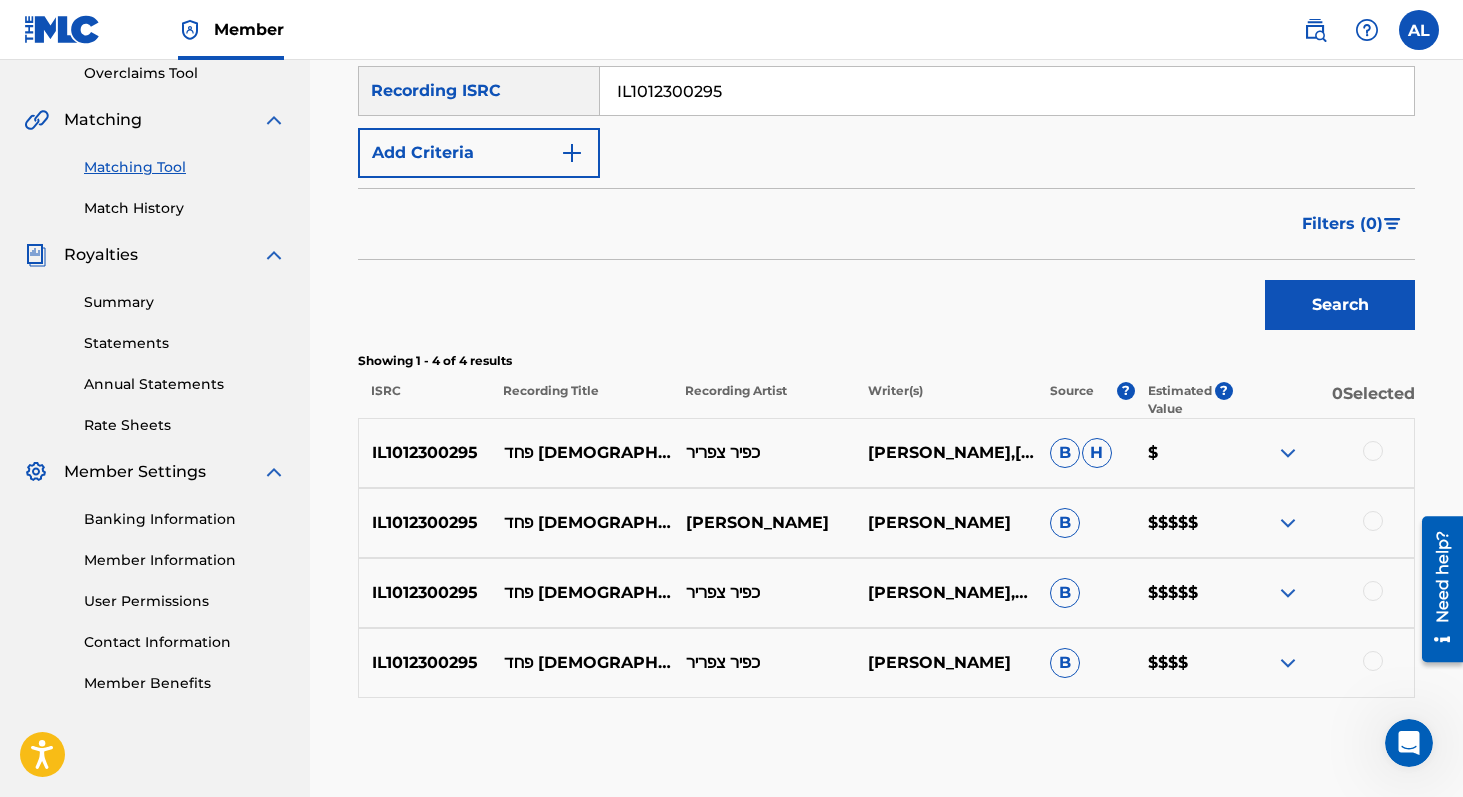 click at bounding box center [1288, 663] 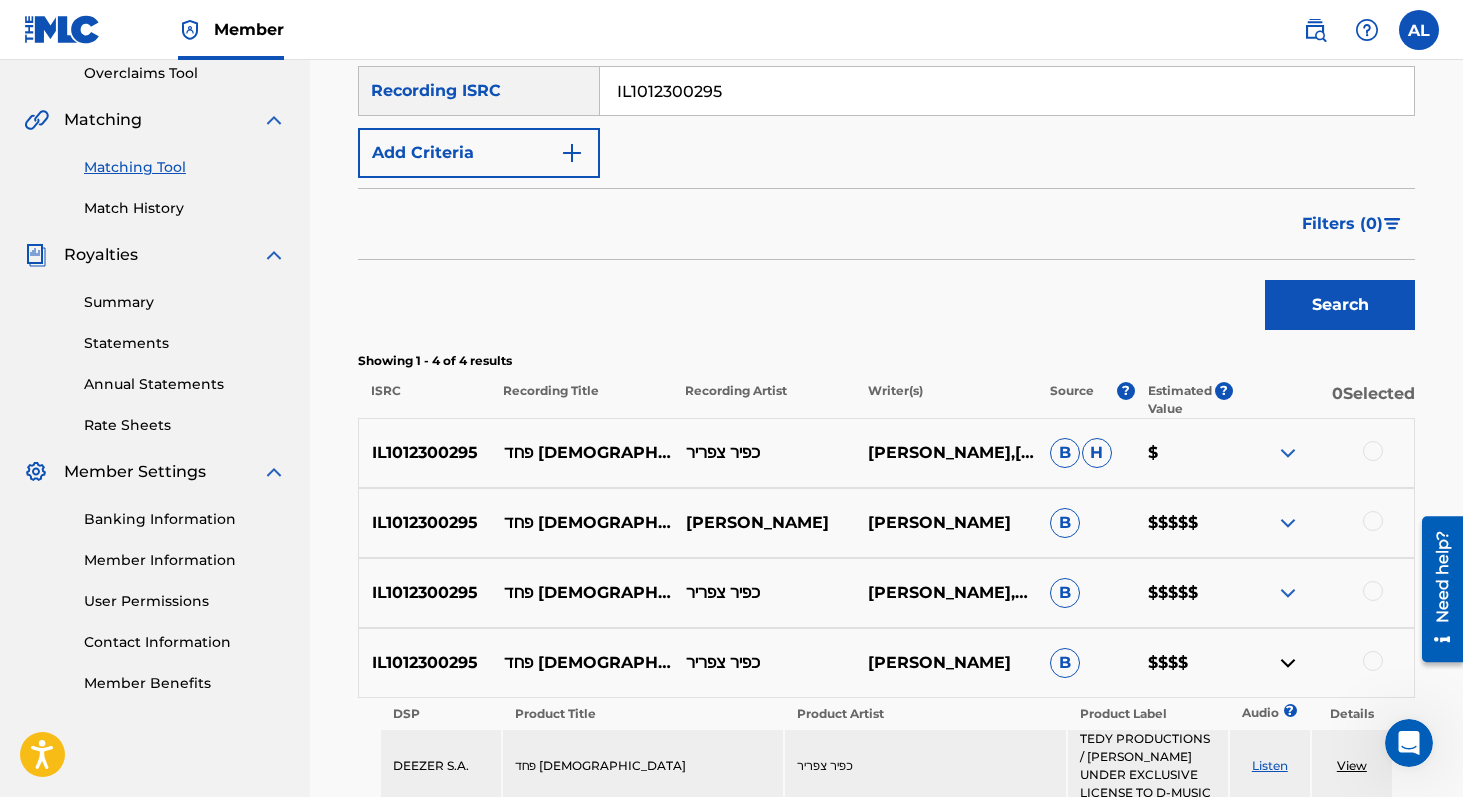 click at bounding box center (1288, 663) 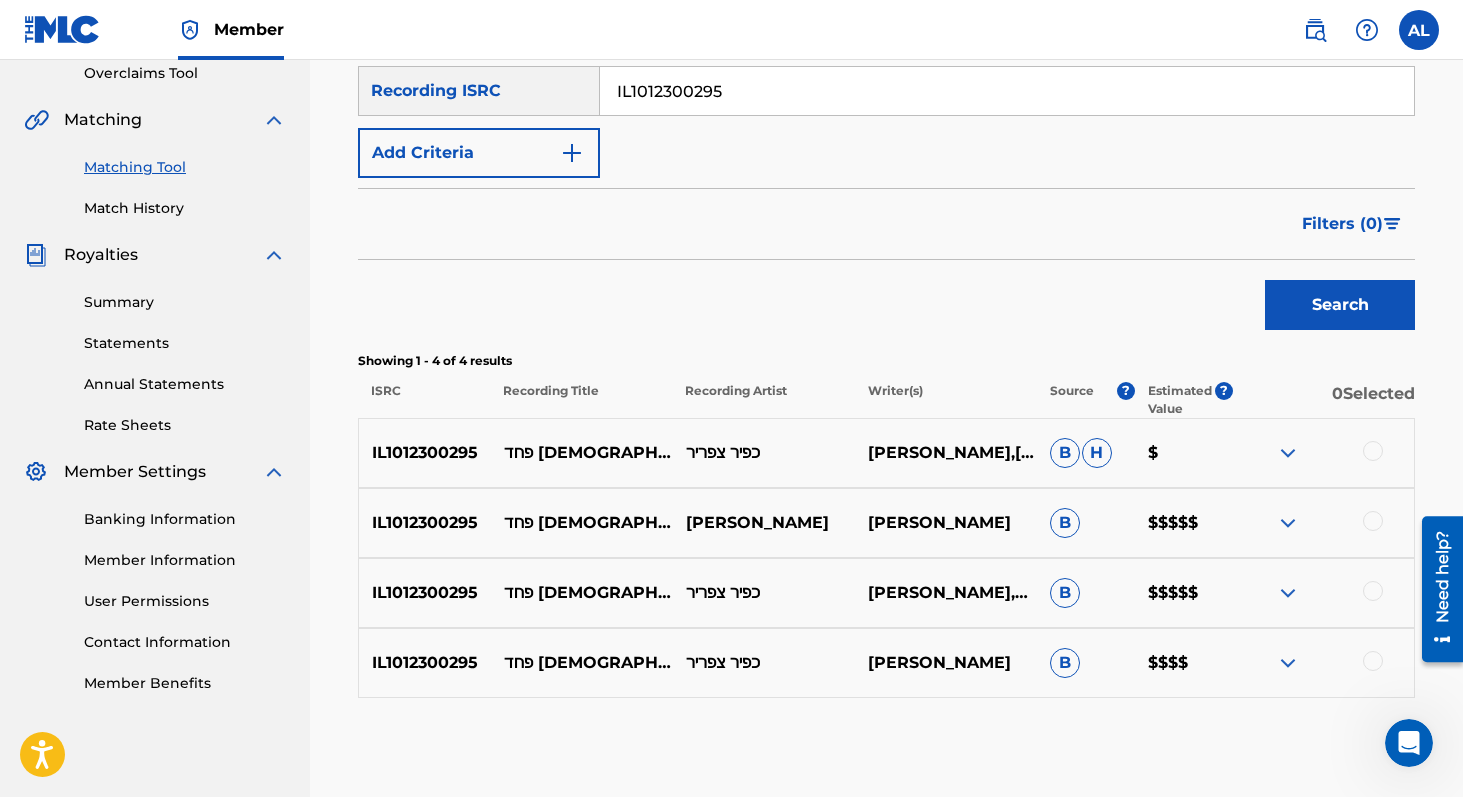 click at bounding box center (1288, 663) 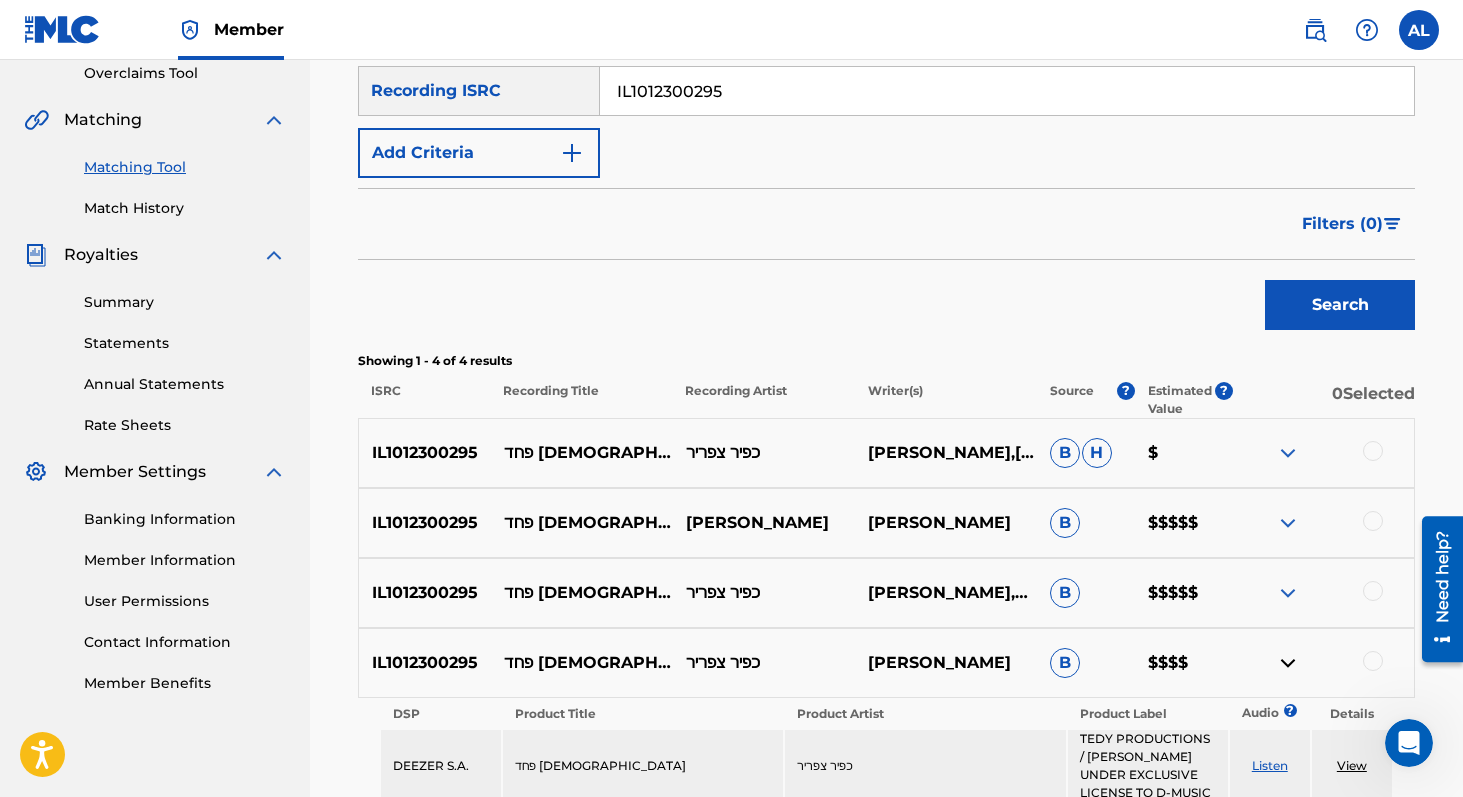 click at bounding box center [1288, 663] 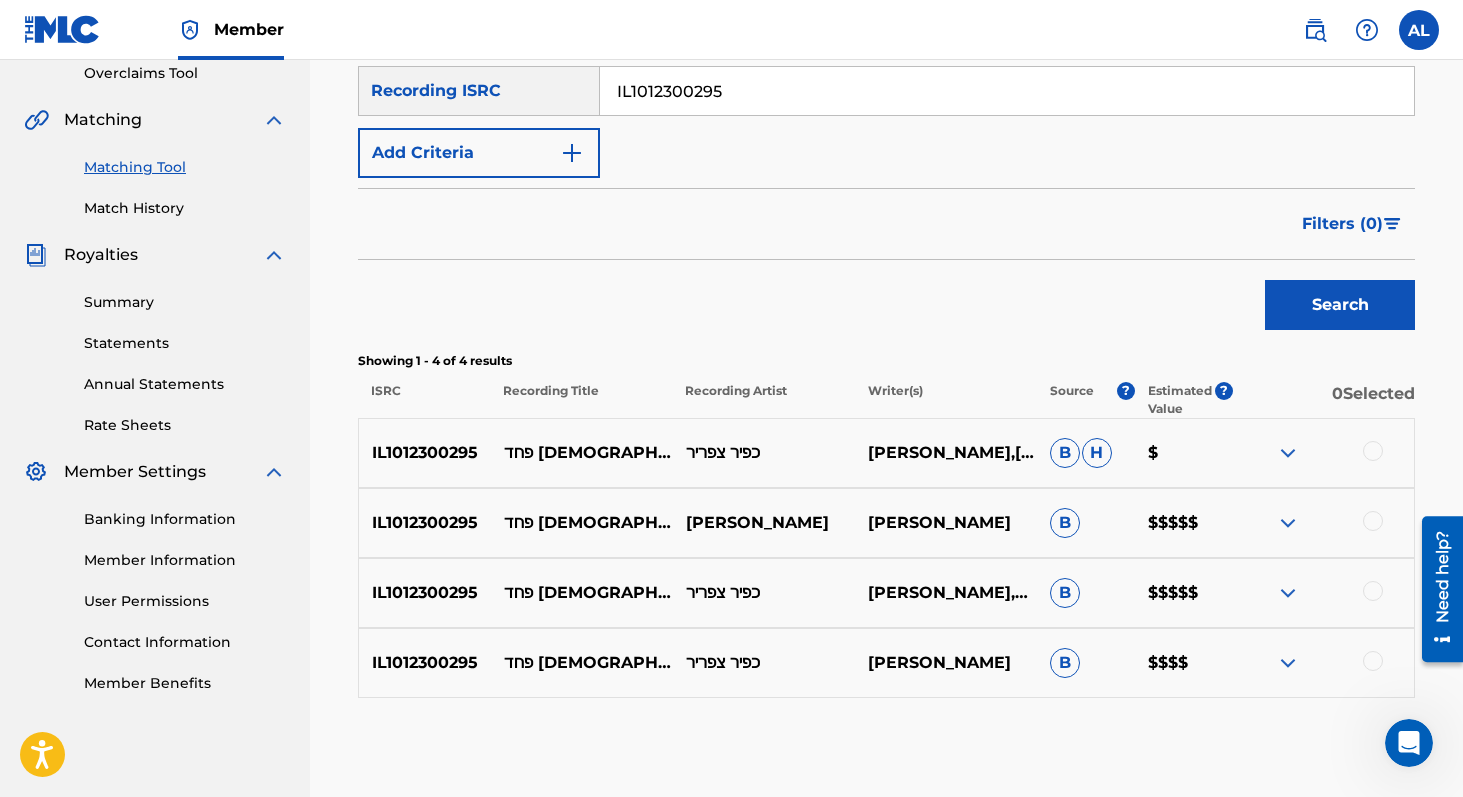 click at bounding box center (1288, 523) 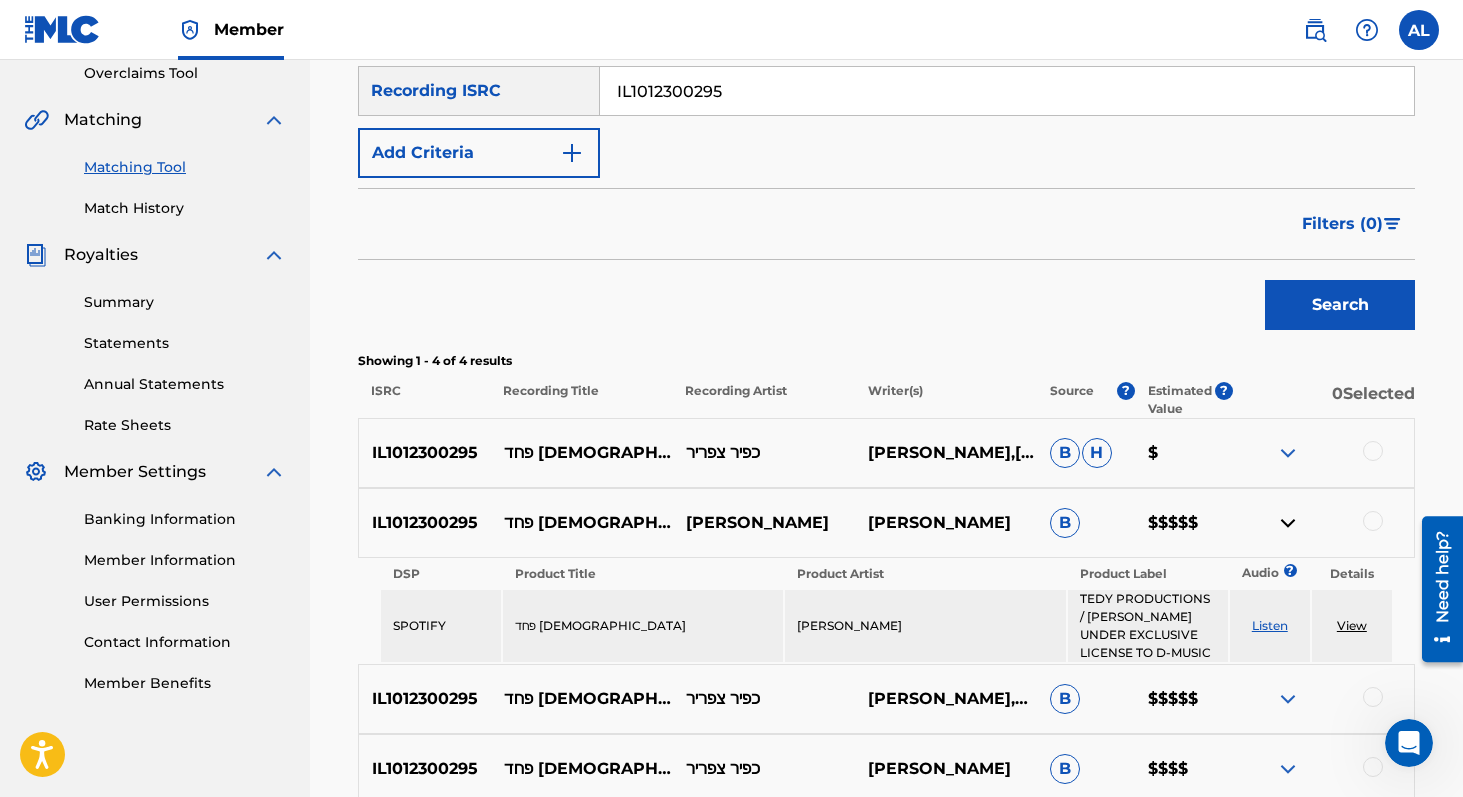click on "View" at bounding box center (1352, 625) 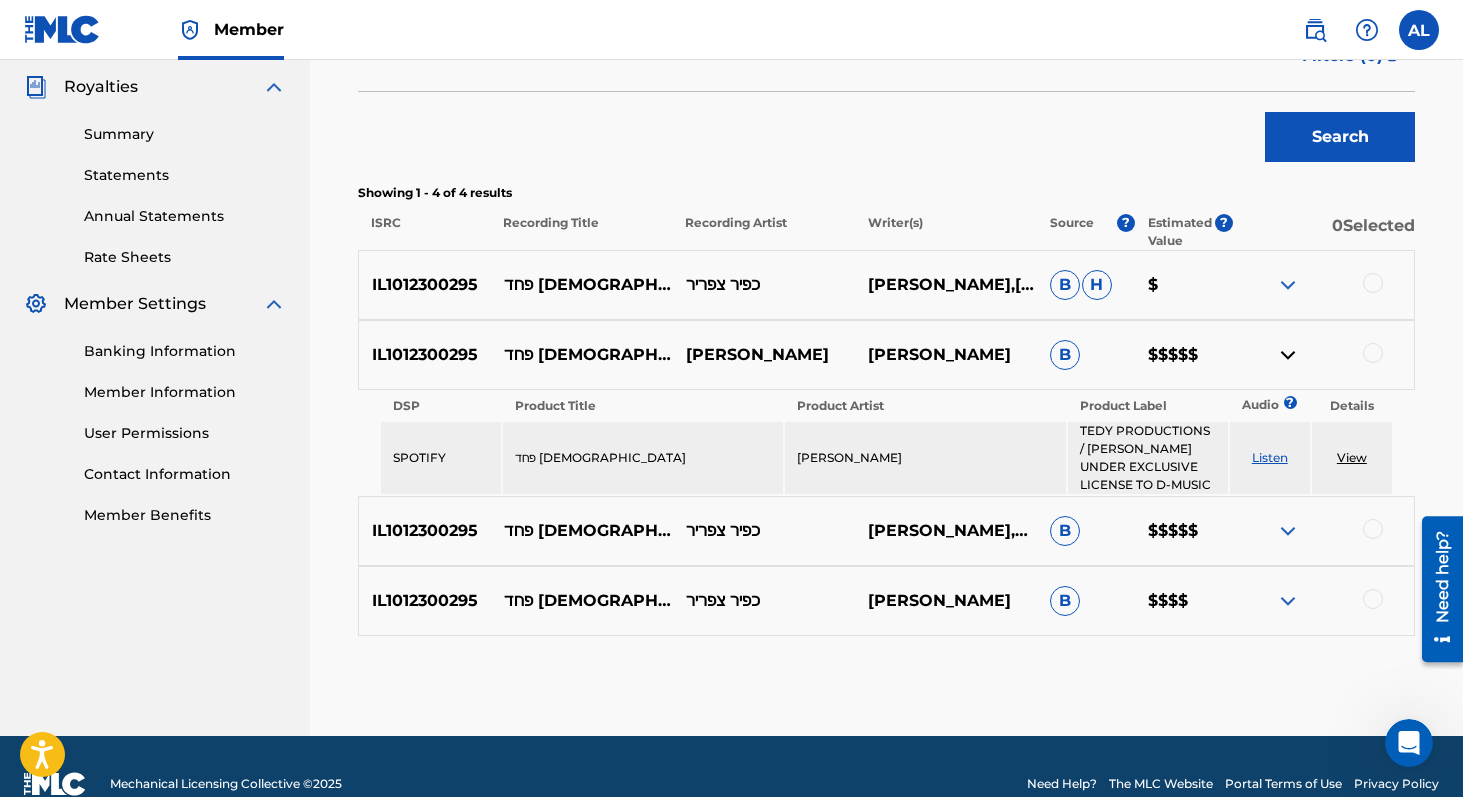 scroll, scrollTop: 629, scrollLeft: 0, axis: vertical 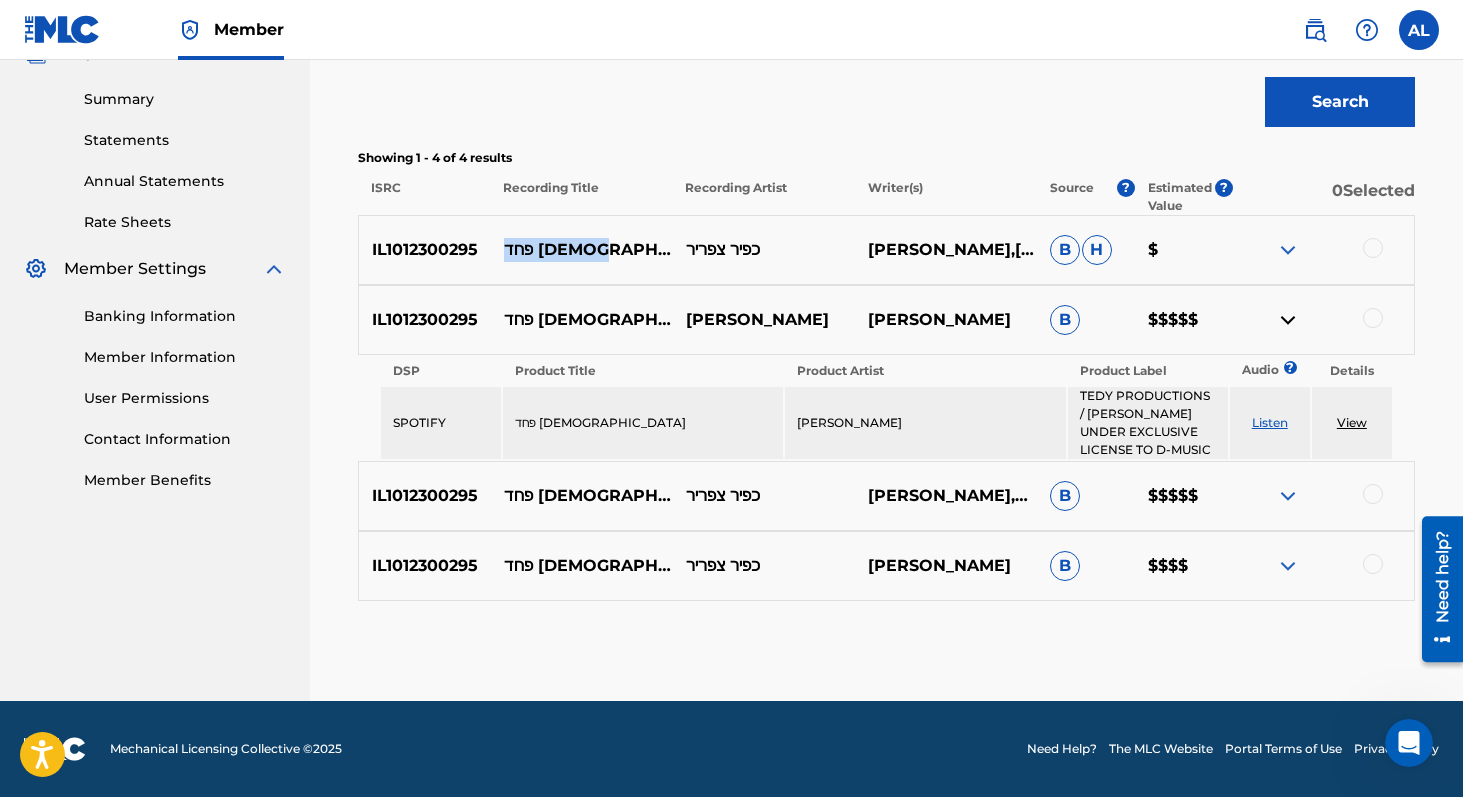 drag, startPoint x: 594, startPoint y: 252, endPoint x: 502, endPoint y: 255, distance: 92.0489 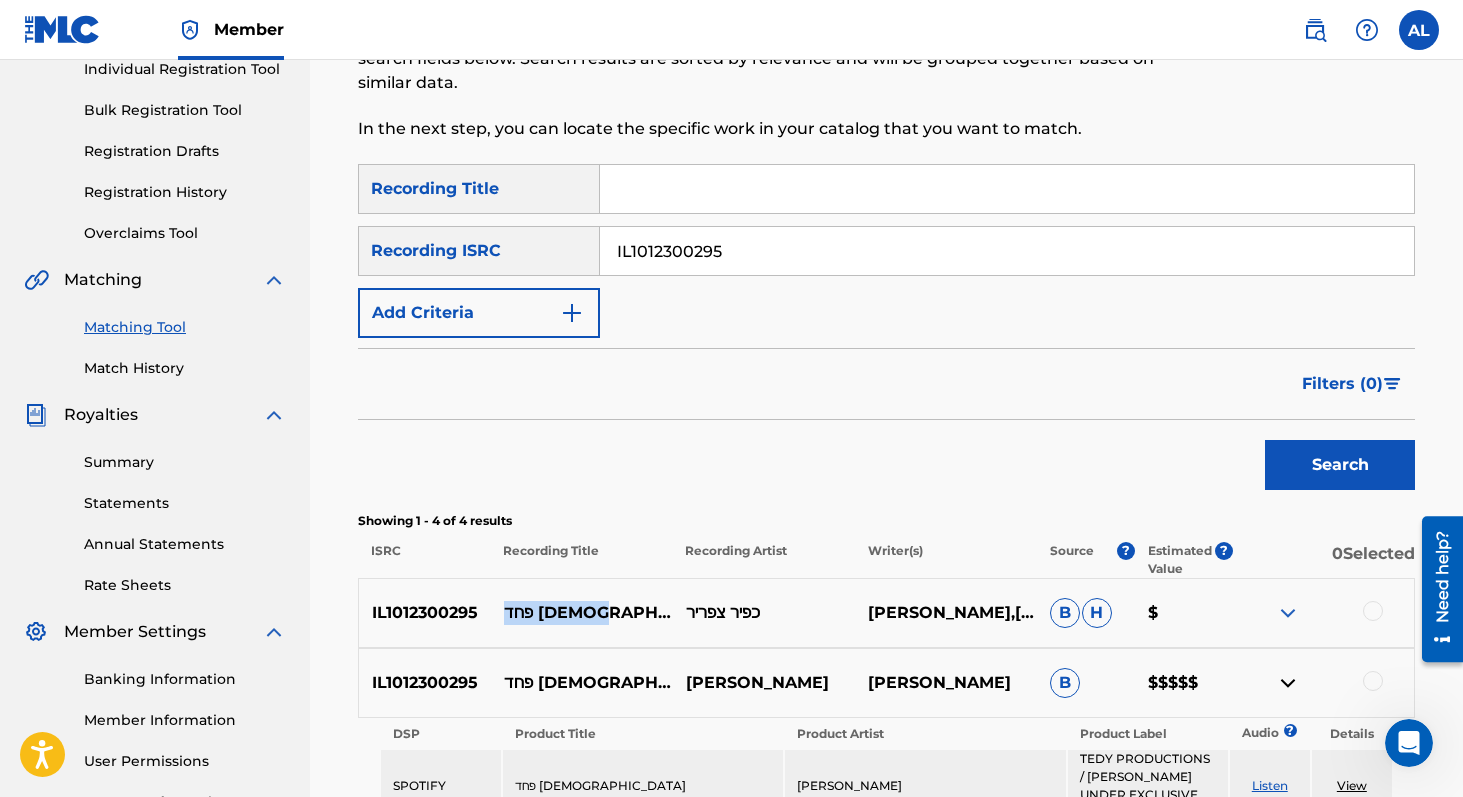 scroll, scrollTop: 0, scrollLeft: 0, axis: both 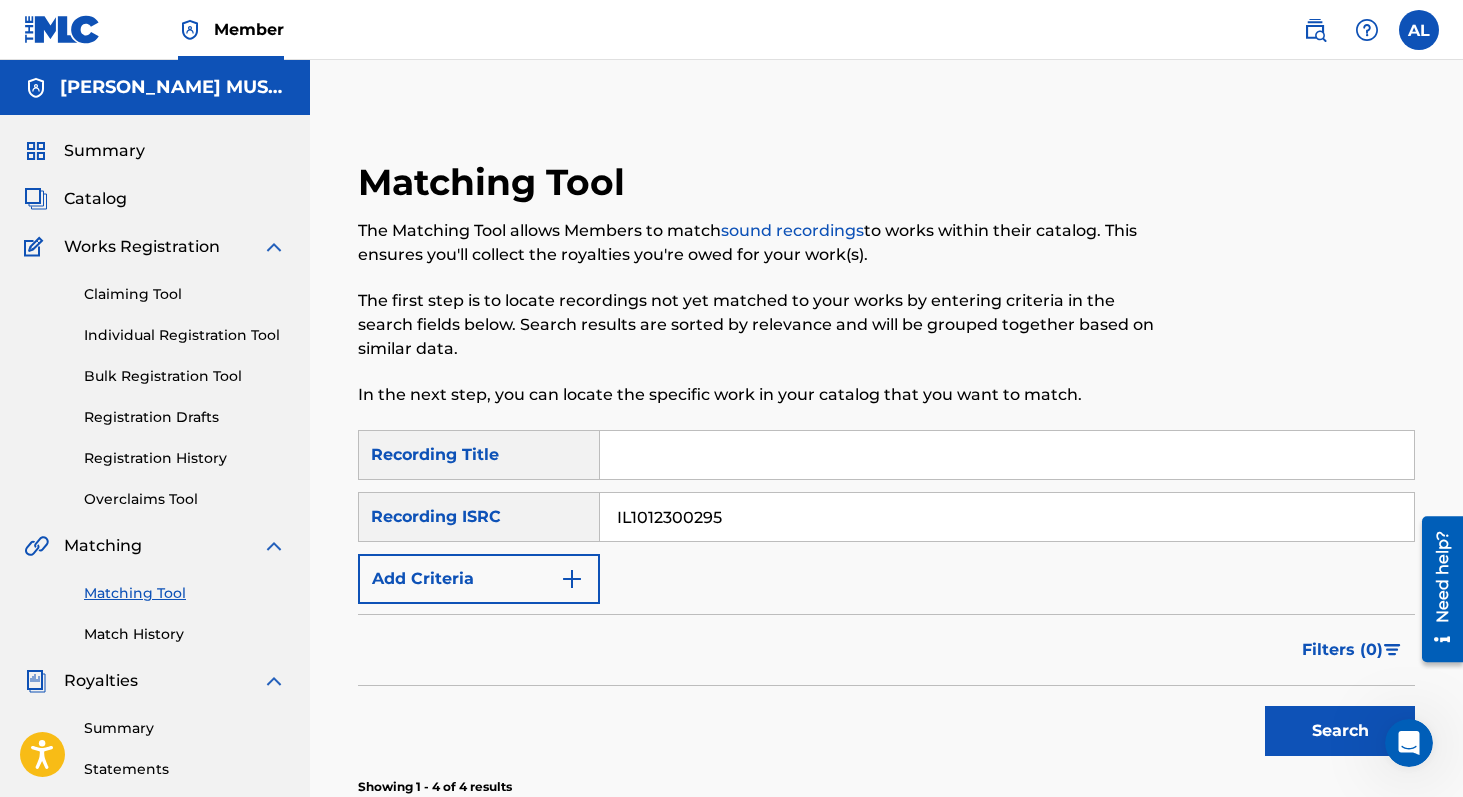 click on "IL1012300295" at bounding box center [1007, 517] 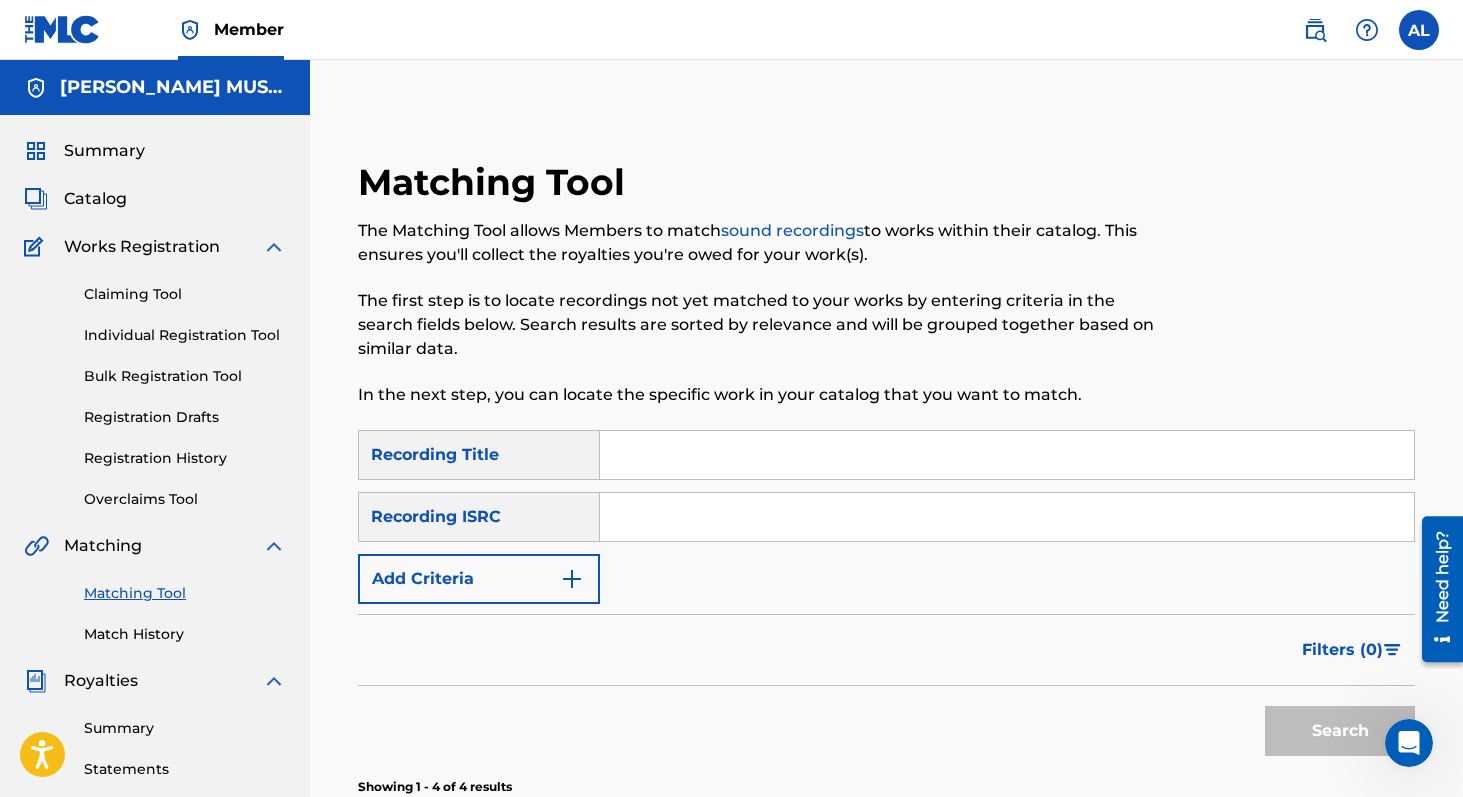 type 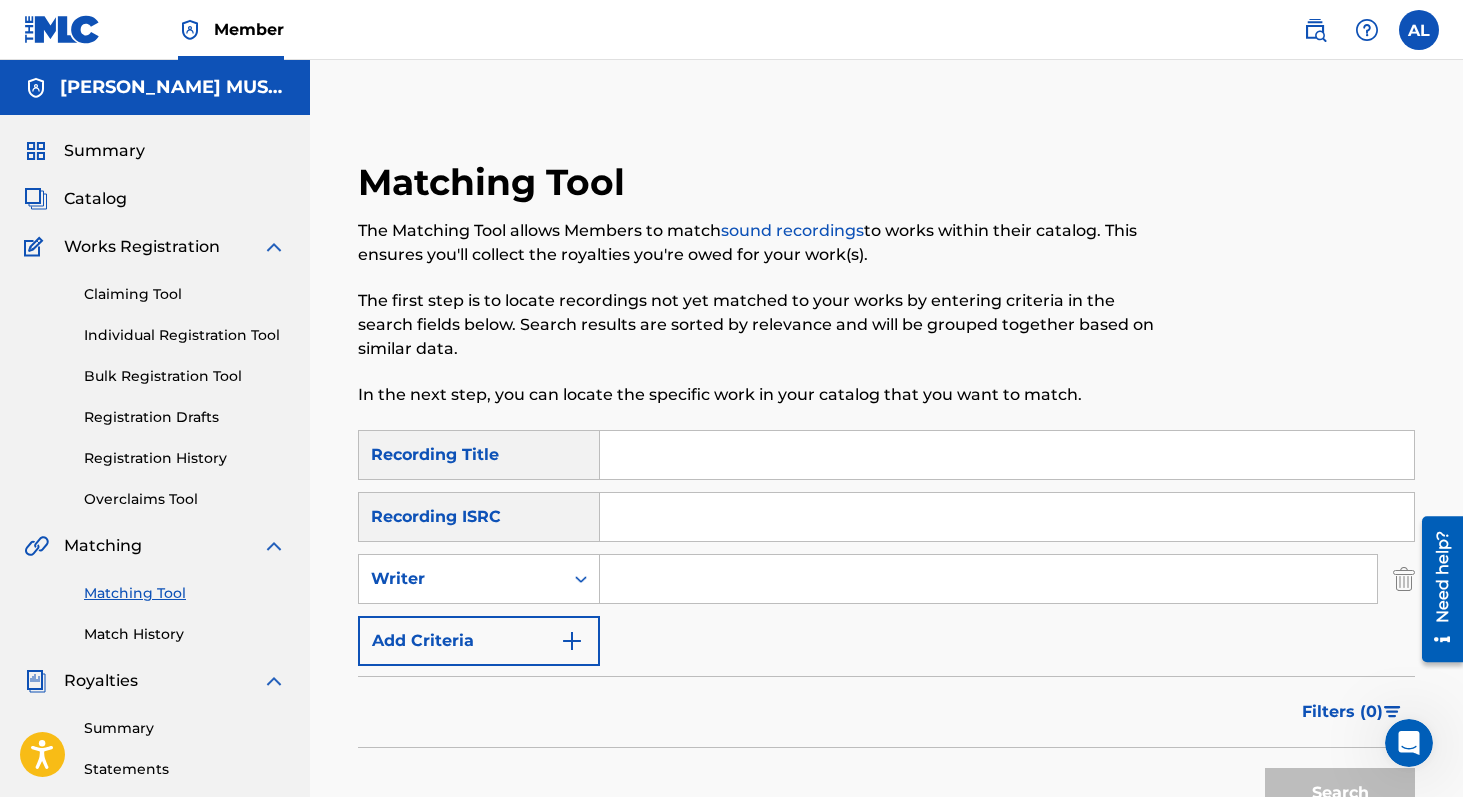 click at bounding box center (988, 579) 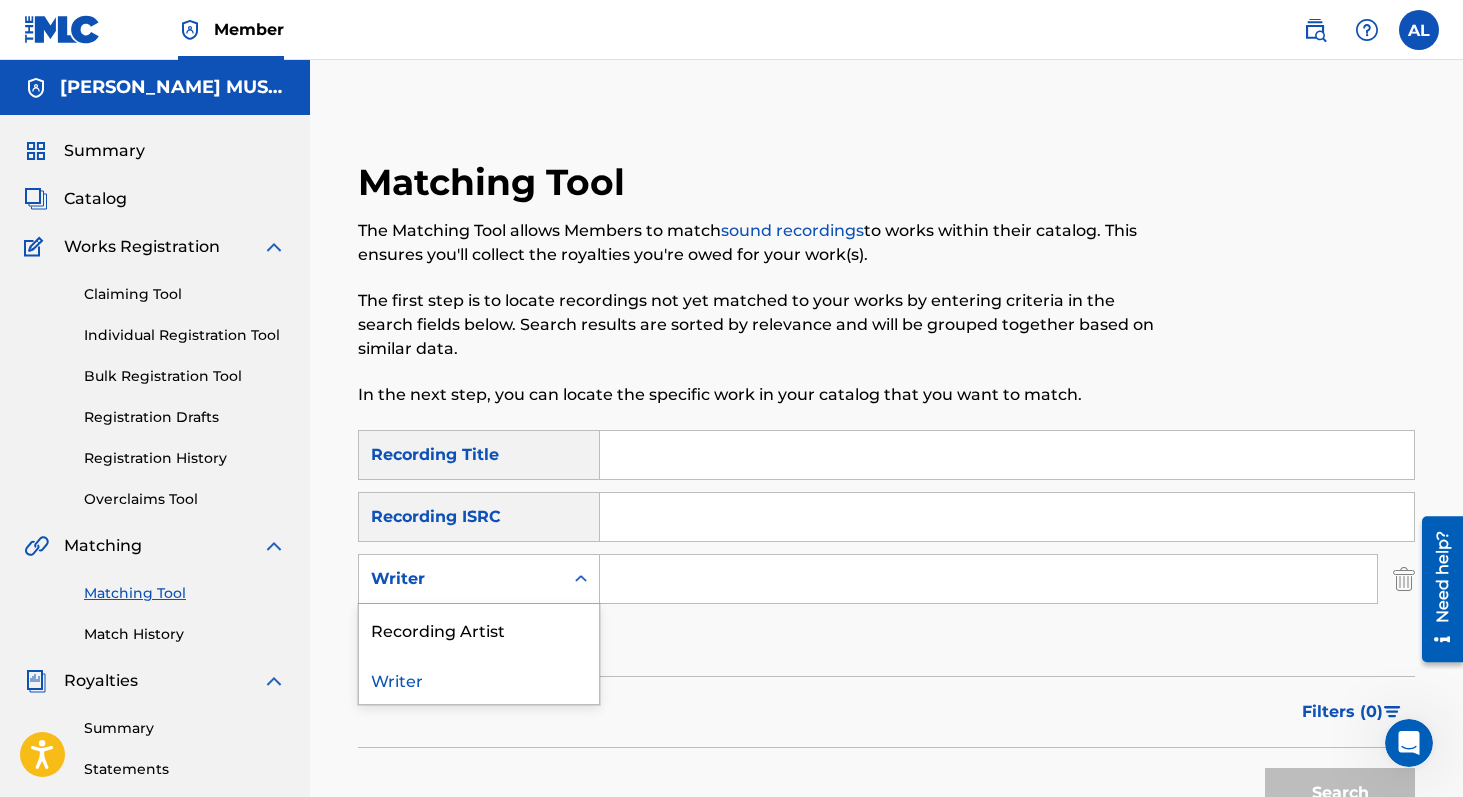 click 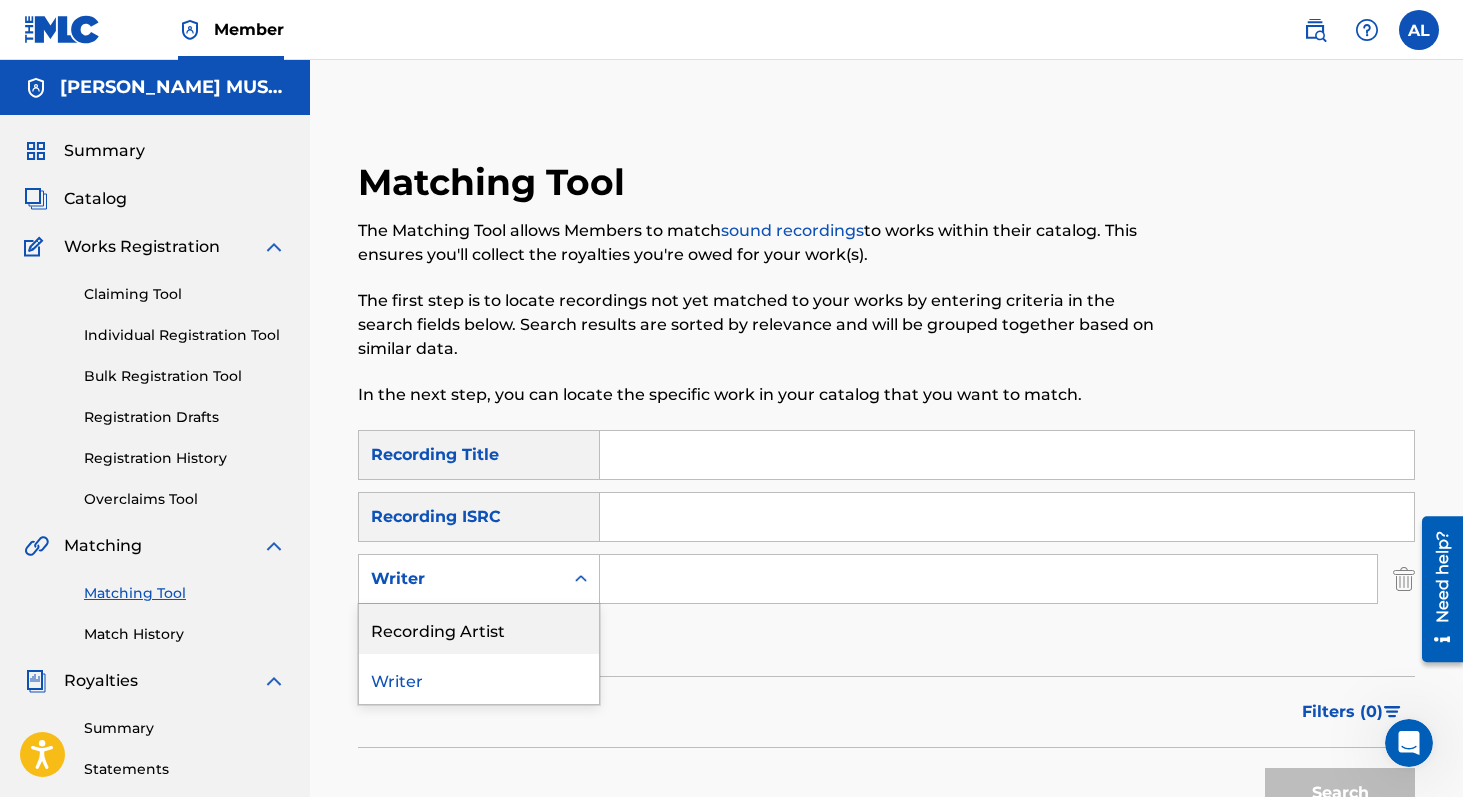 click on "Recording Artist" at bounding box center (479, 629) 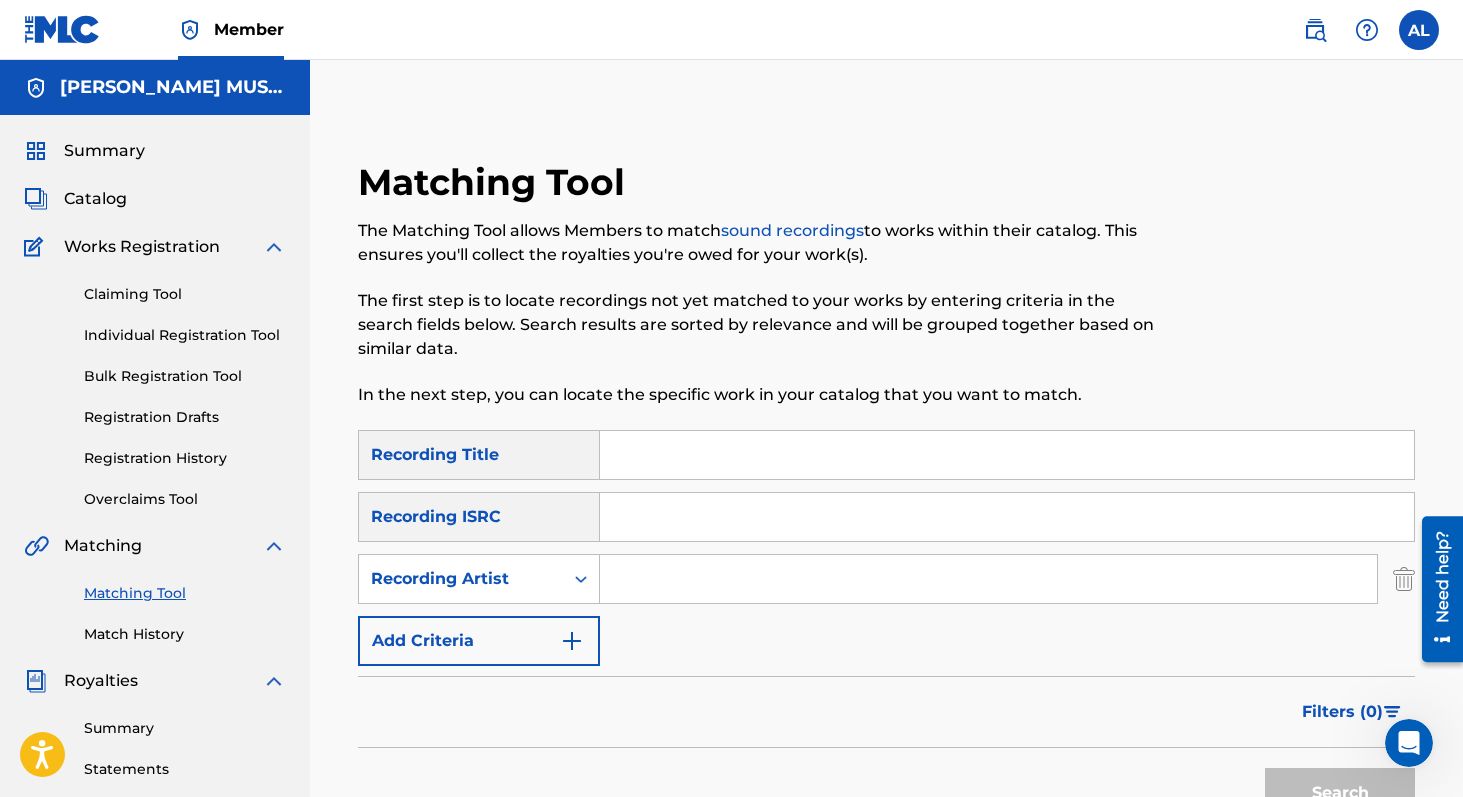 click at bounding box center (988, 579) 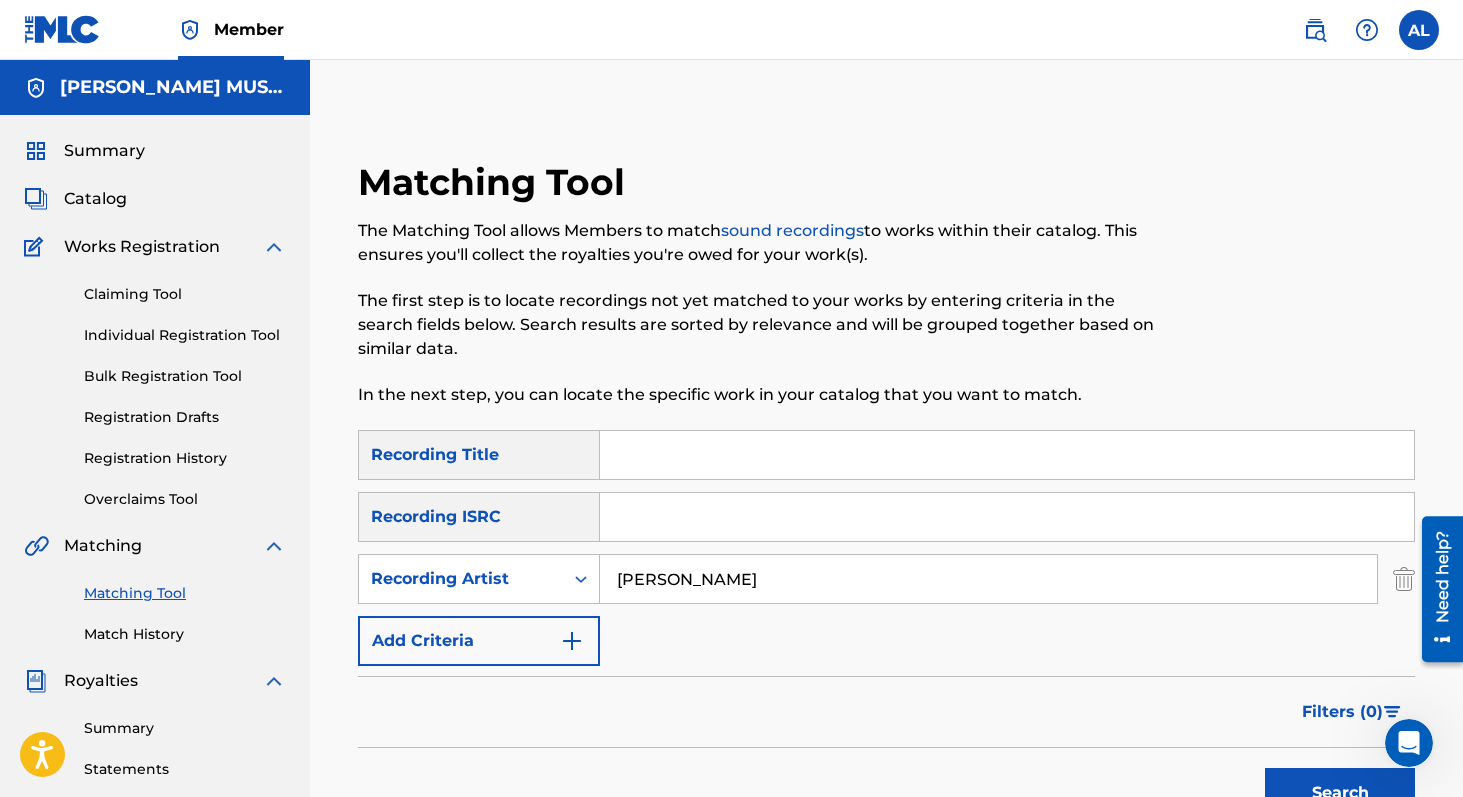 click on "Search" at bounding box center [1340, 793] 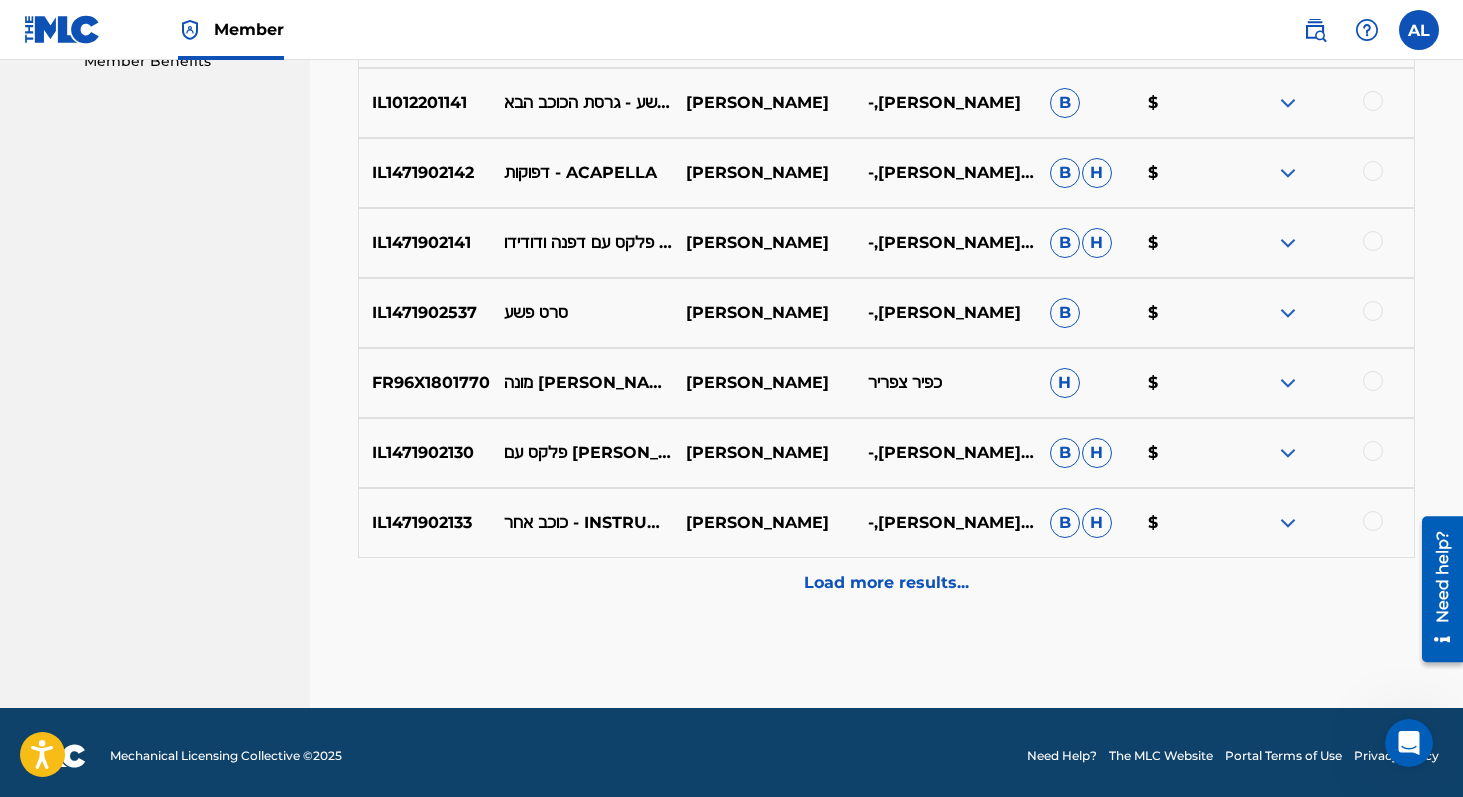 scroll, scrollTop: 1055, scrollLeft: 0, axis: vertical 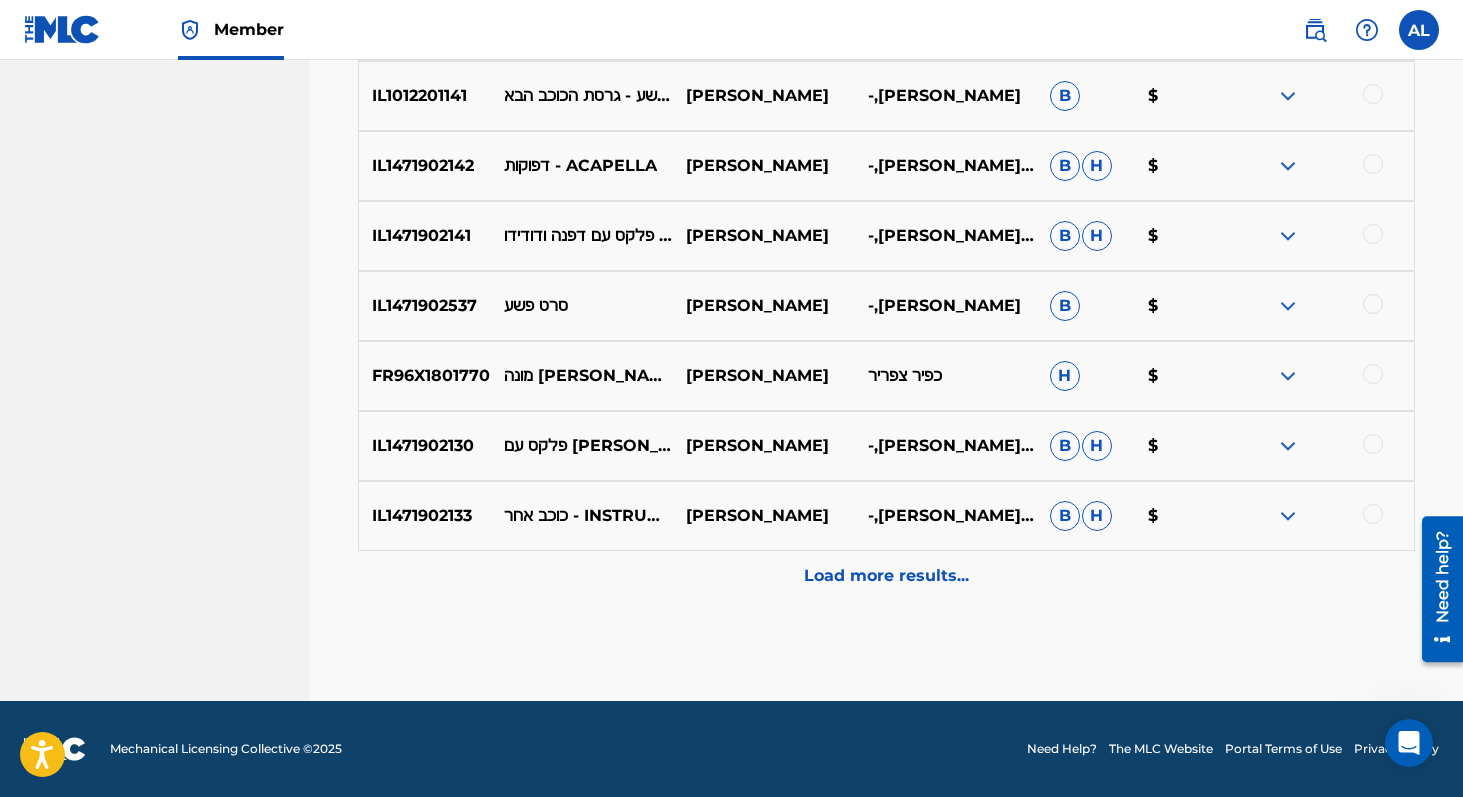 click on "Load more results..." at bounding box center [886, 576] 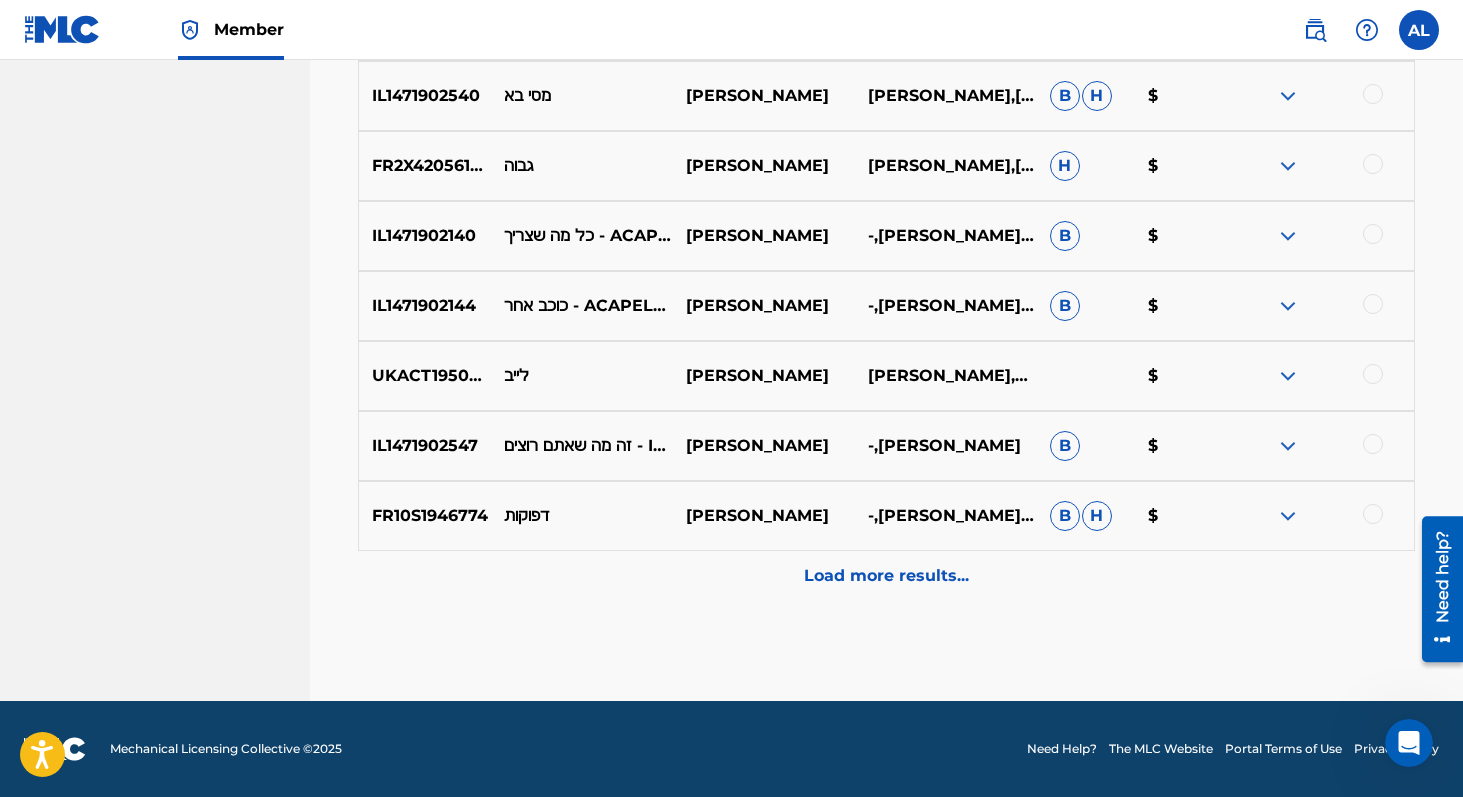 click on "Load more results..." at bounding box center [886, 576] 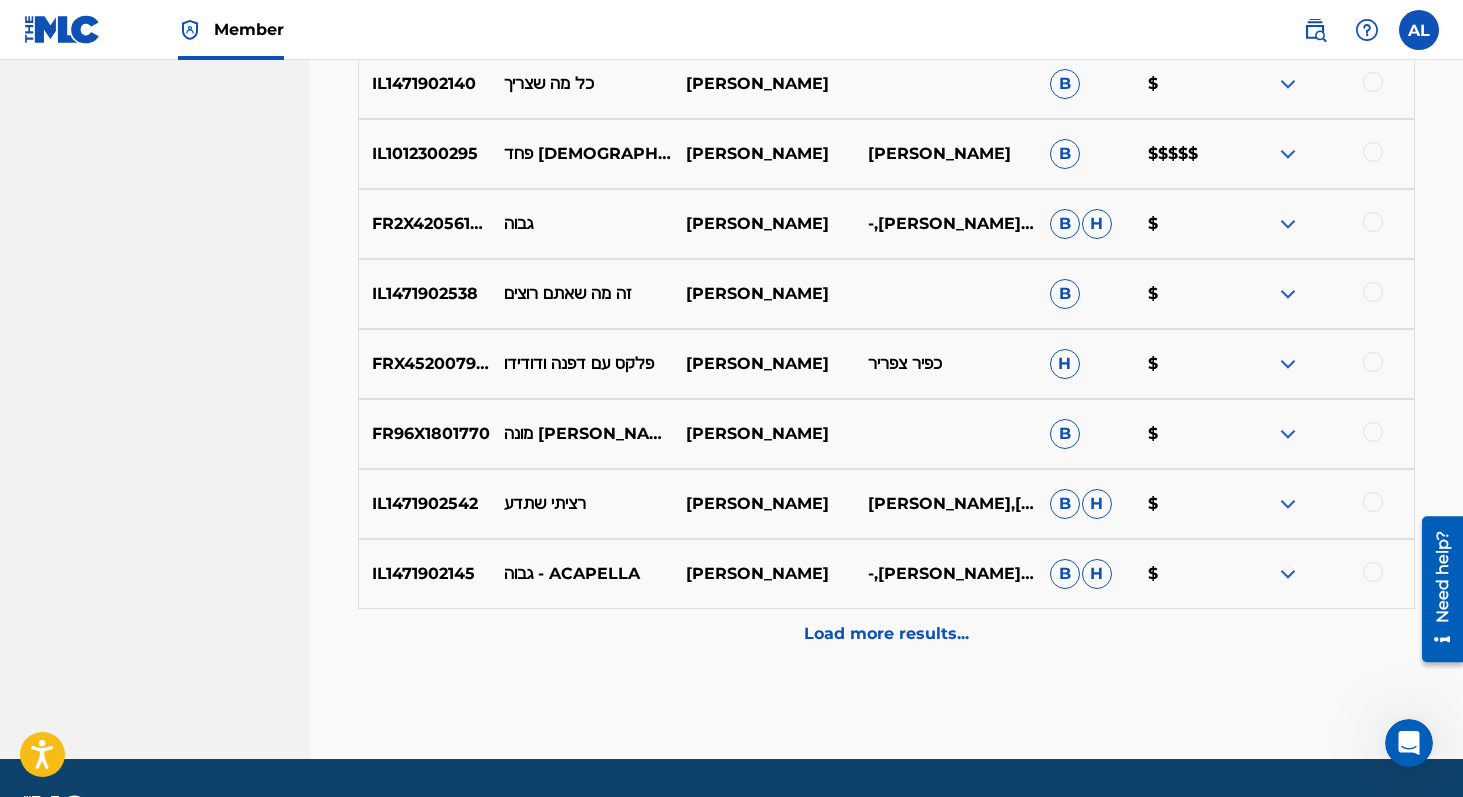 scroll, scrollTop: 2415, scrollLeft: 0, axis: vertical 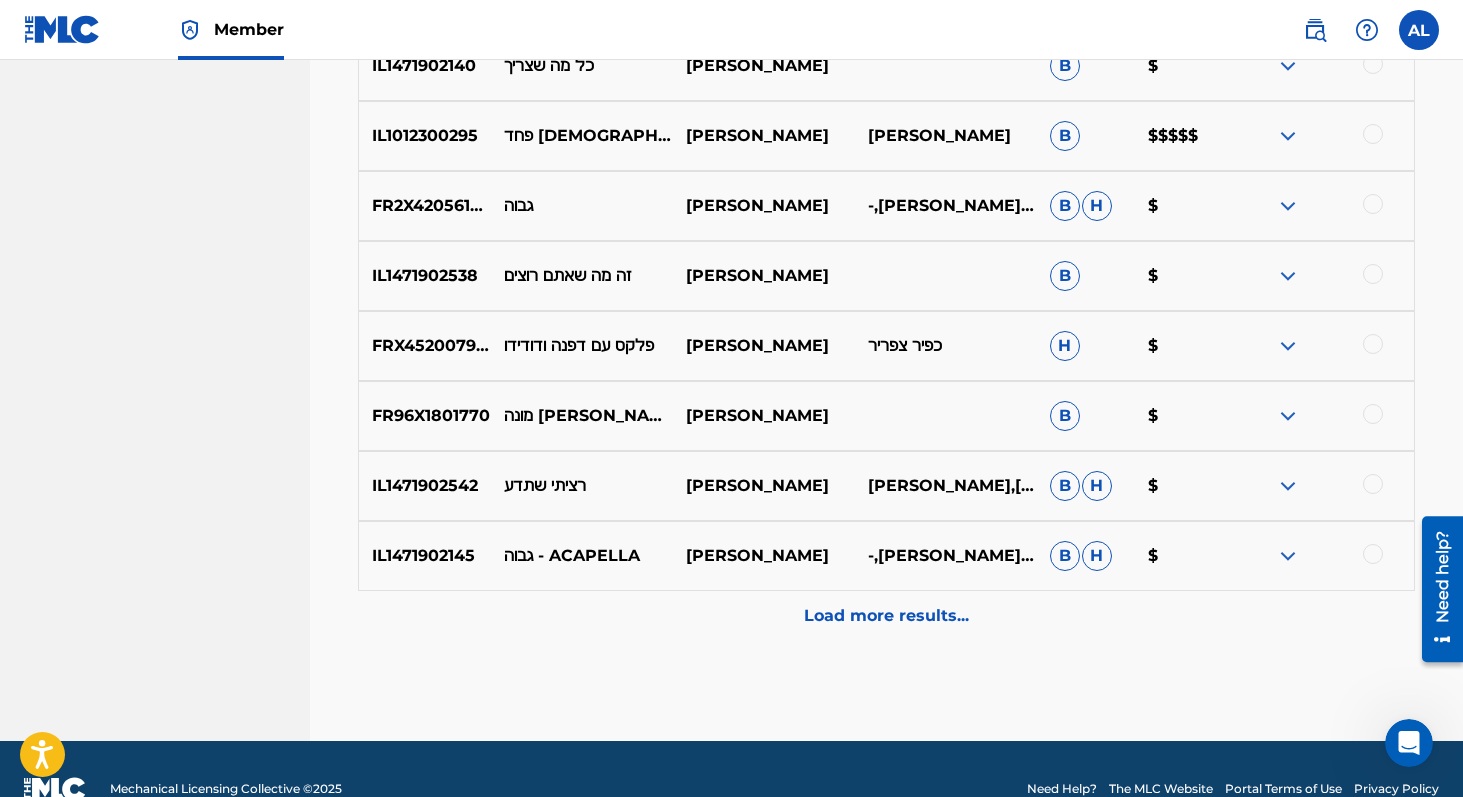 click on "Load more results..." at bounding box center [886, 616] 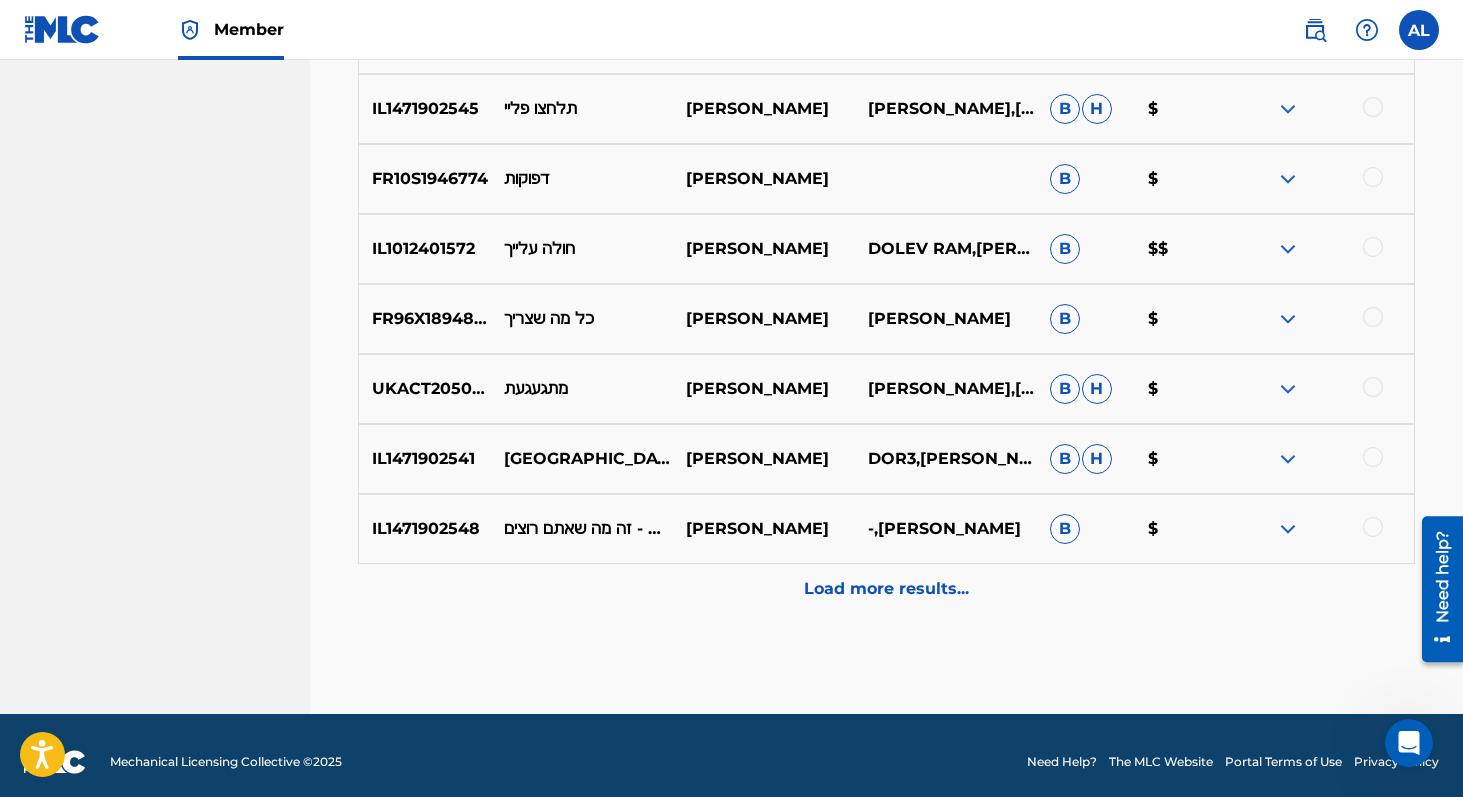 scroll, scrollTop: 3155, scrollLeft: 0, axis: vertical 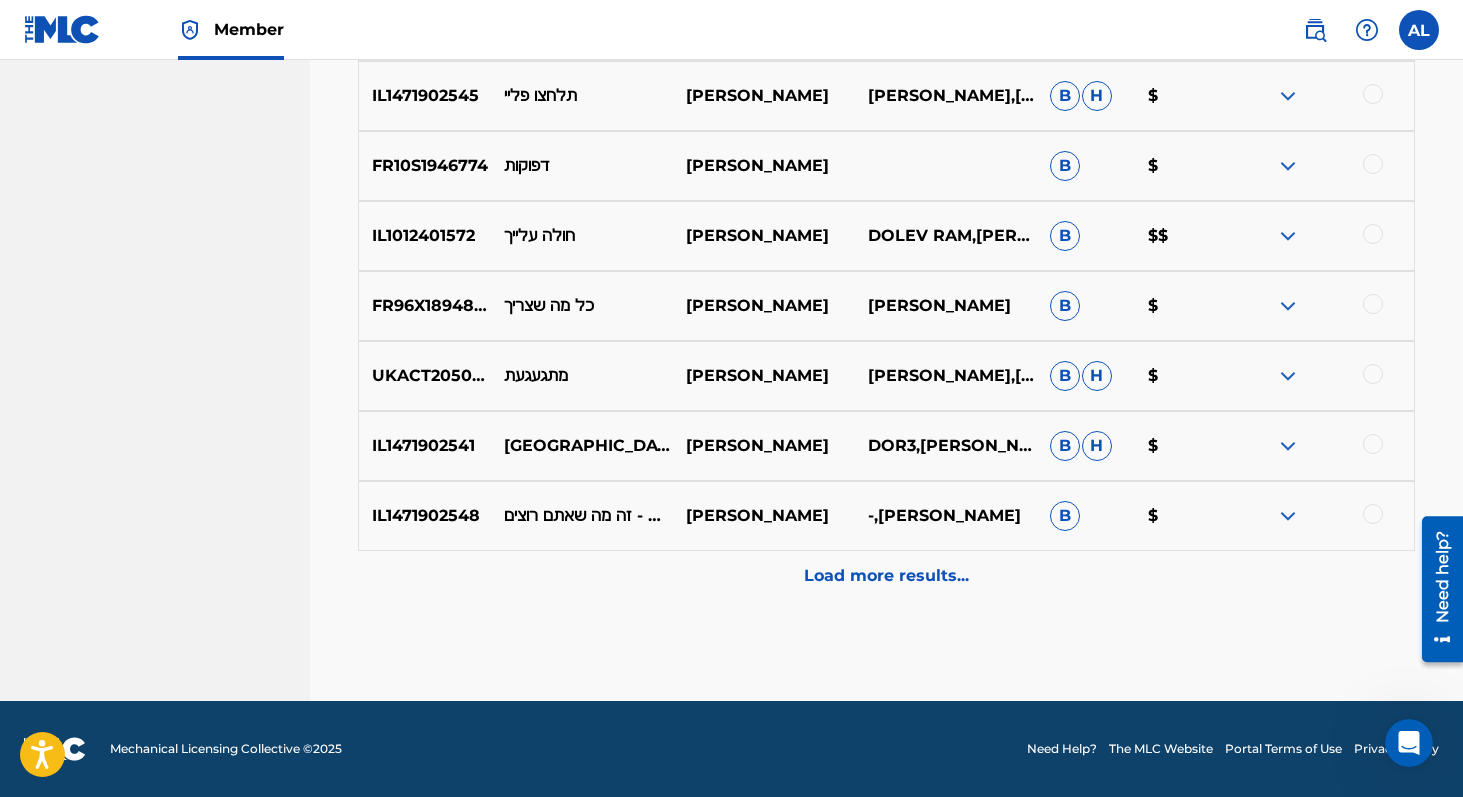 click on "Load more results..." at bounding box center (886, 576) 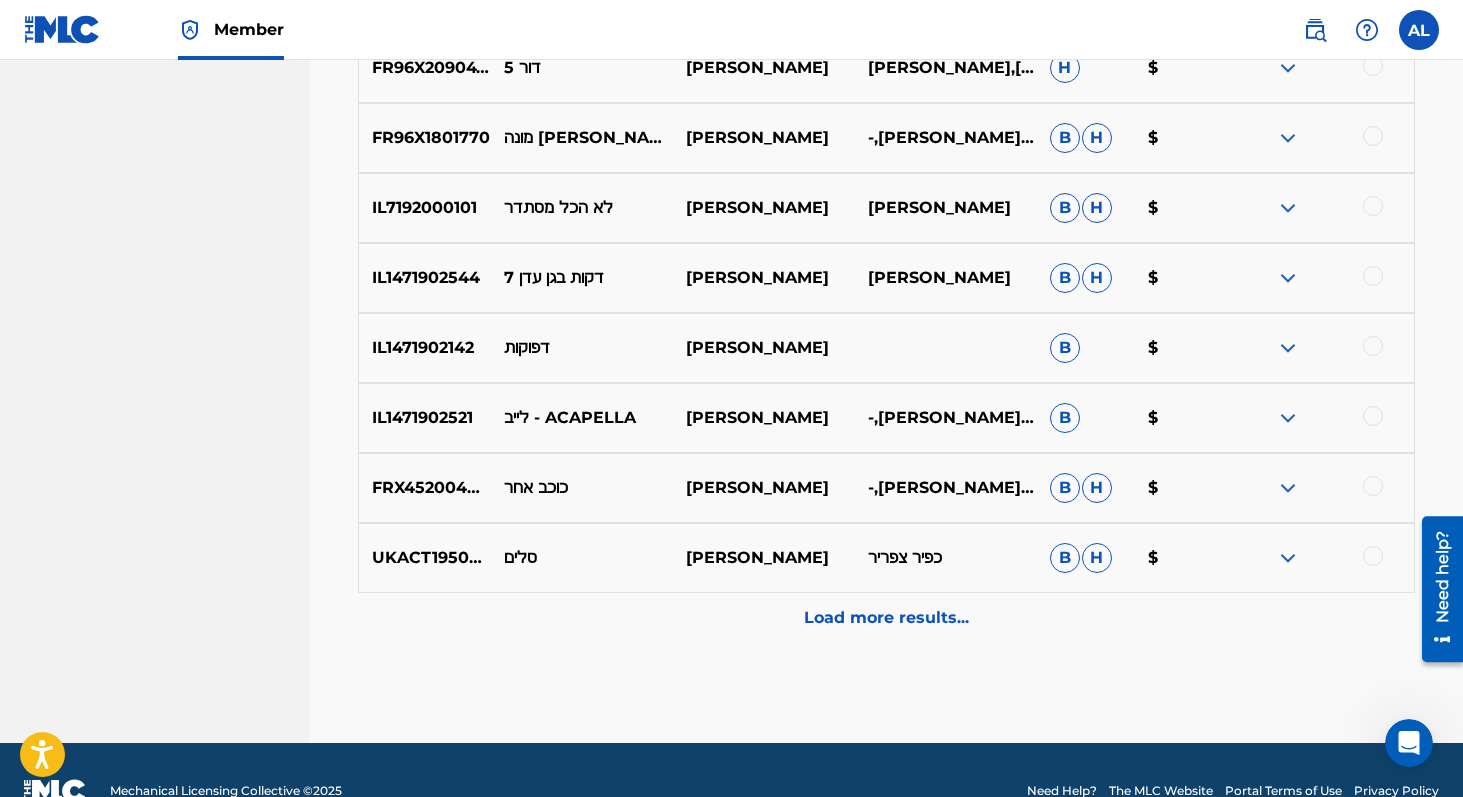 scroll, scrollTop: 3855, scrollLeft: 0, axis: vertical 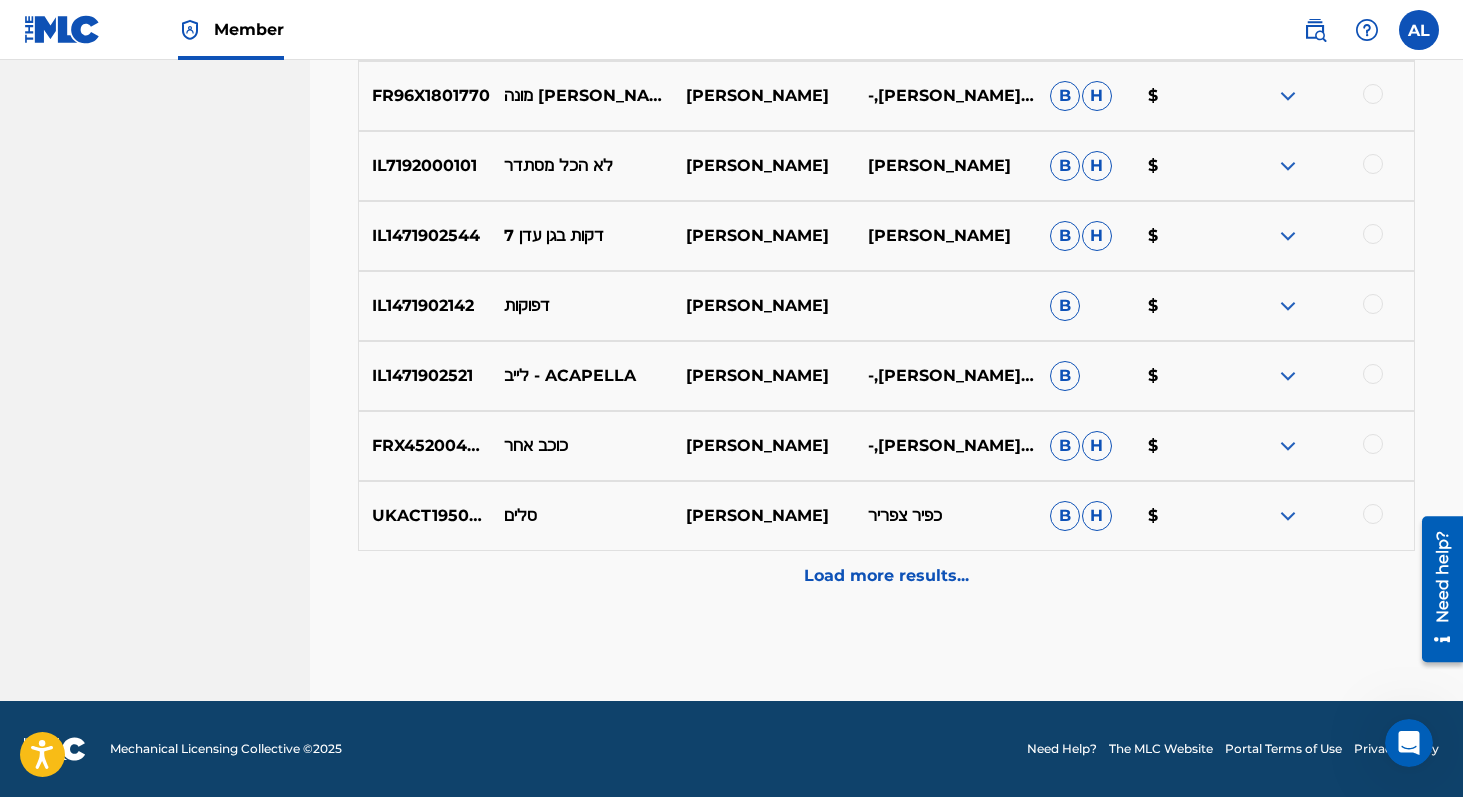 click on "Load more results..." at bounding box center [886, 576] 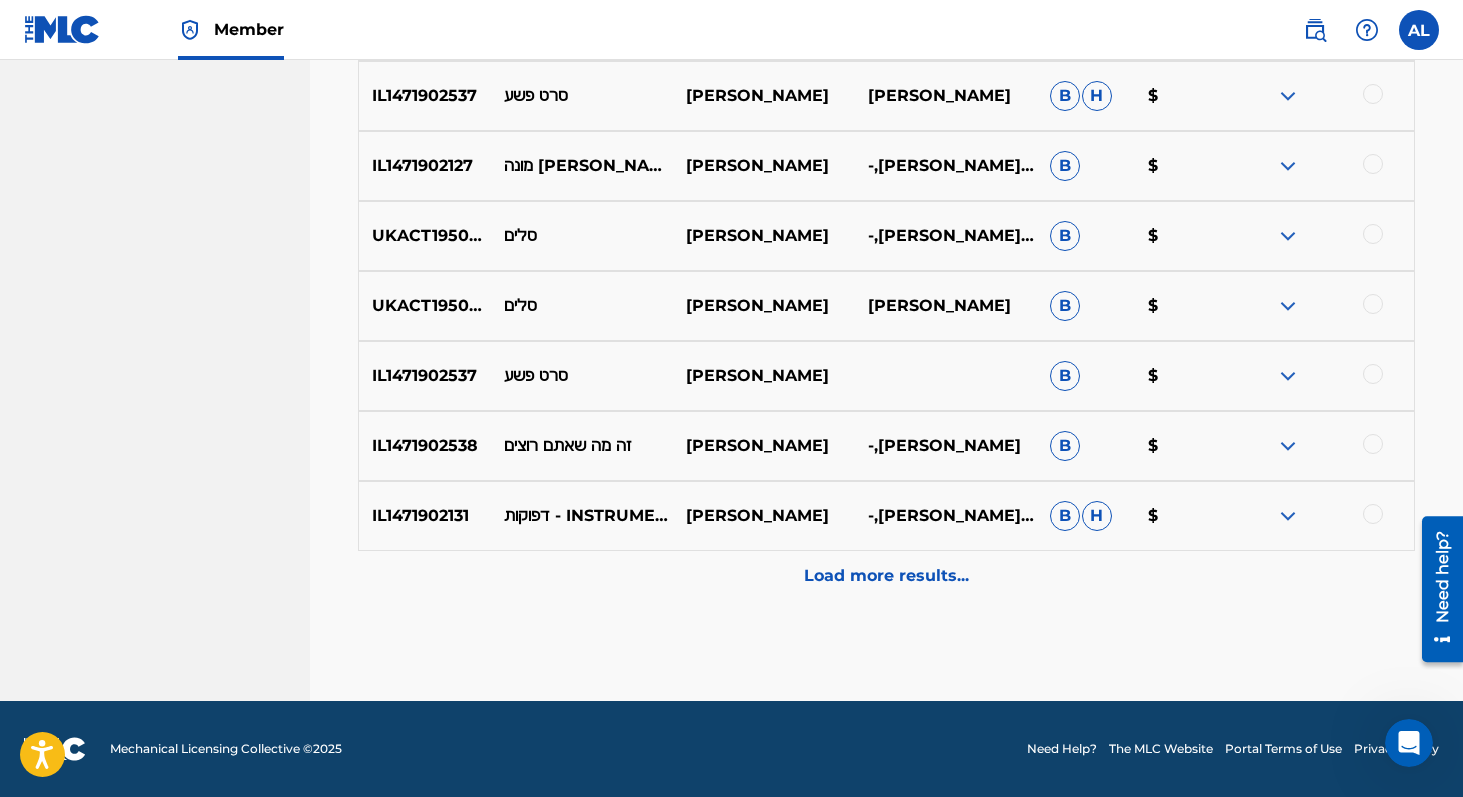 click on "Load more results..." at bounding box center (886, 576) 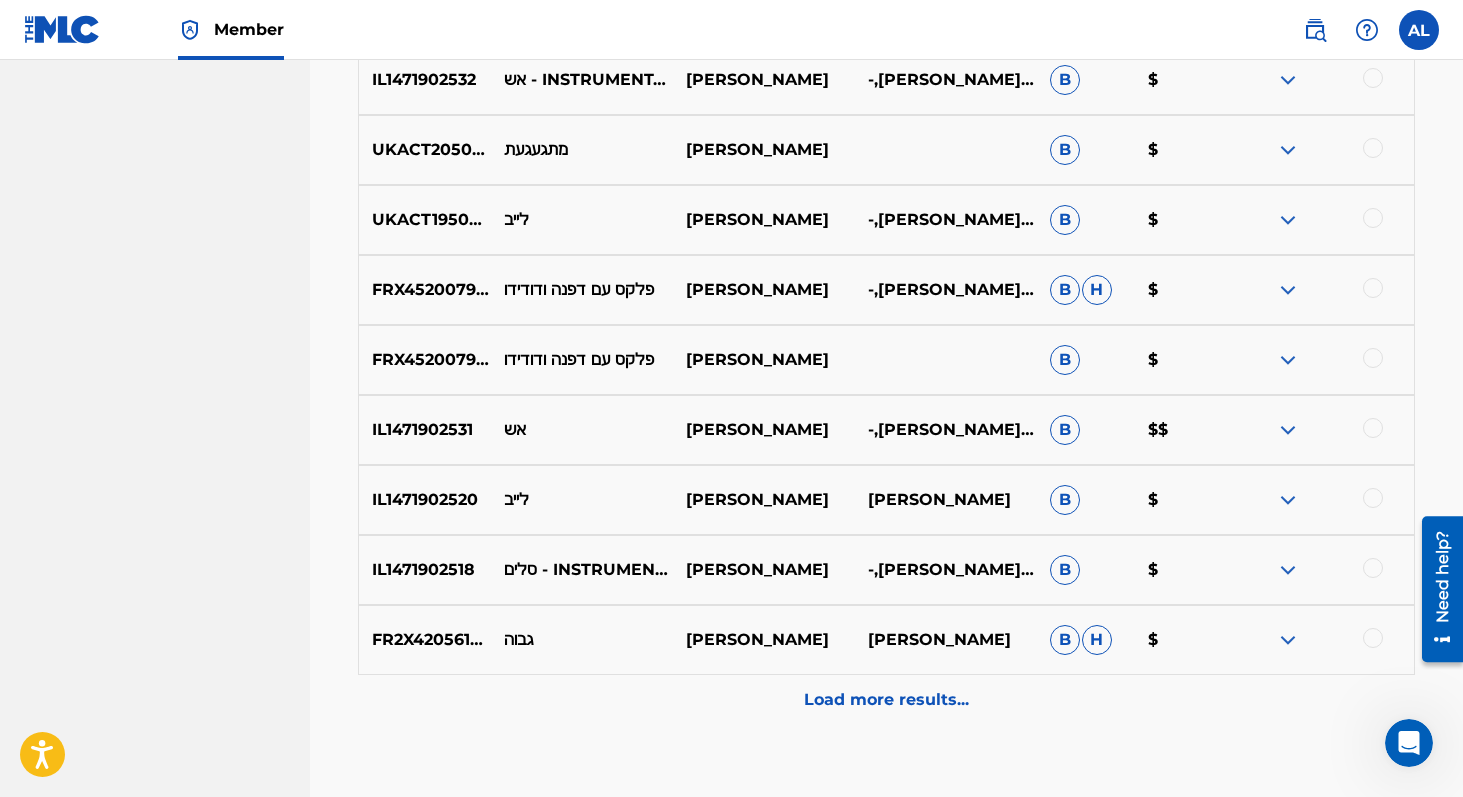 scroll, scrollTop: 5255, scrollLeft: 0, axis: vertical 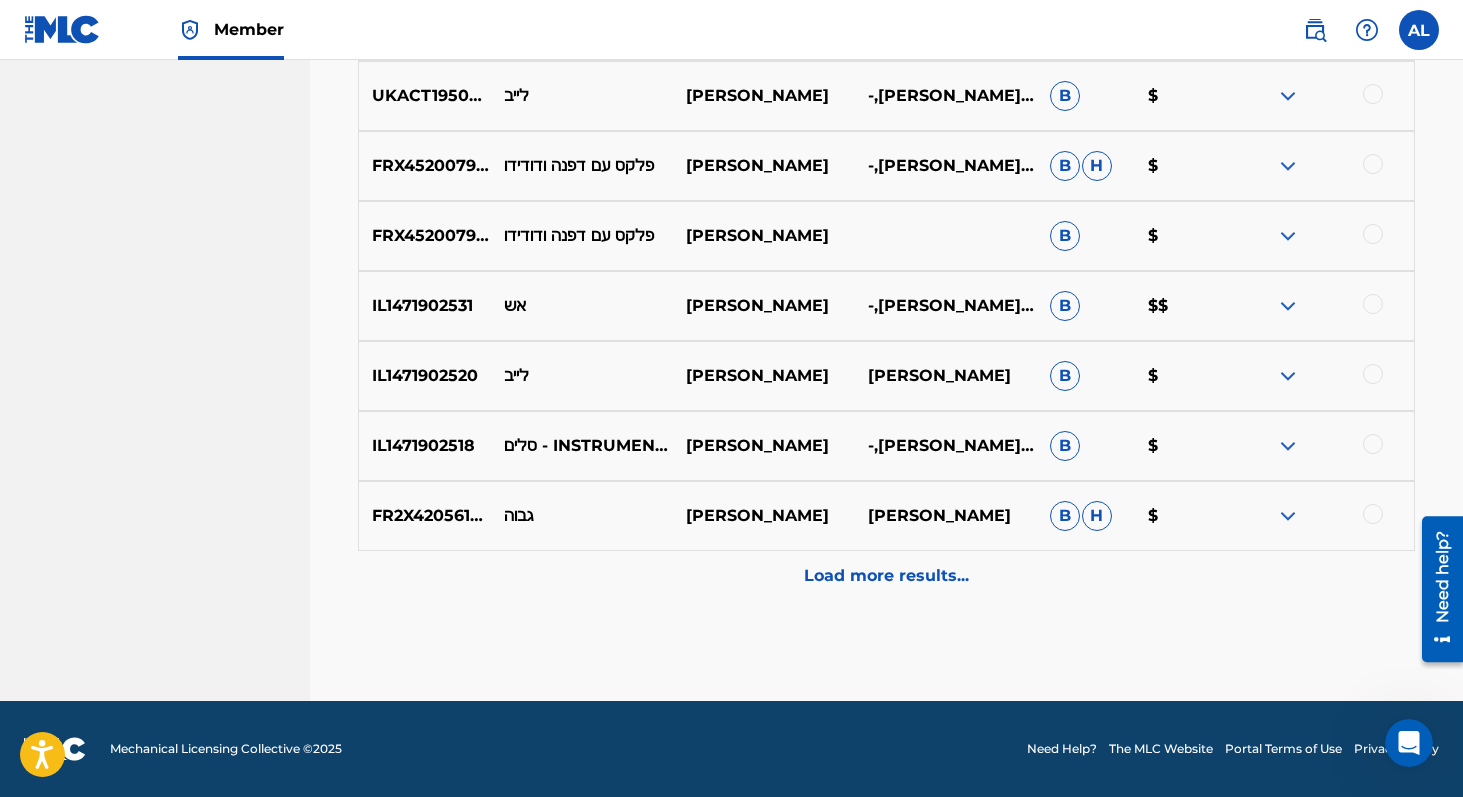 click on "Load more results..." at bounding box center [886, 576] 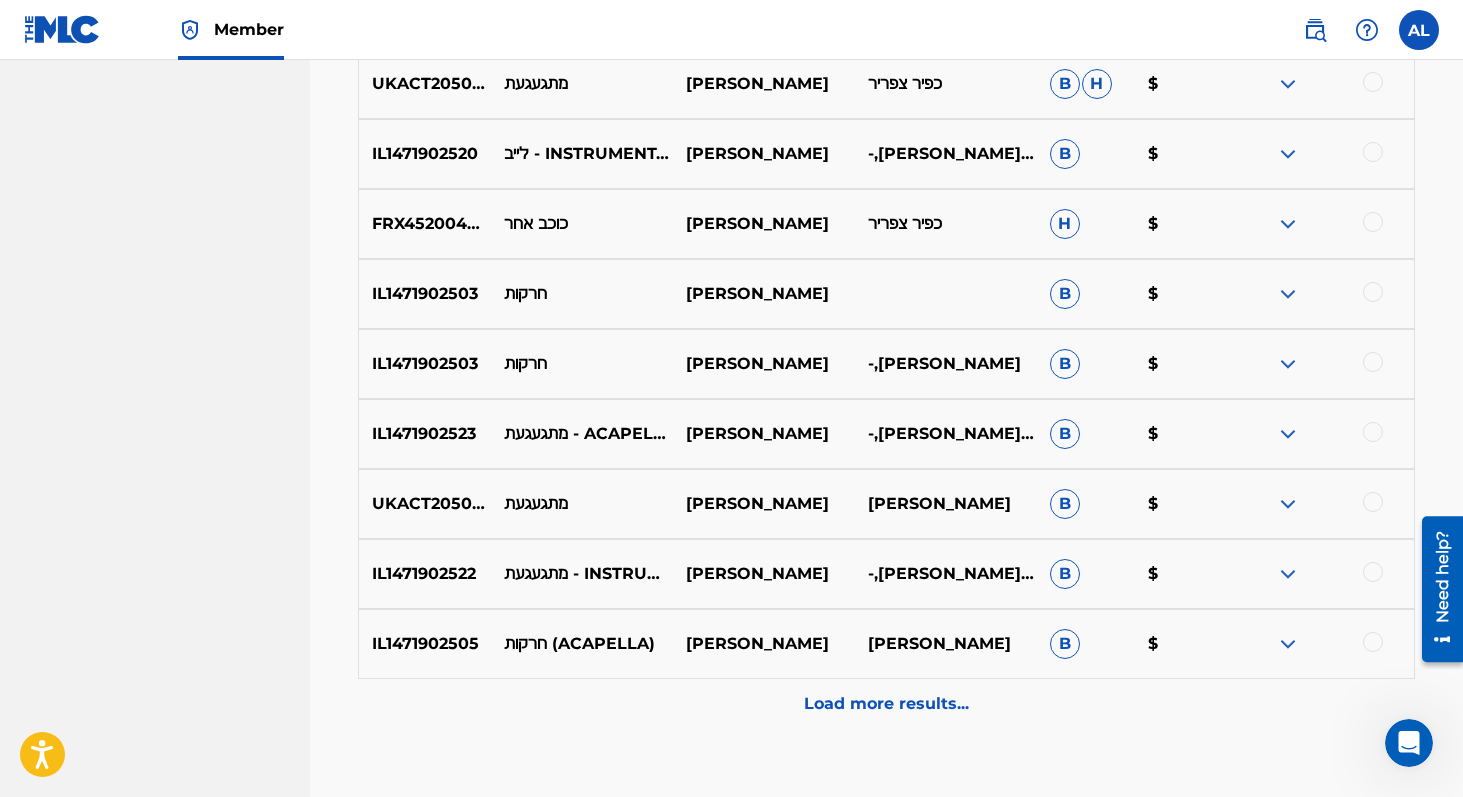 scroll, scrollTop: 5955, scrollLeft: 0, axis: vertical 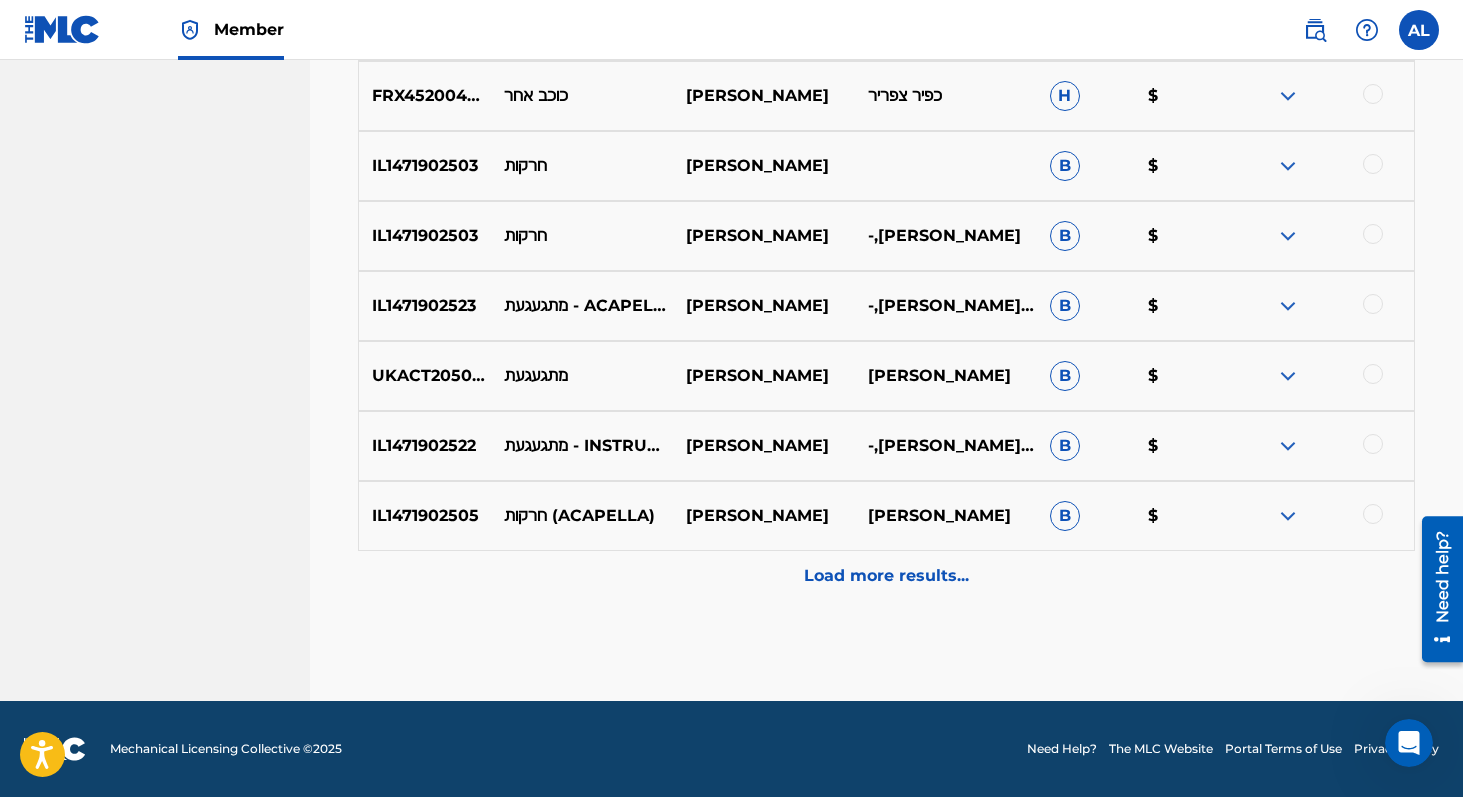 click on "Load more results..." at bounding box center [886, 576] 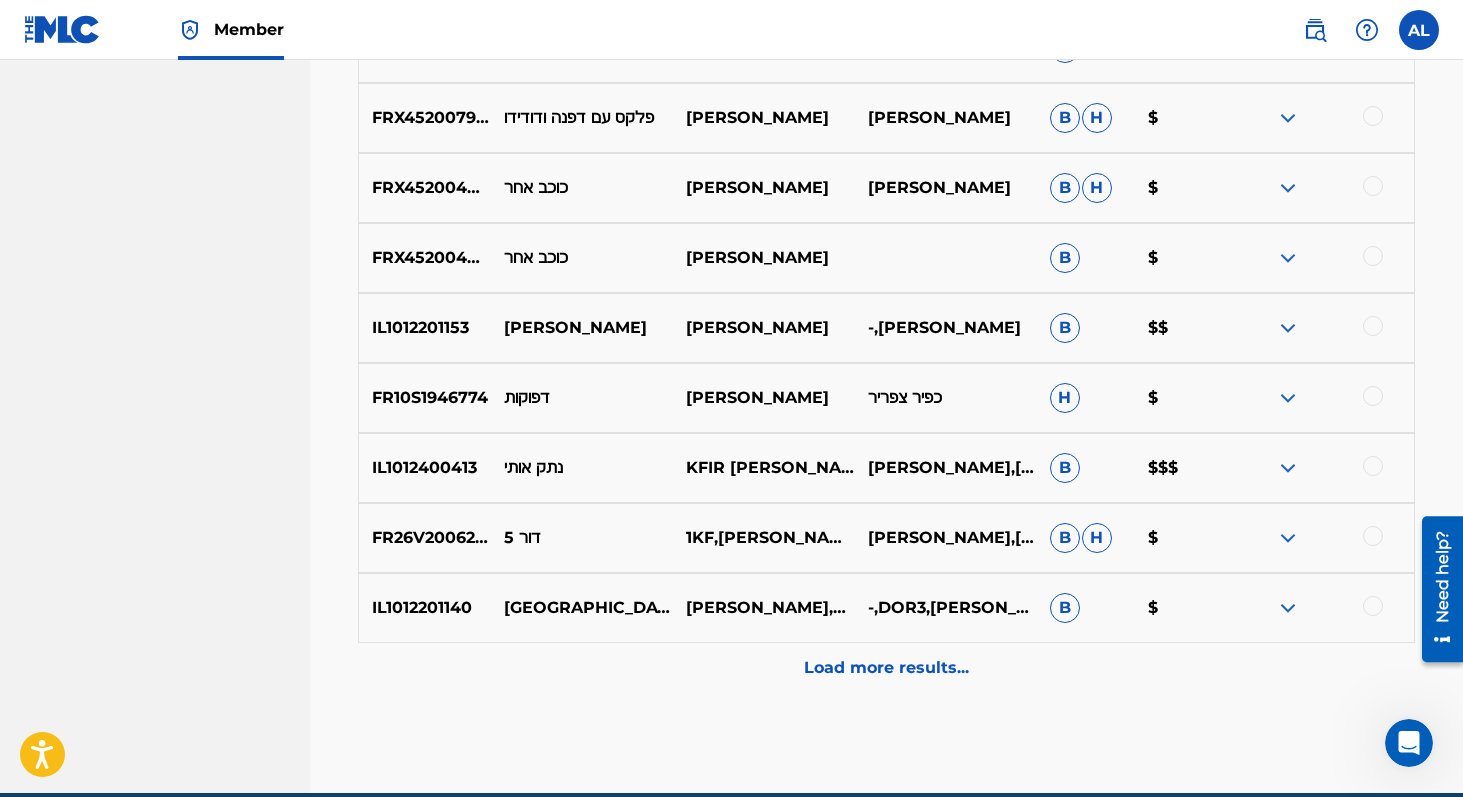 scroll, scrollTop: 6655, scrollLeft: 0, axis: vertical 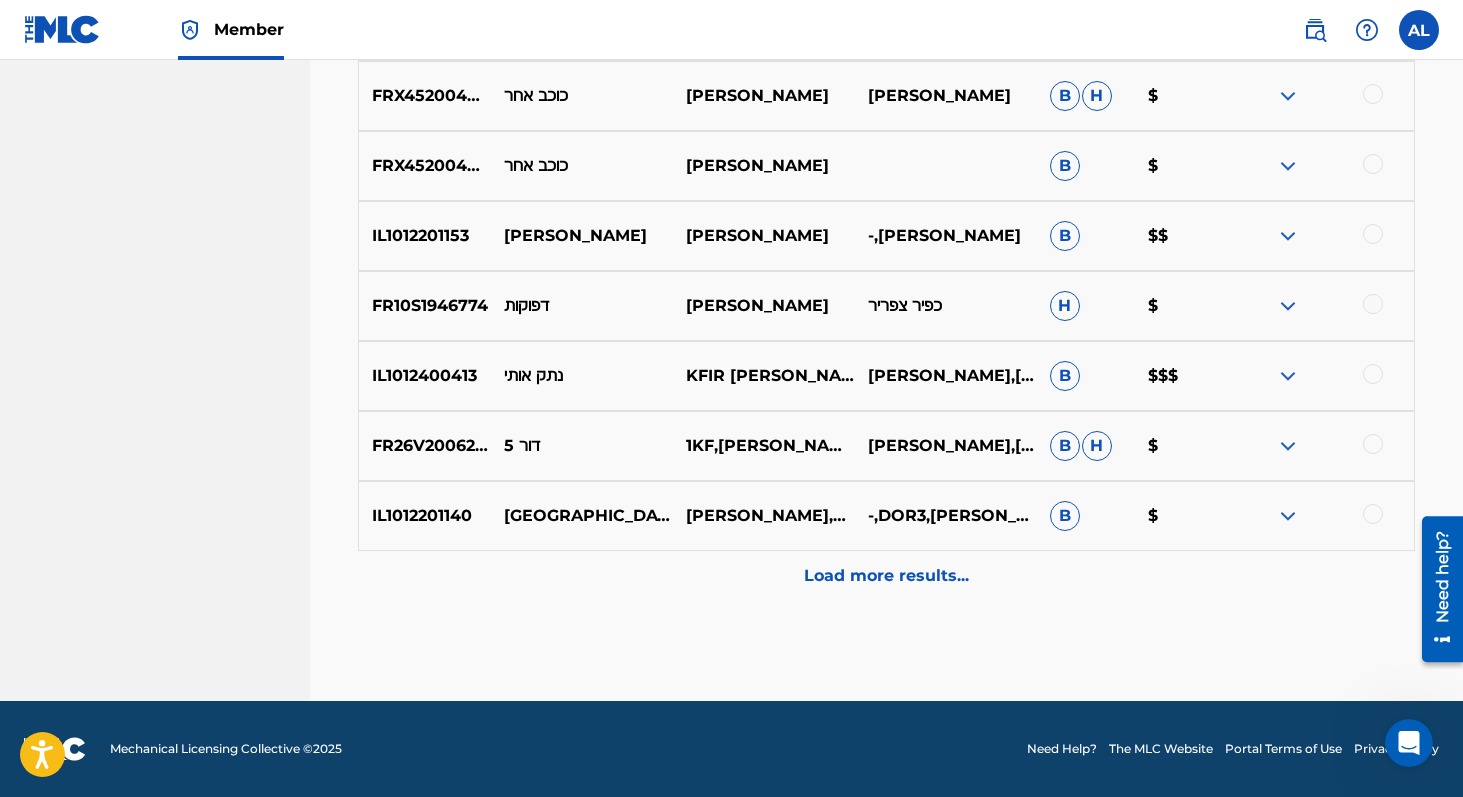 click on "Load more results..." at bounding box center (886, 576) 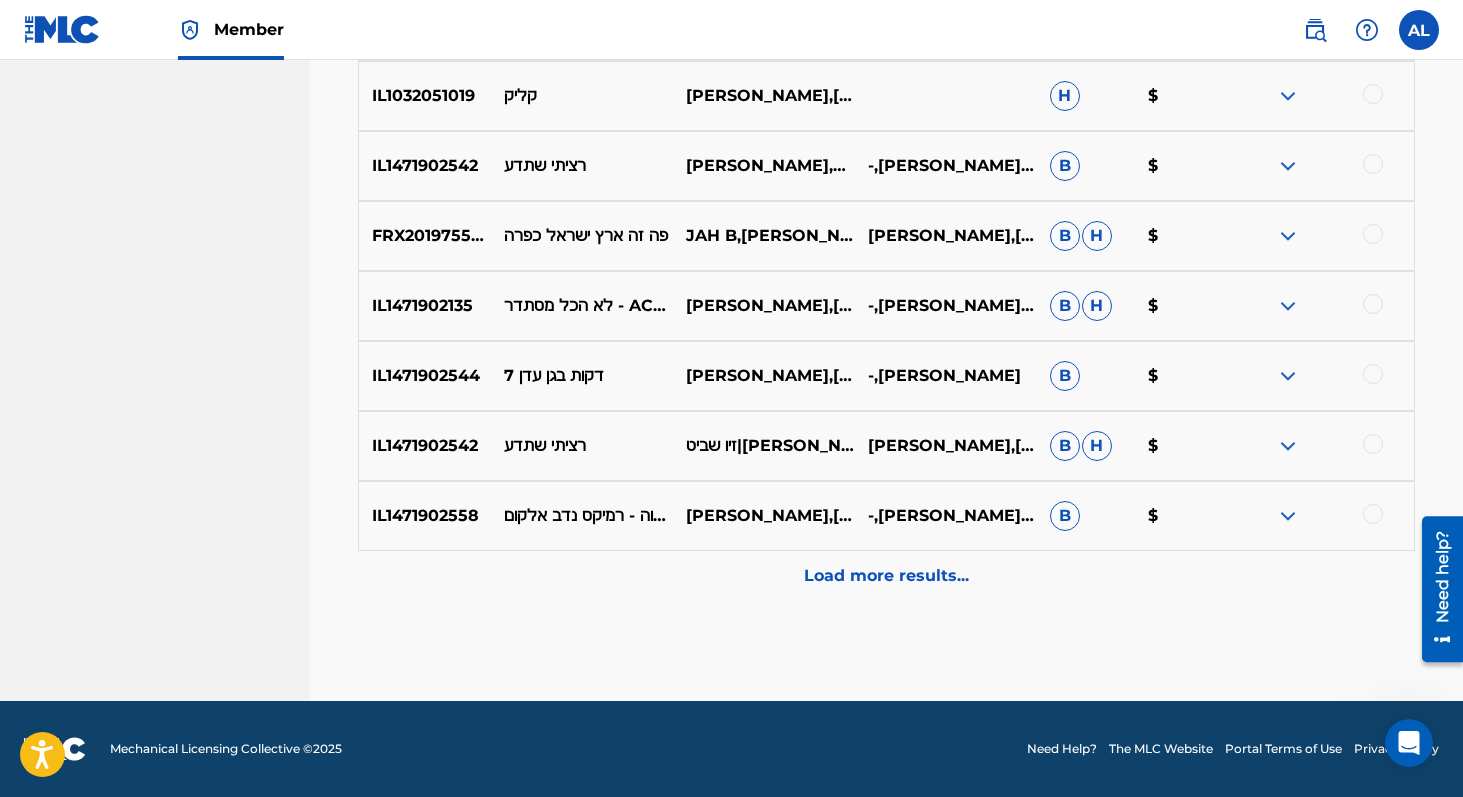 click on "Load more results..." at bounding box center (886, 576) 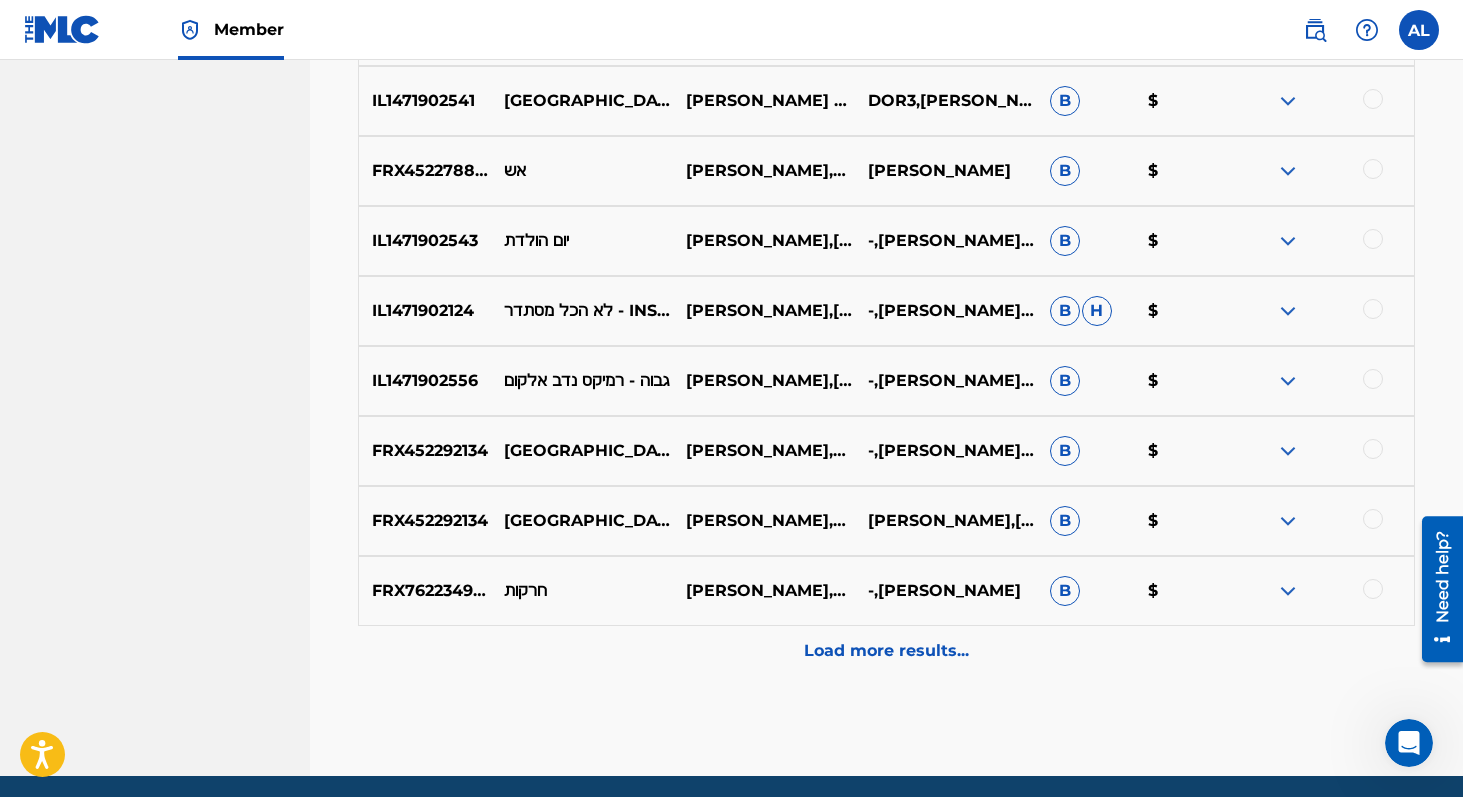 scroll, scrollTop: 8055, scrollLeft: 0, axis: vertical 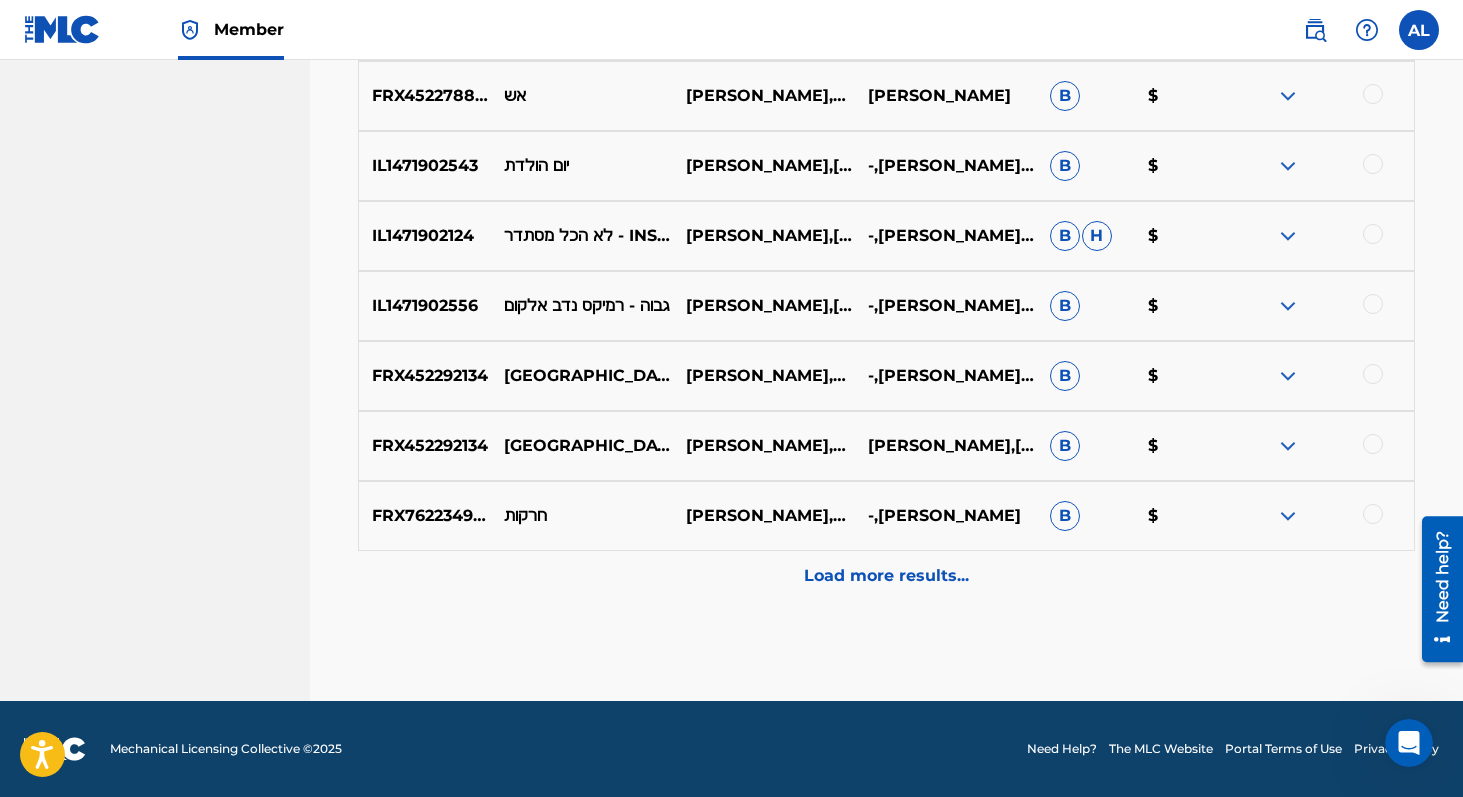 click on "Load more results..." at bounding box center (886, 576) 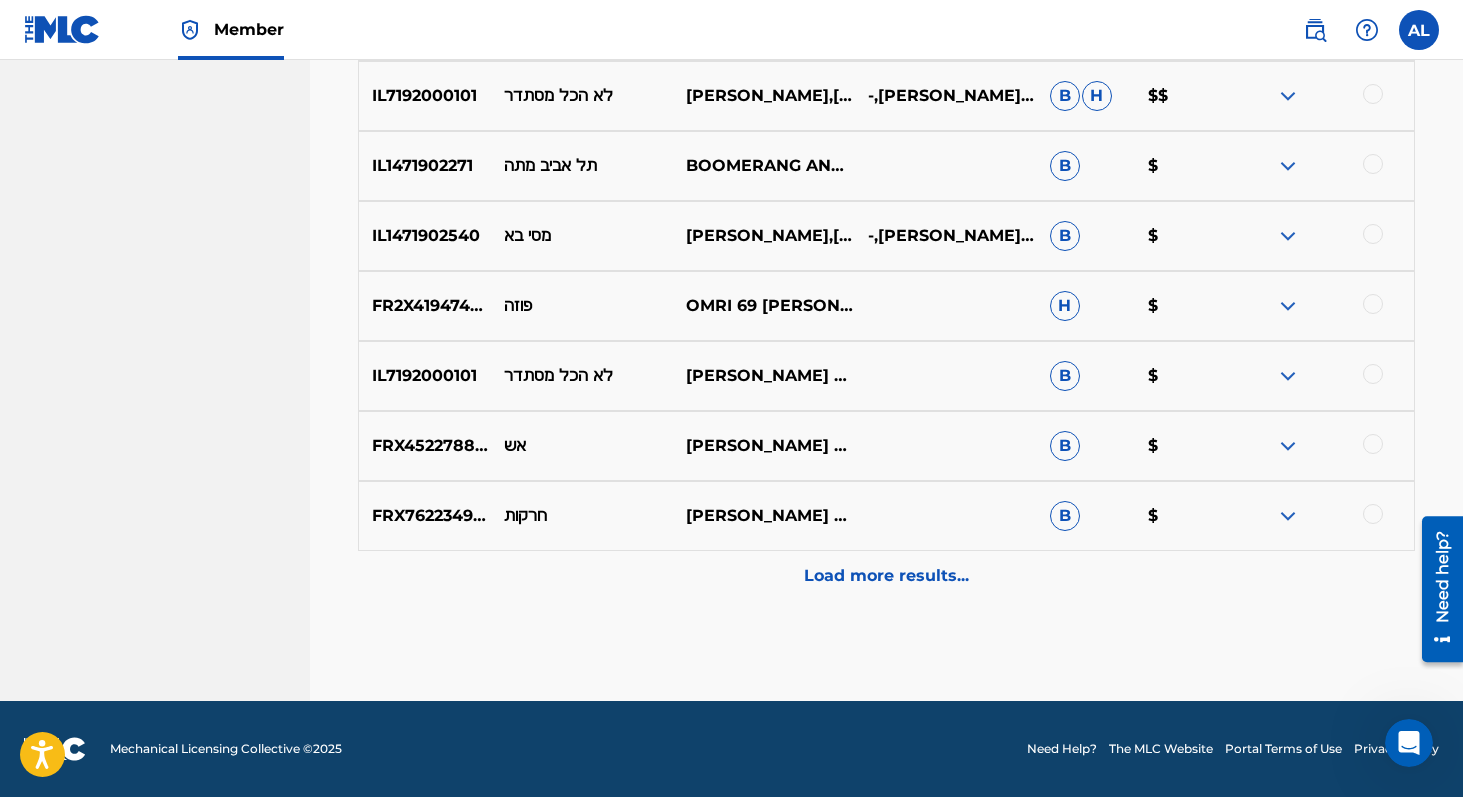 click on "Load more results..." at bounding box center [886, 576] 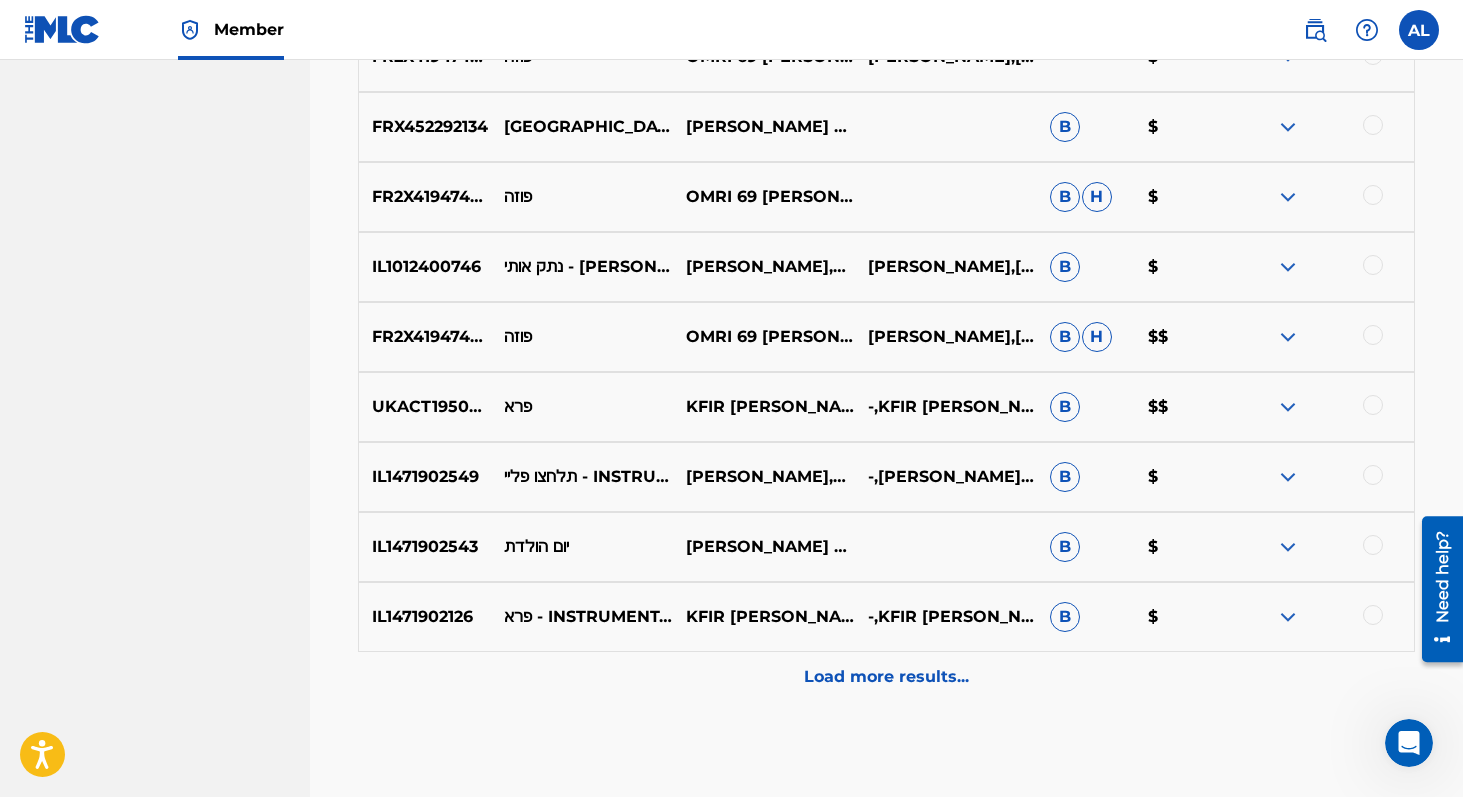 scroll, scrollTop: 9455, scrollLeft: 0, axis: vertical 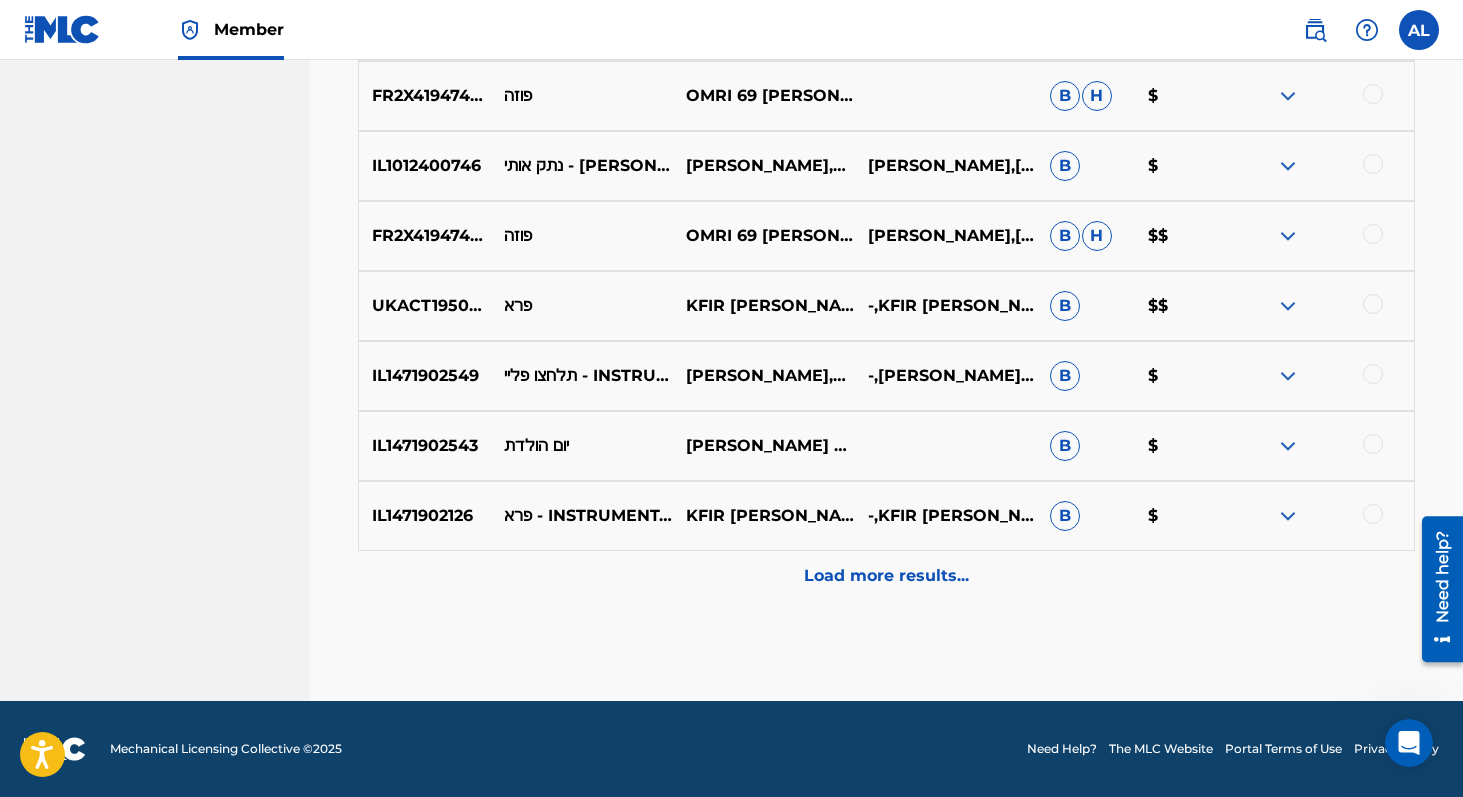 click on "Load more results..." at bounding box center [886, 576] 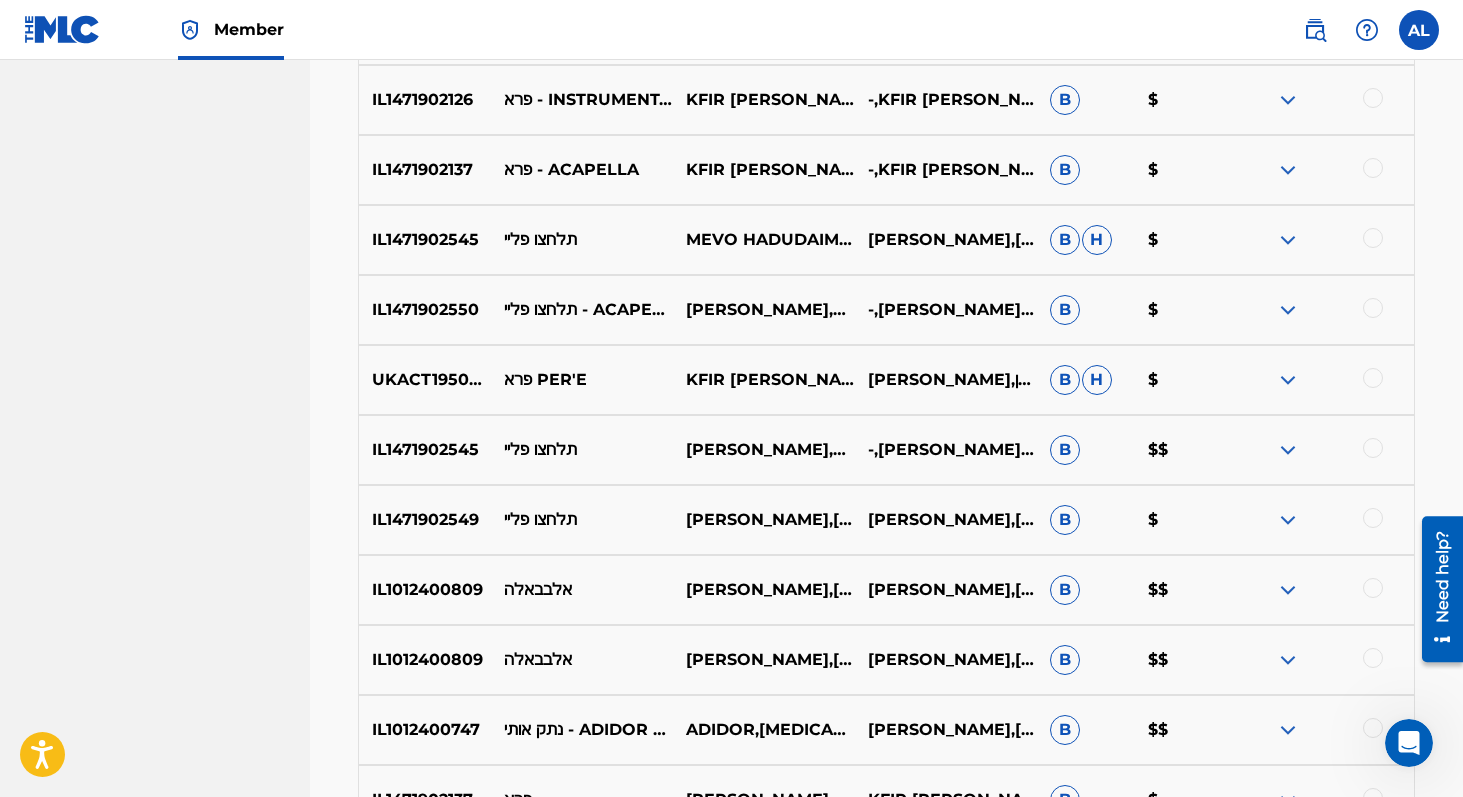 scroll, scrollTop: 10155, scrollLeft: 0, axis: vertical 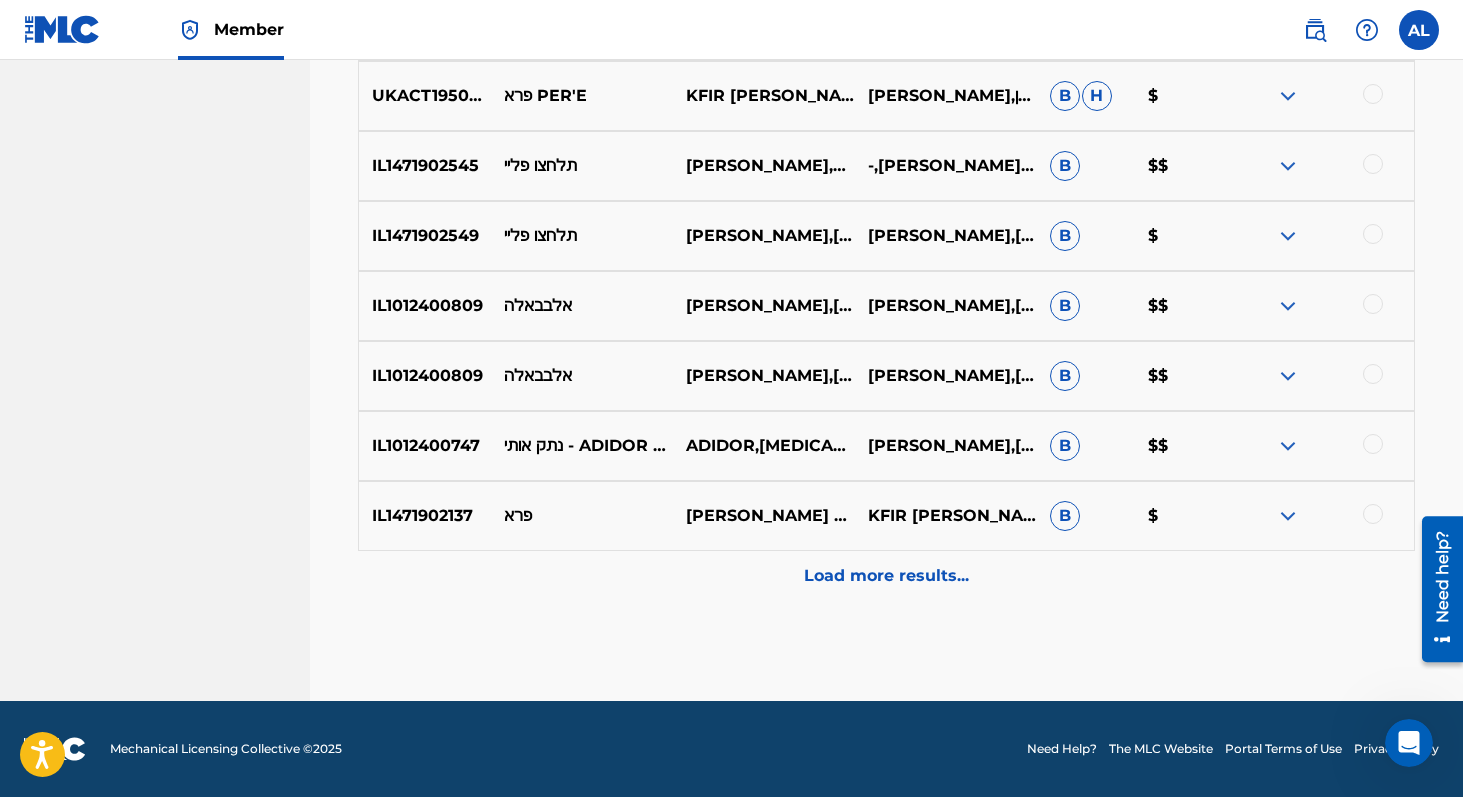 click on "Load more results..." at bounding box center [886, 576] 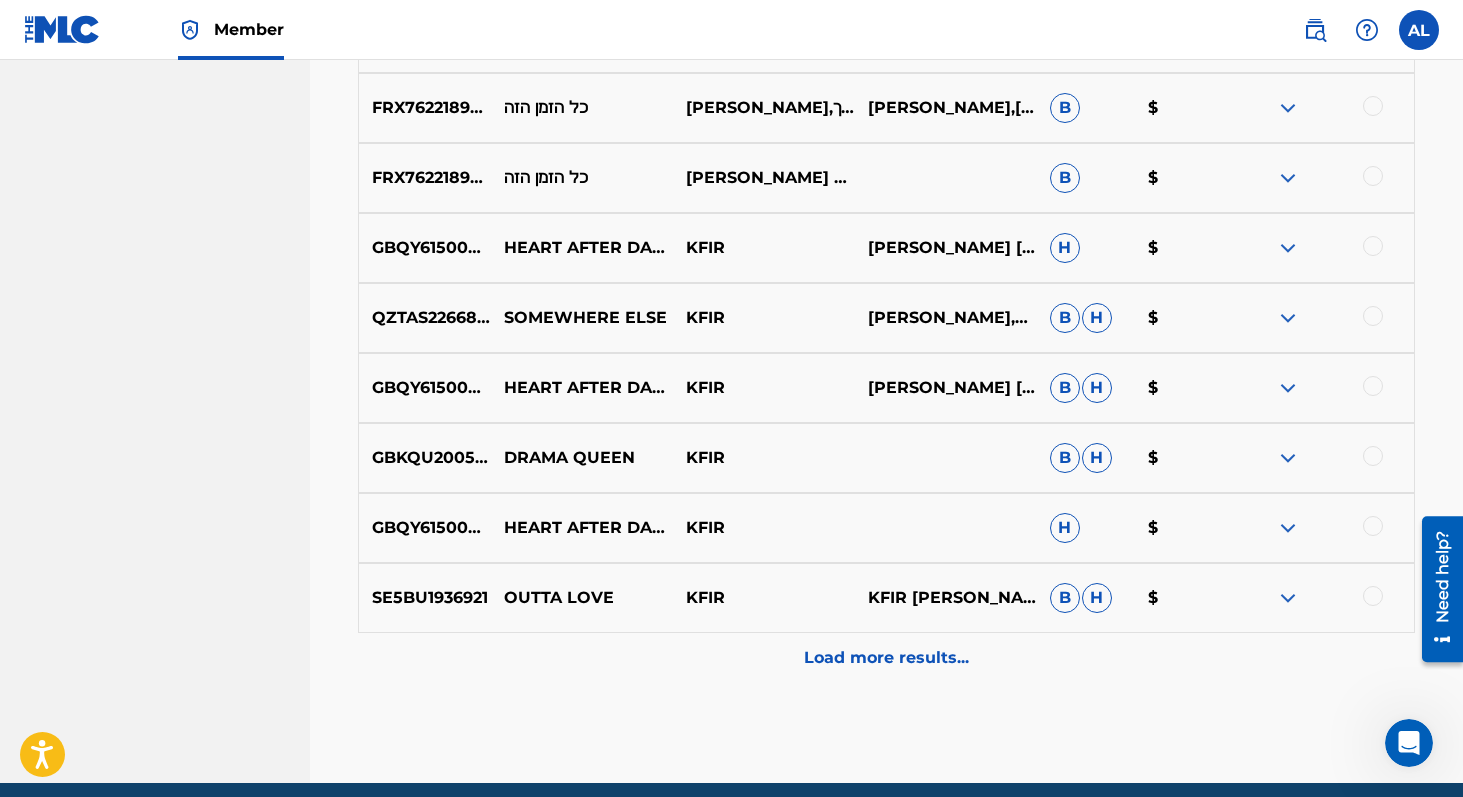 scroll, scrollTop: 10855, scrollLeft: 0, axis: vertical 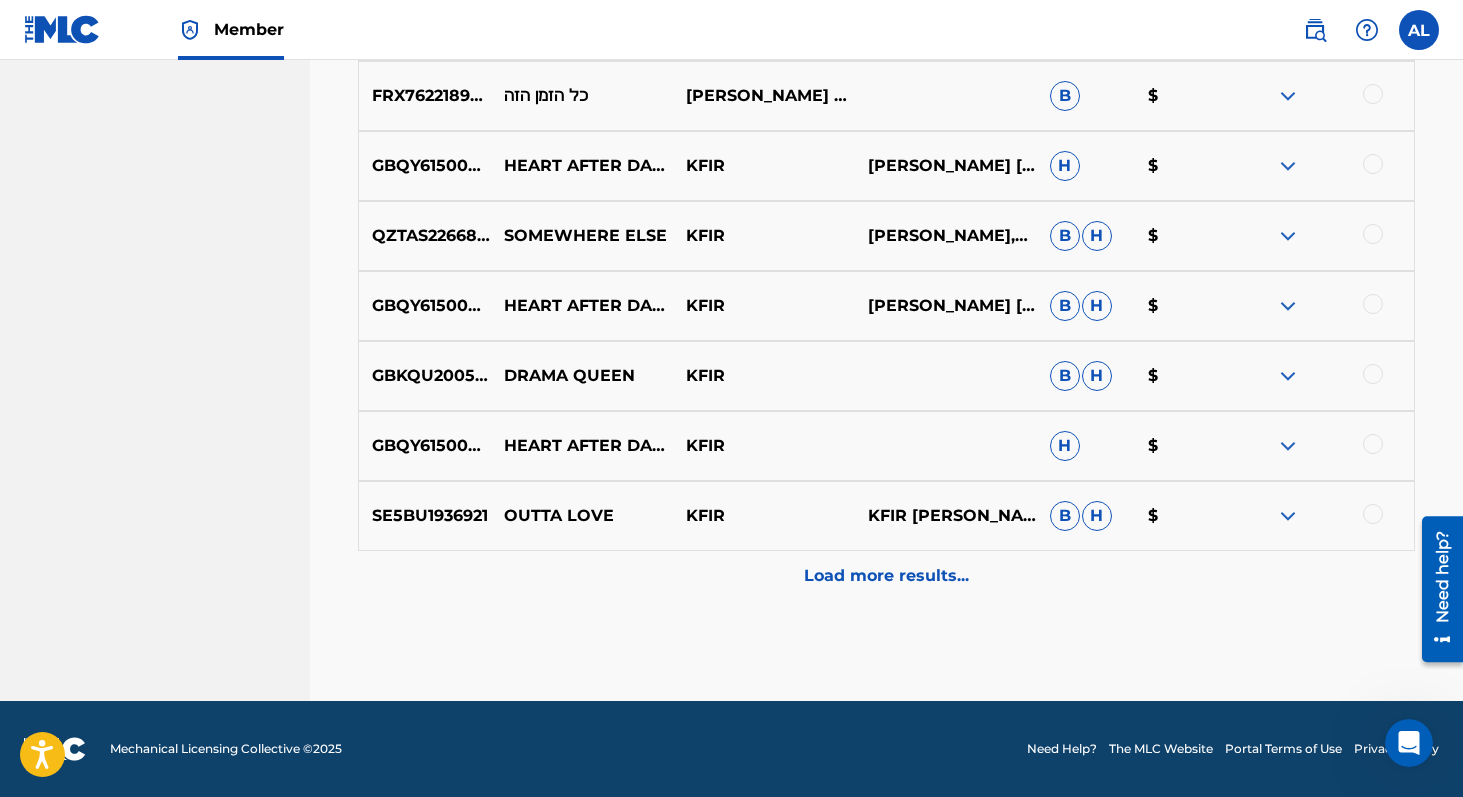click on "Load more results..." at bounding box center [886, 576] 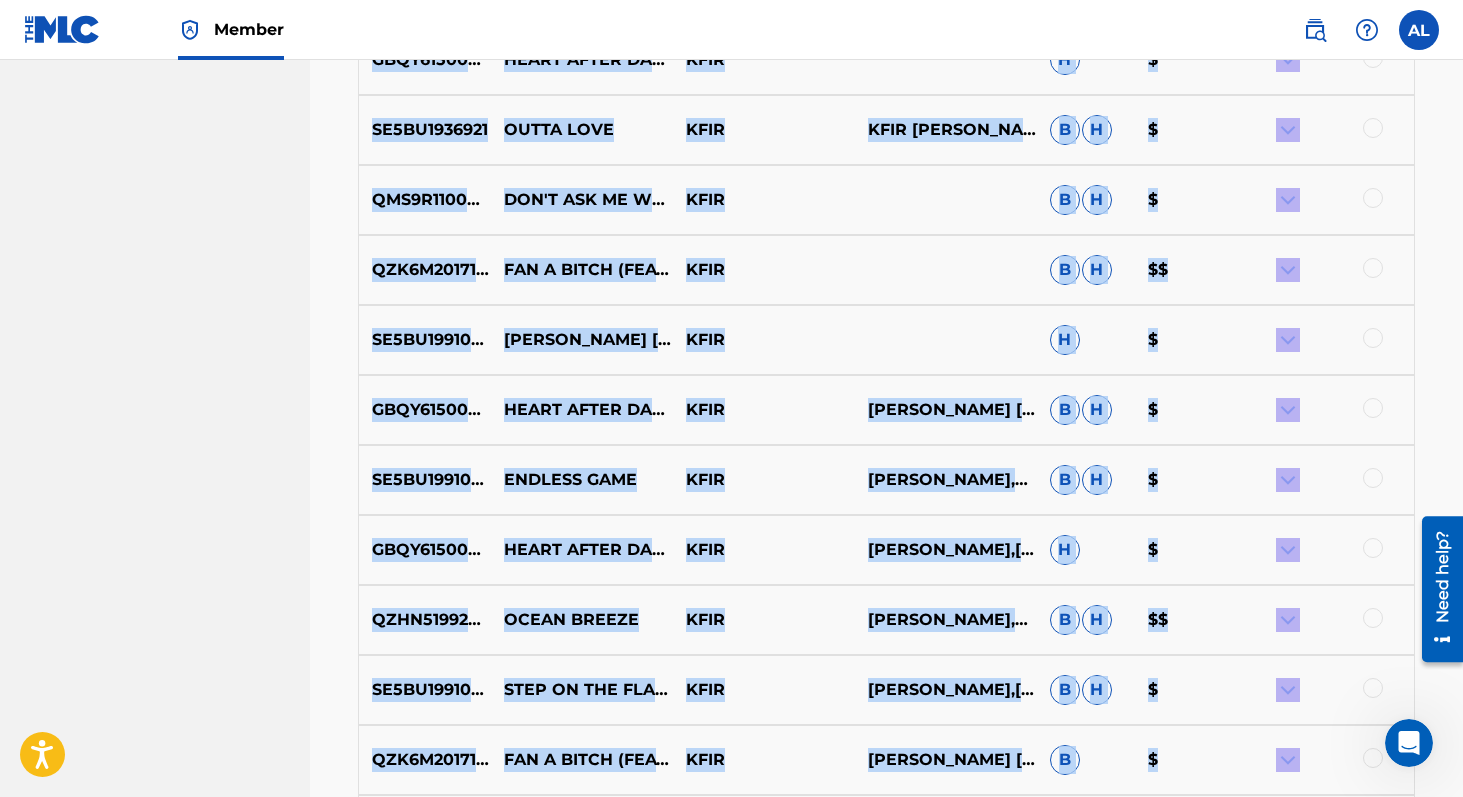 scroll, scrollTop: 11555, scrollLeft: 0, axis: vertical 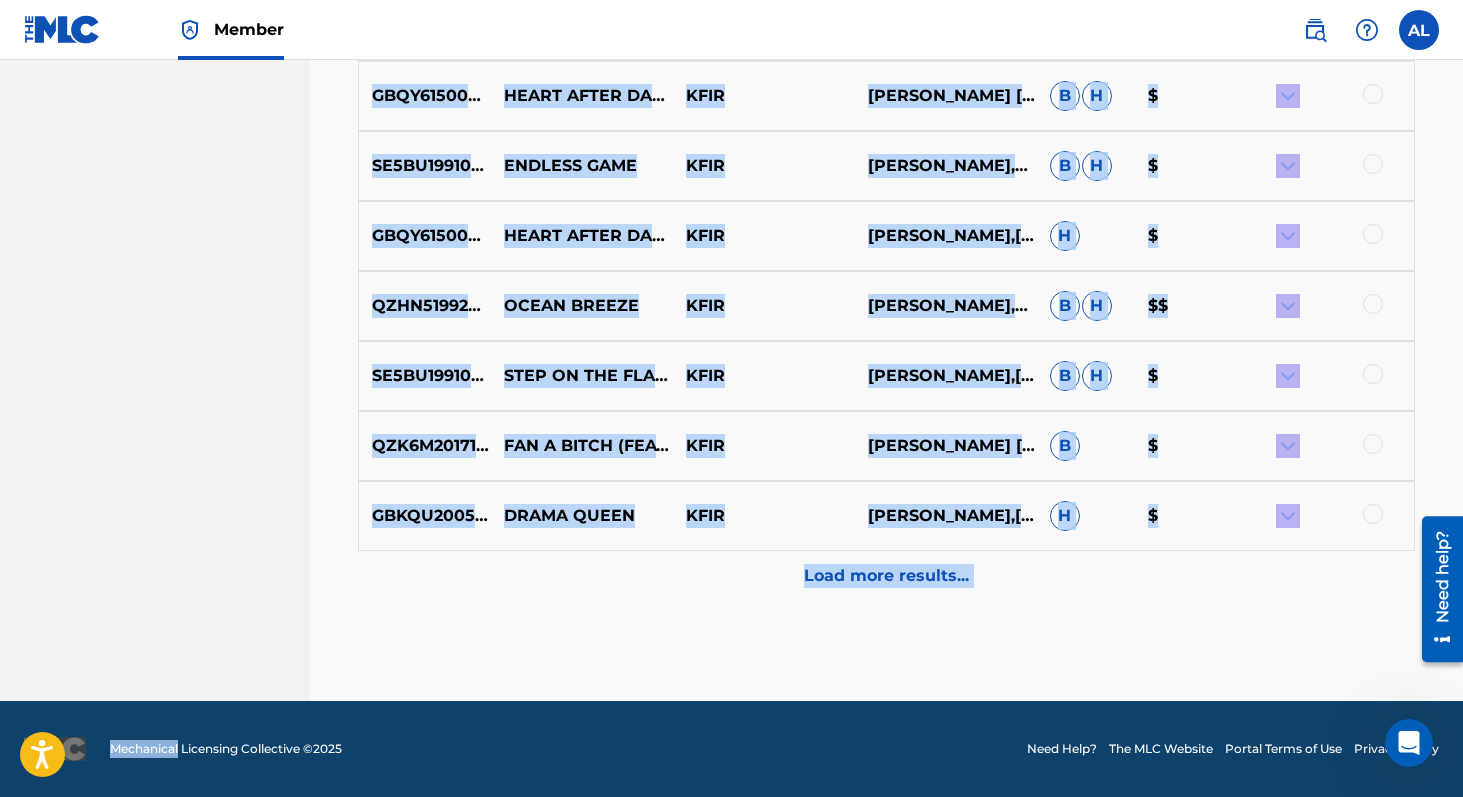 click on "Load more results..." at bounding box center [886, 576] 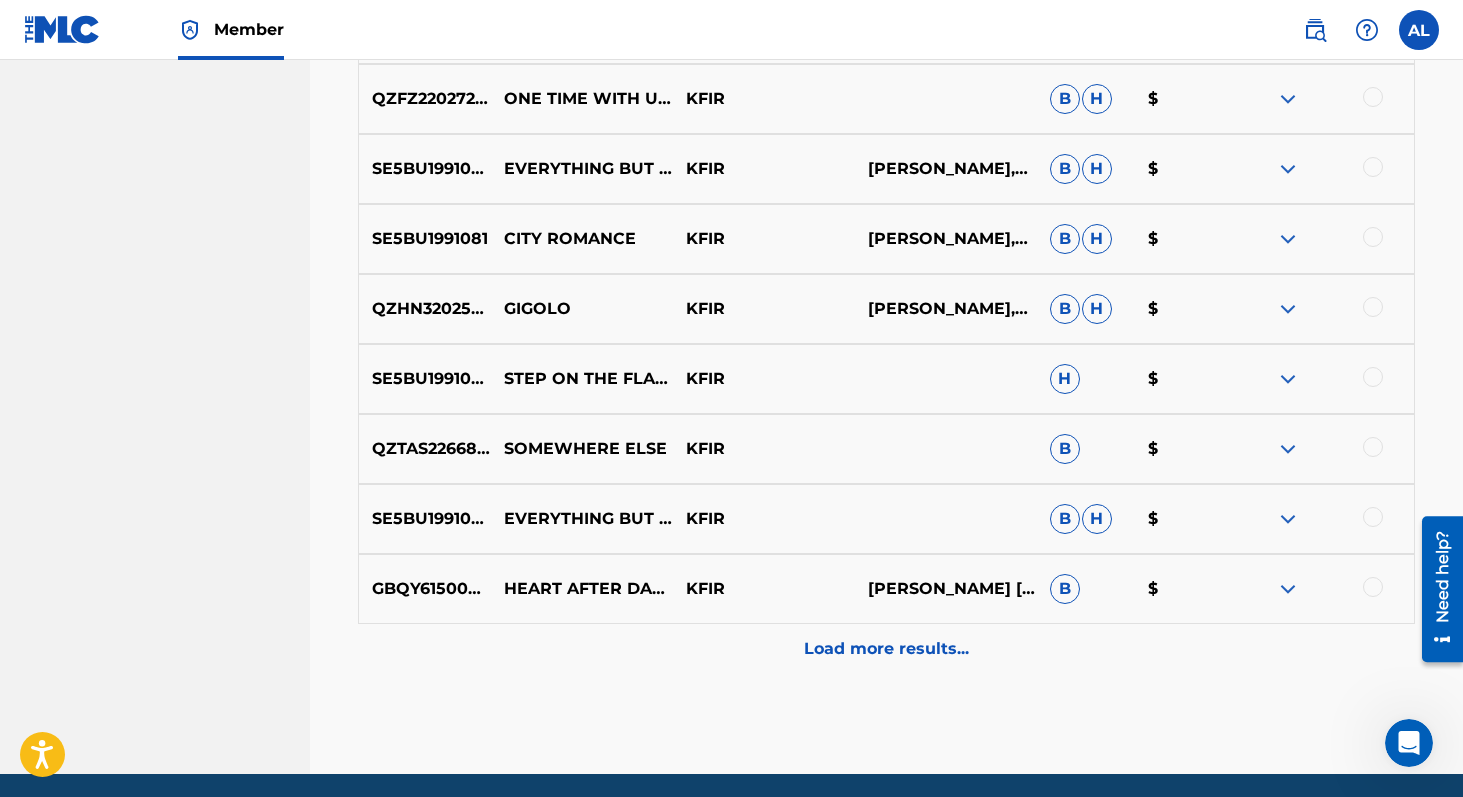 scroll, scrollTop: 12255, scrollLeft: 0, axis: vertical 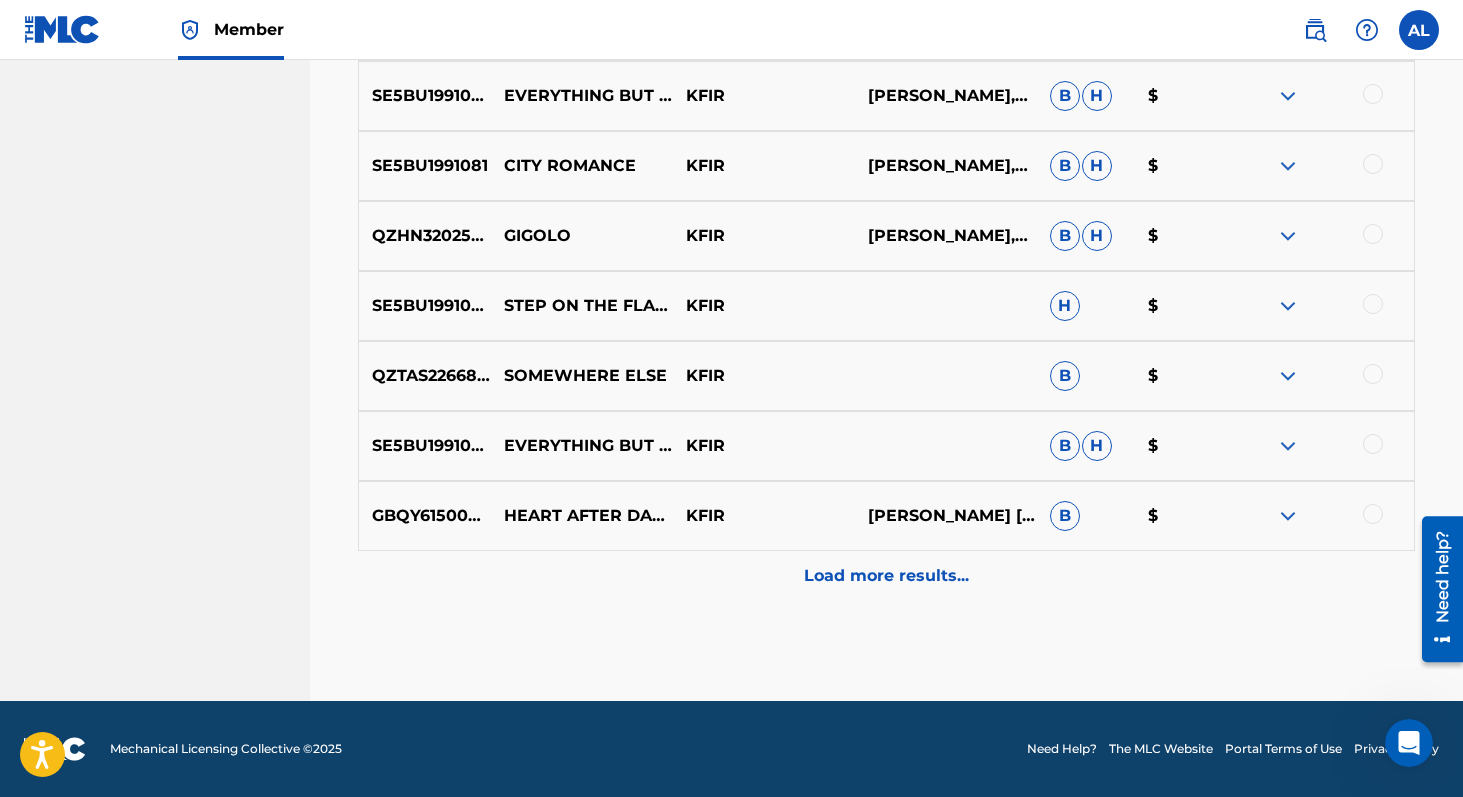 click on "Load more results..." at bounding box center (886, 576) 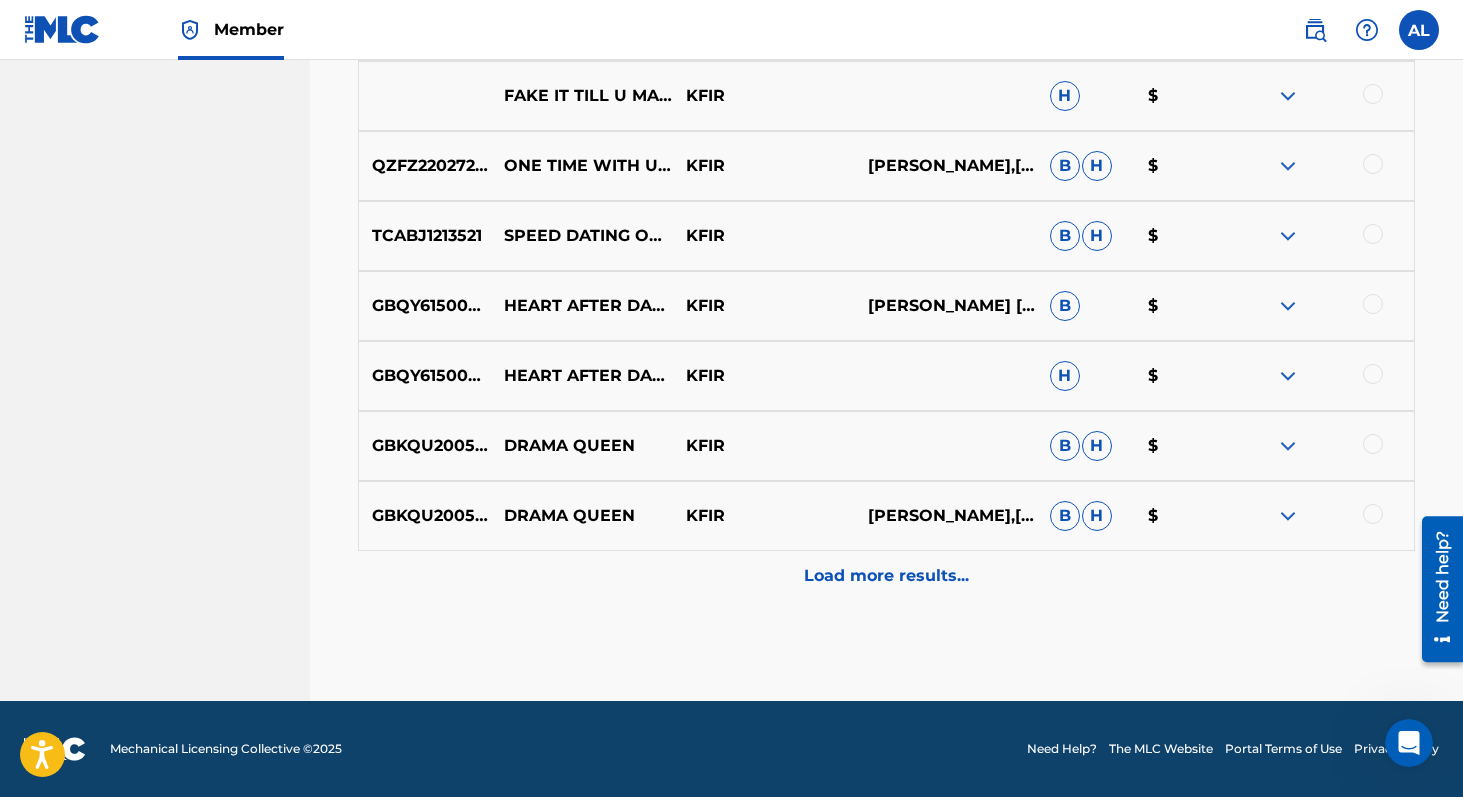 click on "Load more results..." at bounding box center (886, 576) 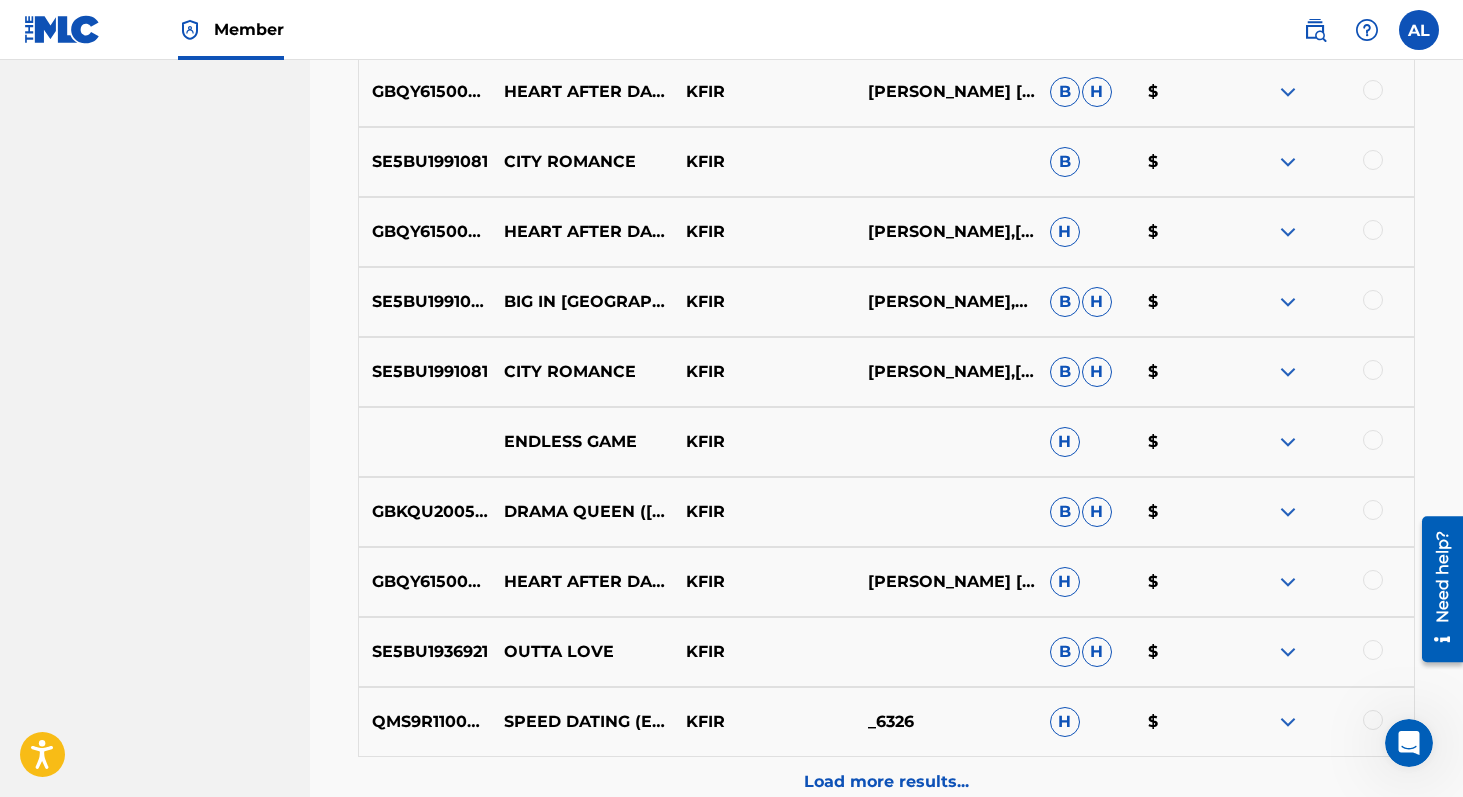 scroll, scrollTop: 13655, scrollLeft: 0, axis: vertical 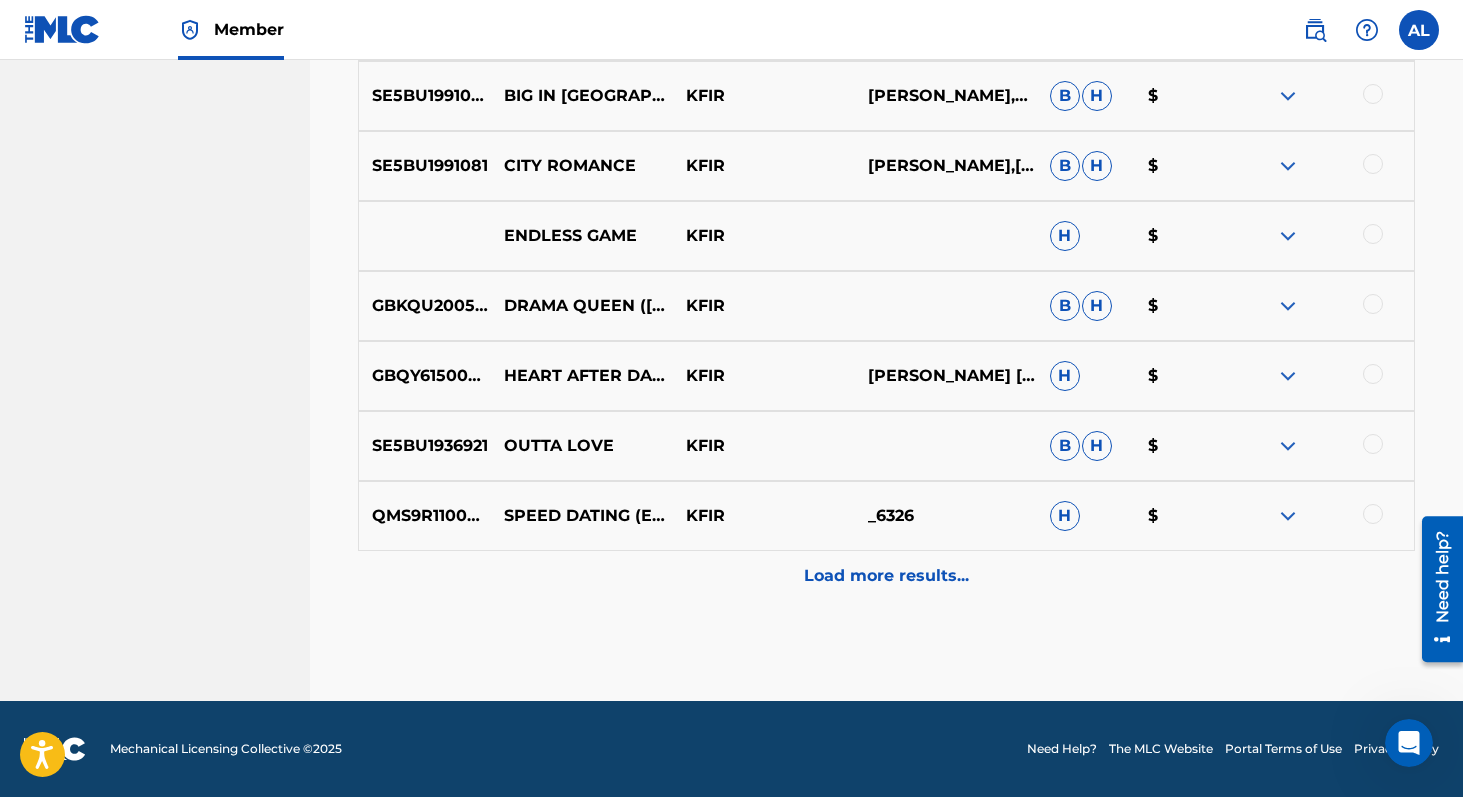 click on "Load more results..." at bounding box center [886, 576] 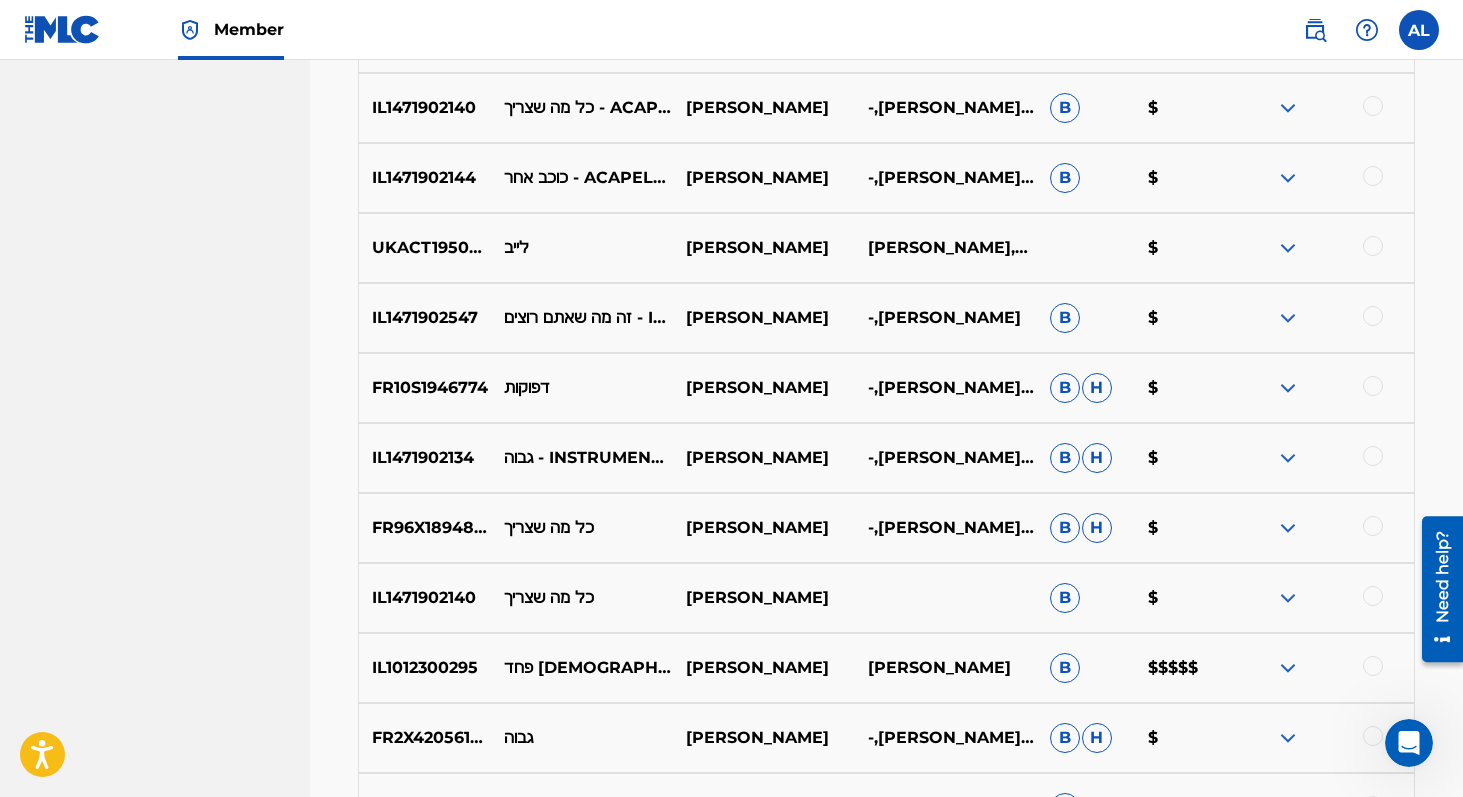 scroll, scrollTop: 1886, scrollLeft: 0, axis: vertical 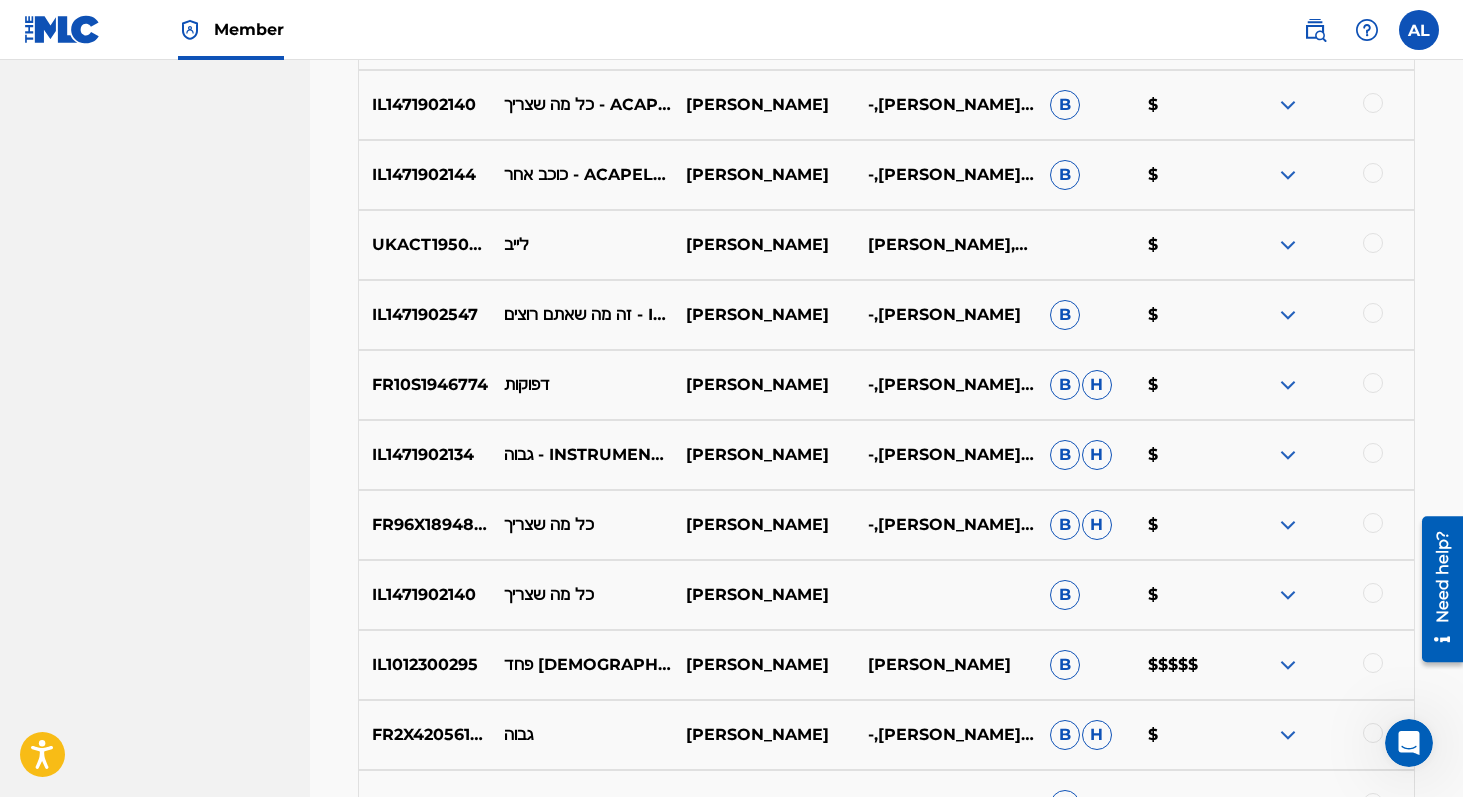 click at bounding box center (1288, 525) 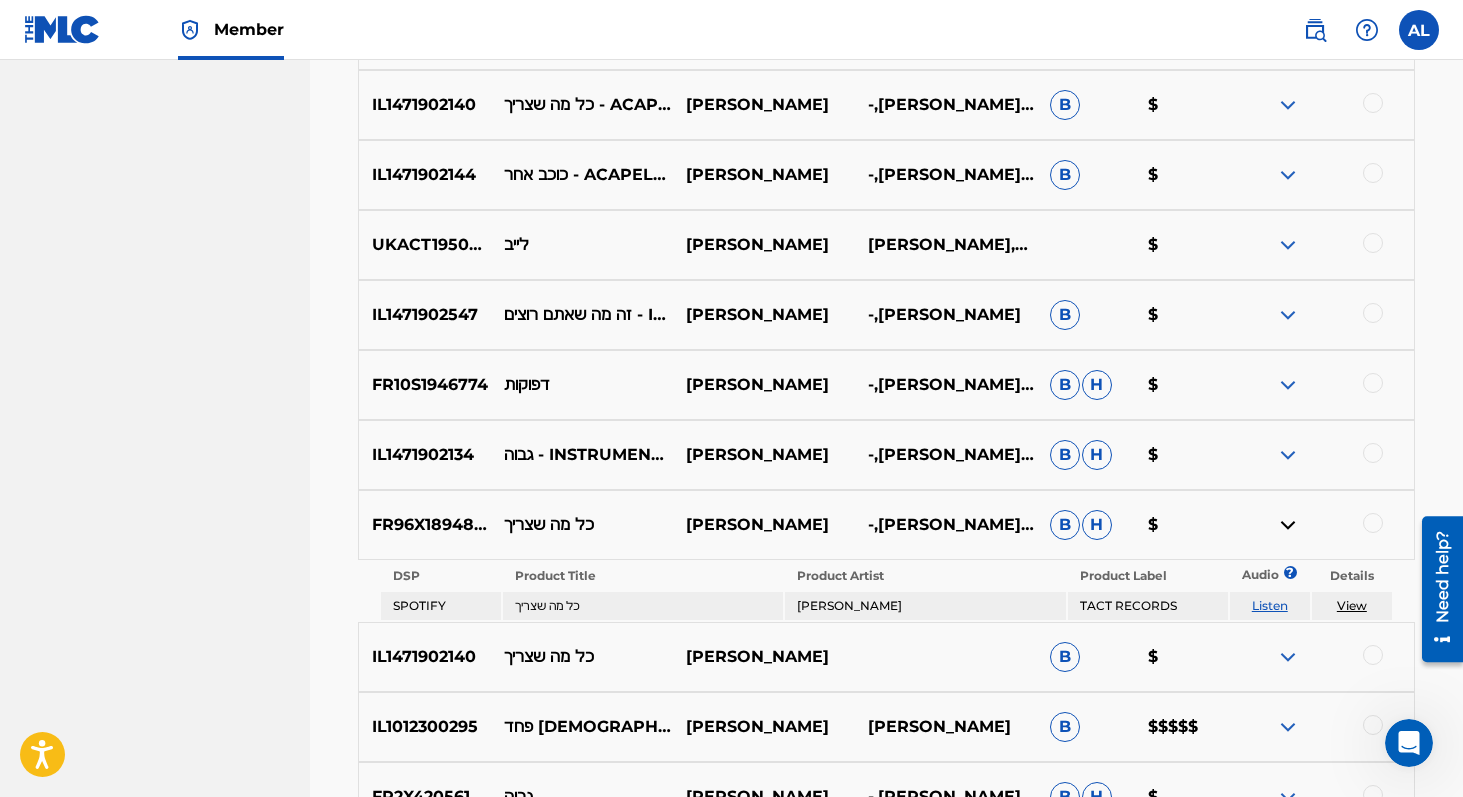 click at bounding box center (1288, 525) 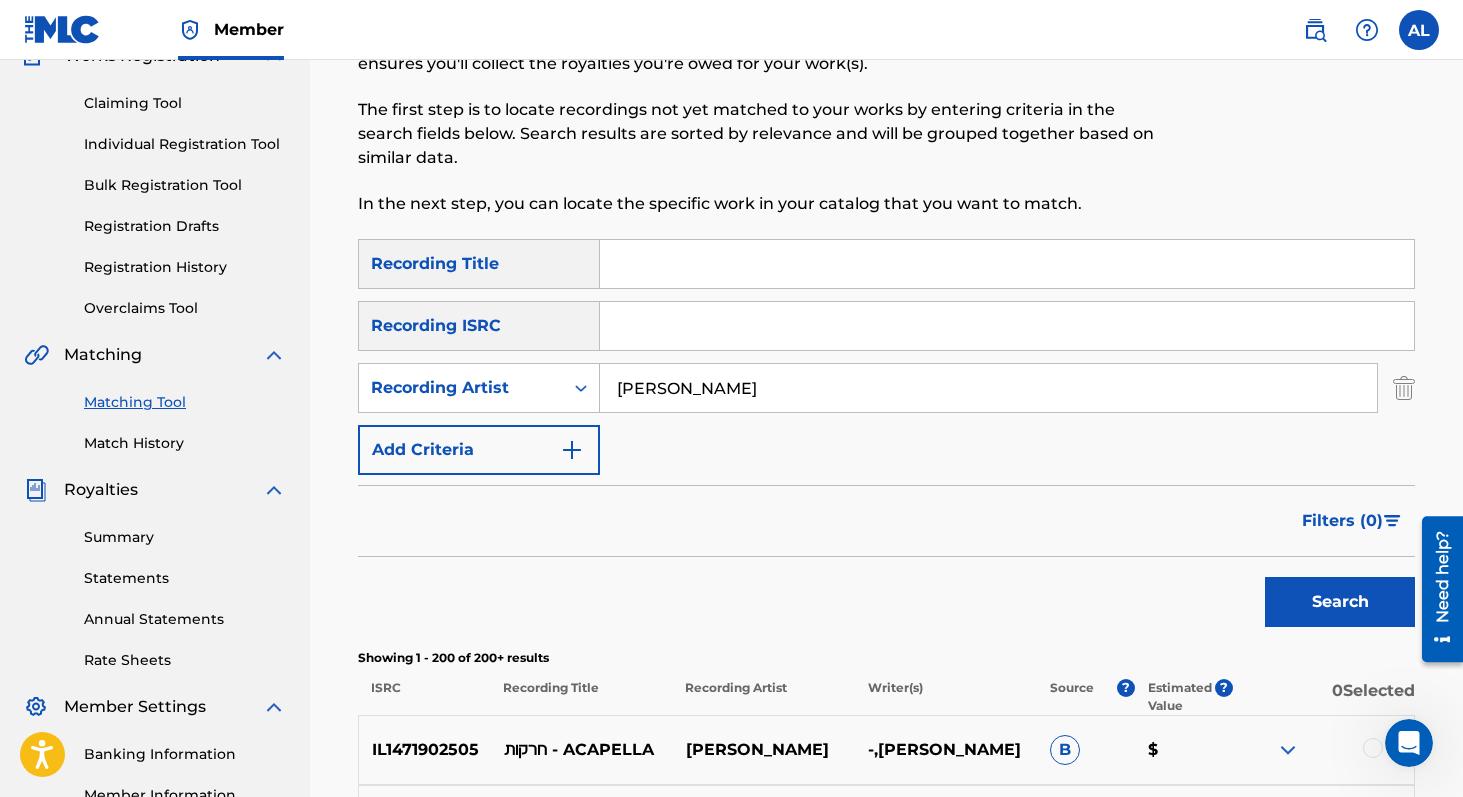 scroll, scrollTop: 0, scrollLeft: 0, axis: both 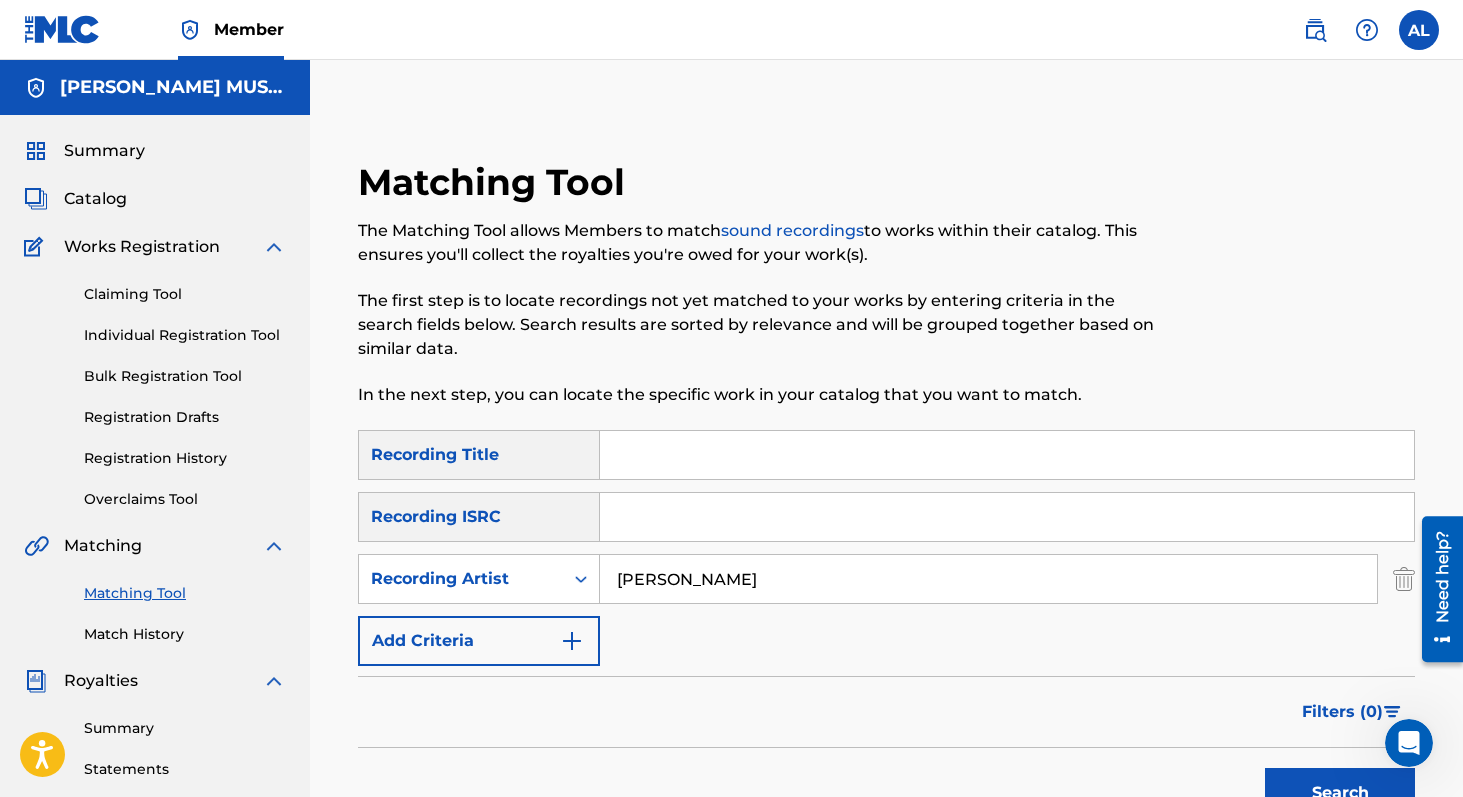 click on "[PERSON_NAME]" at bounding box center [988, 579] 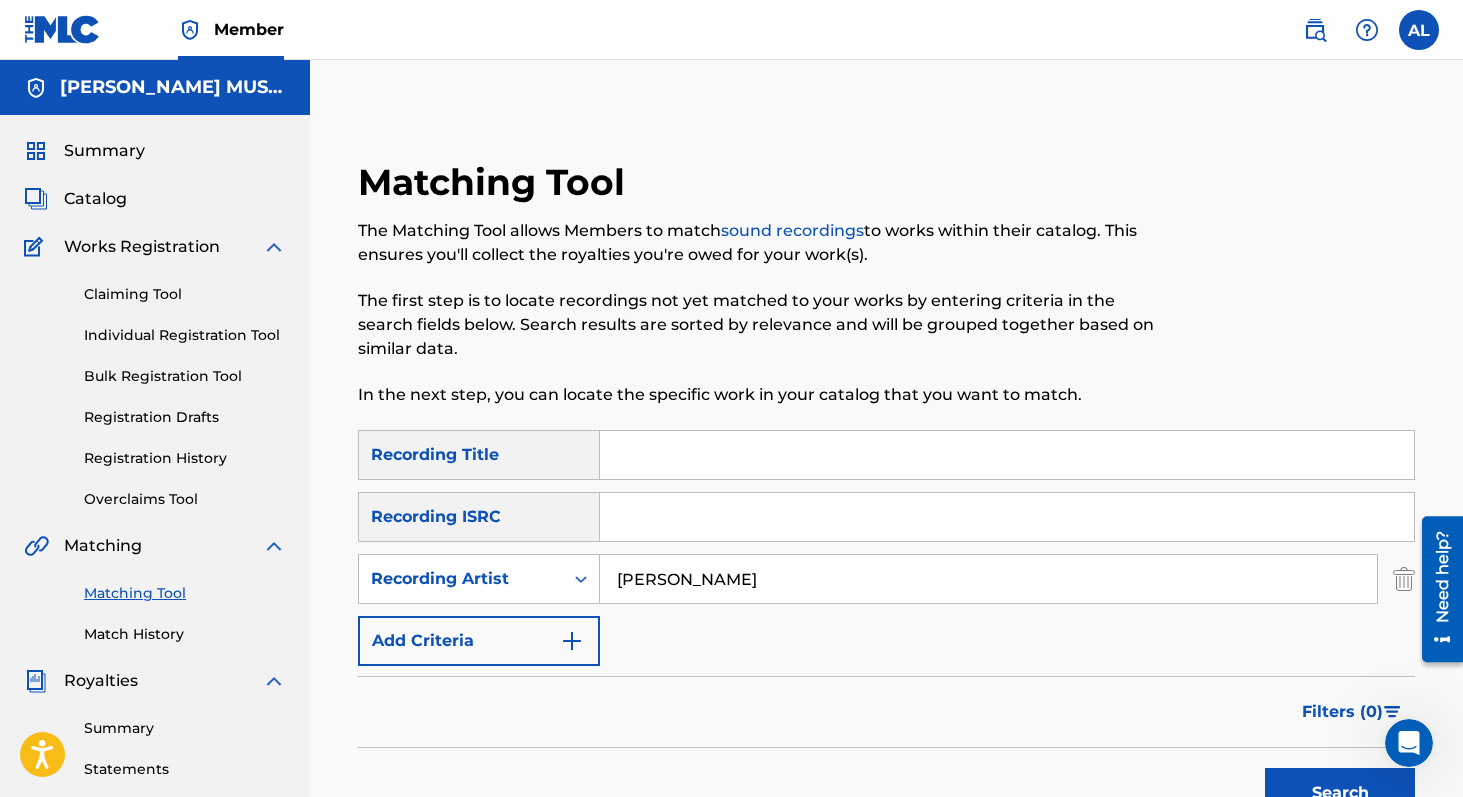 type on "[PERSON_NAME]" 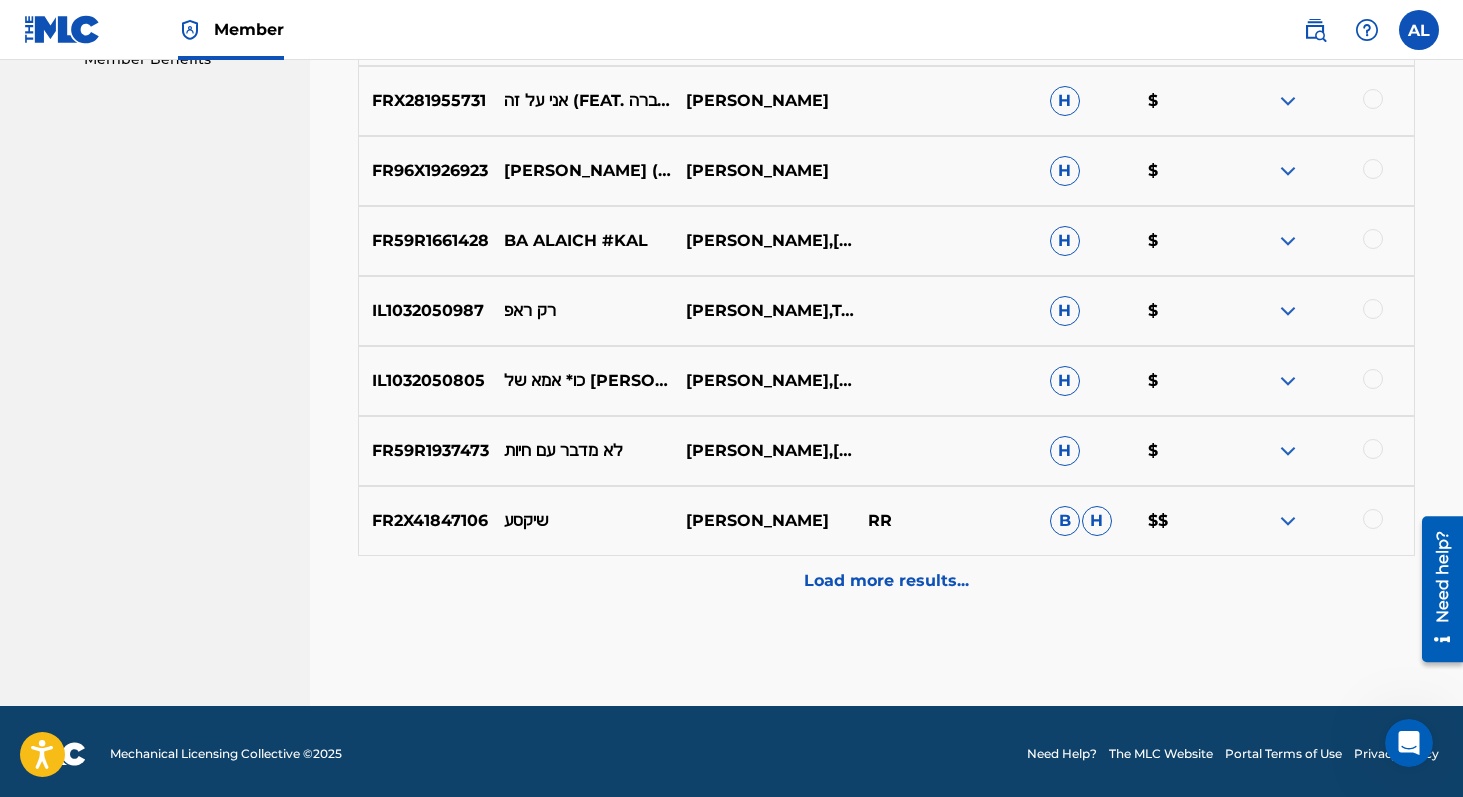 scroll, scrollTop: 1055, scrollLeft: 0, axis: vertical 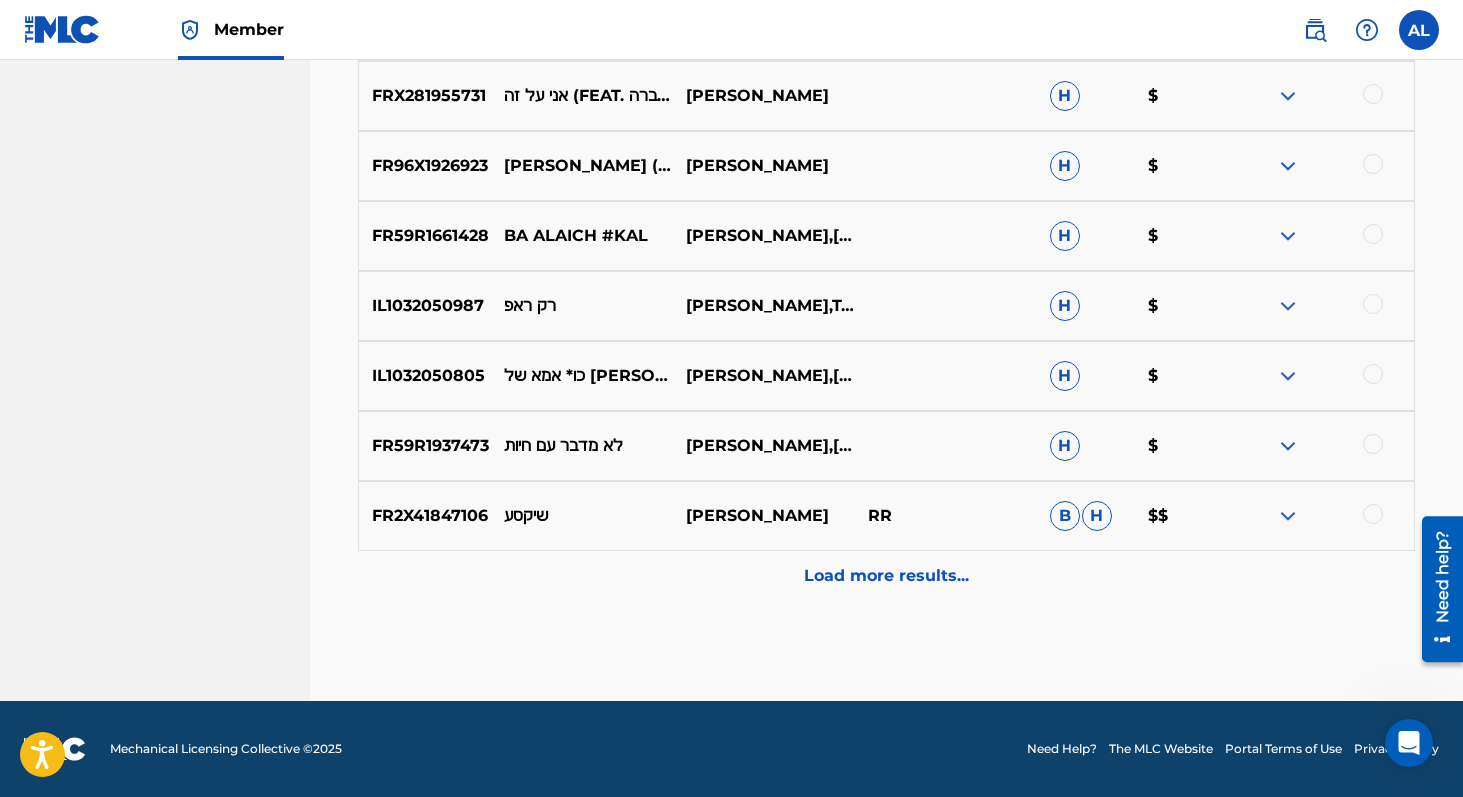 click on "Load more results..." at bounding box center (886, 576) 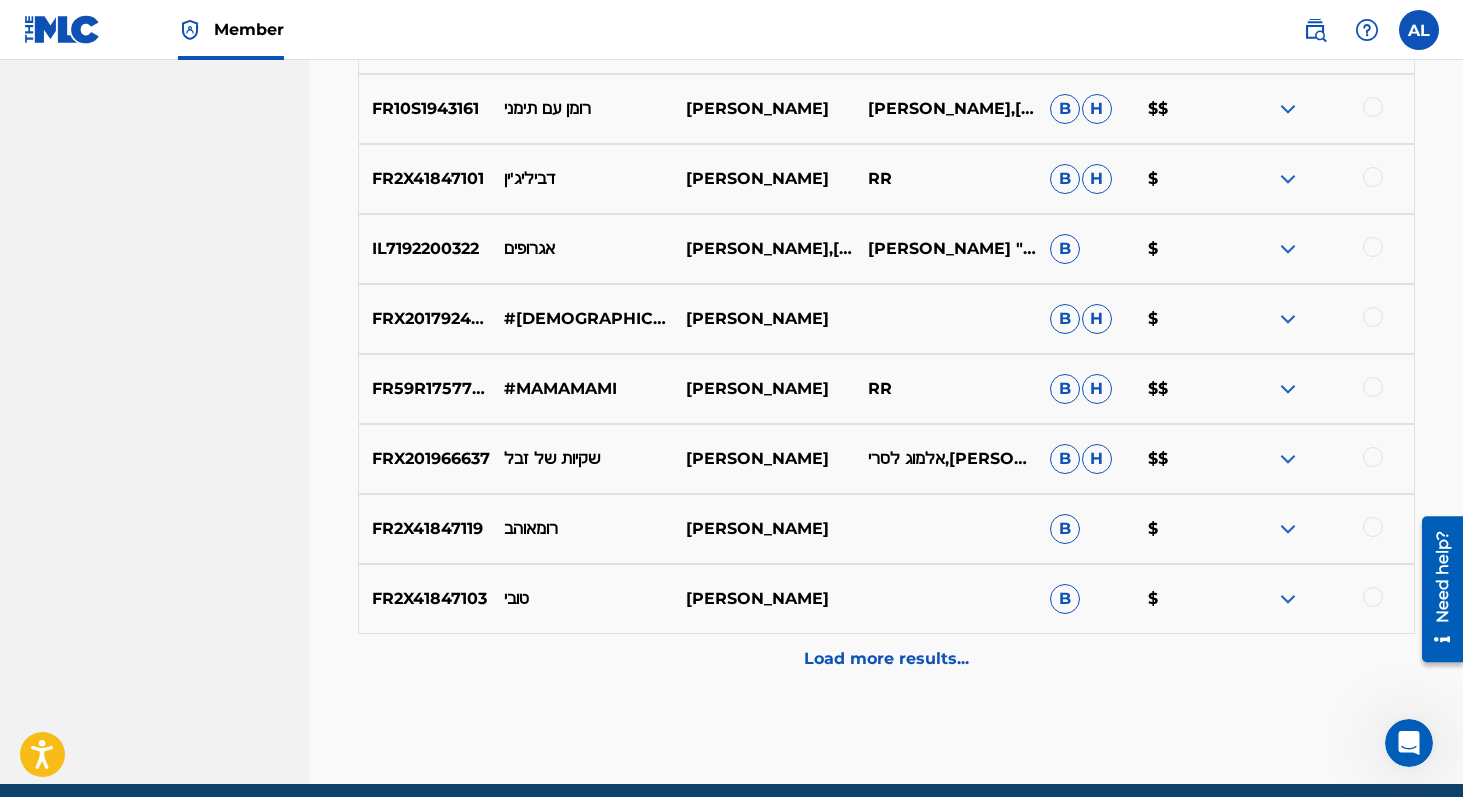 scroll, scrollTop: 1679, scrollLeft: 0, axis: vertical 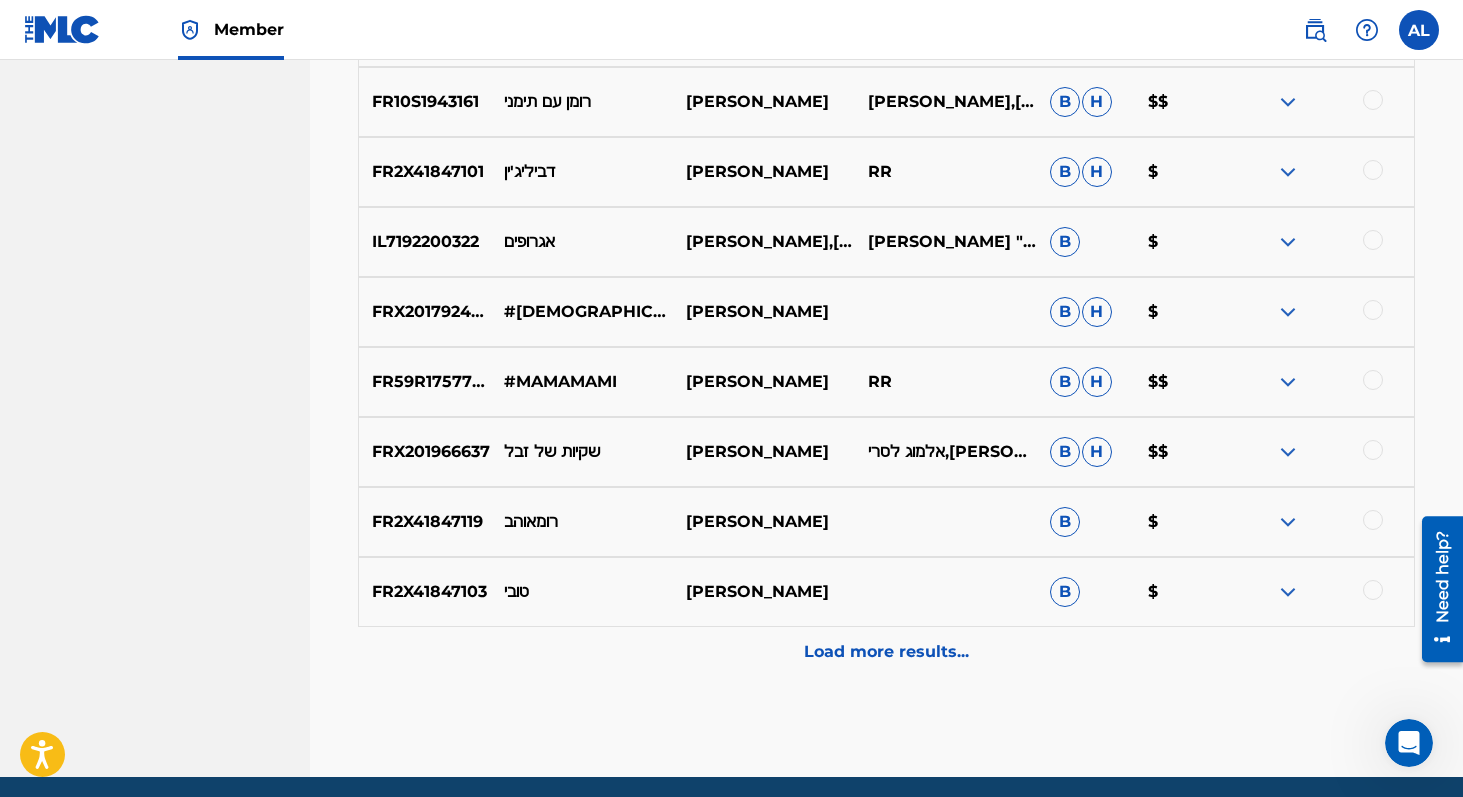 click on "Load more results..." at bounding box center (886, 652) 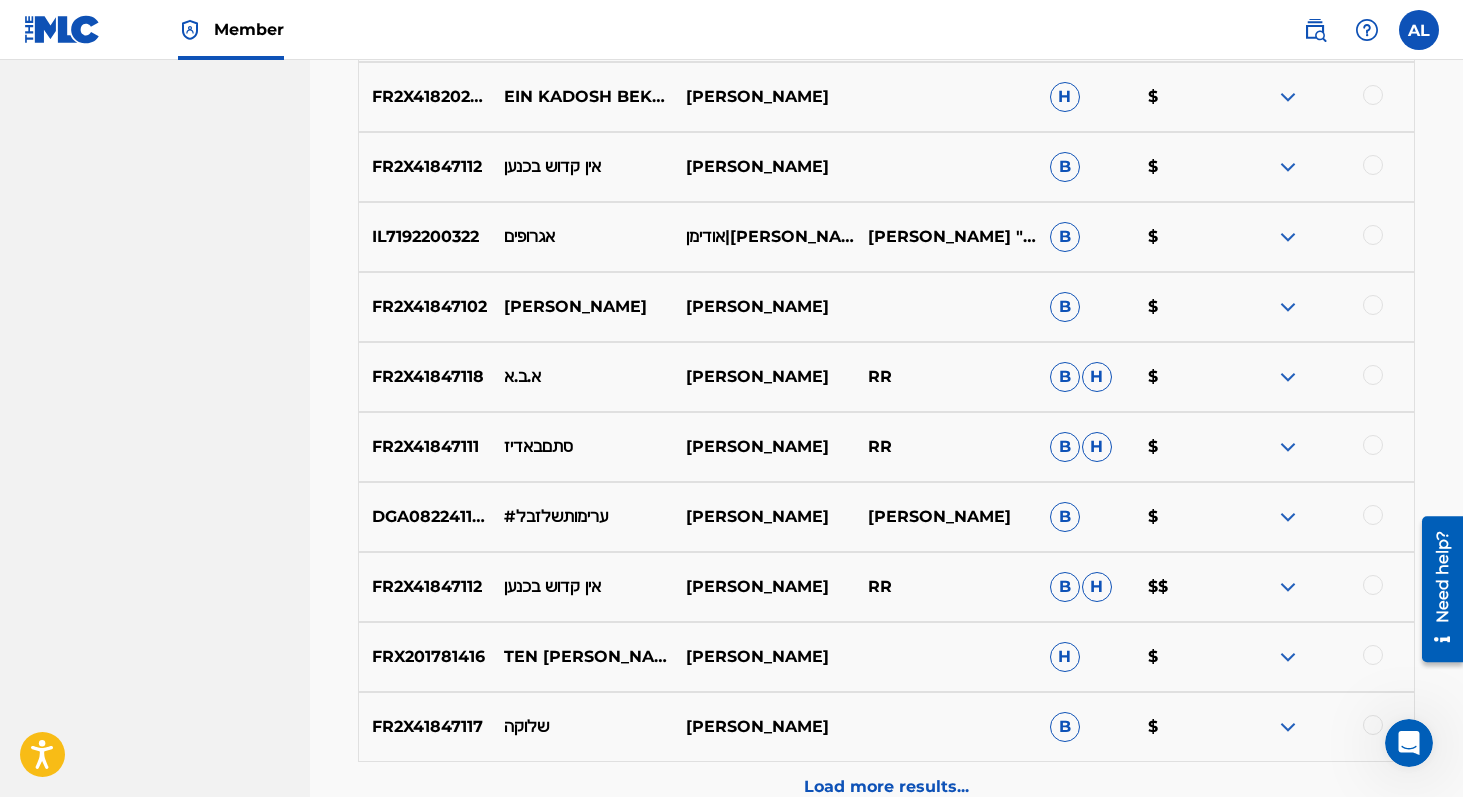 scroll, scrollTop: 2455, scrollLeft: 0, axis: vertical 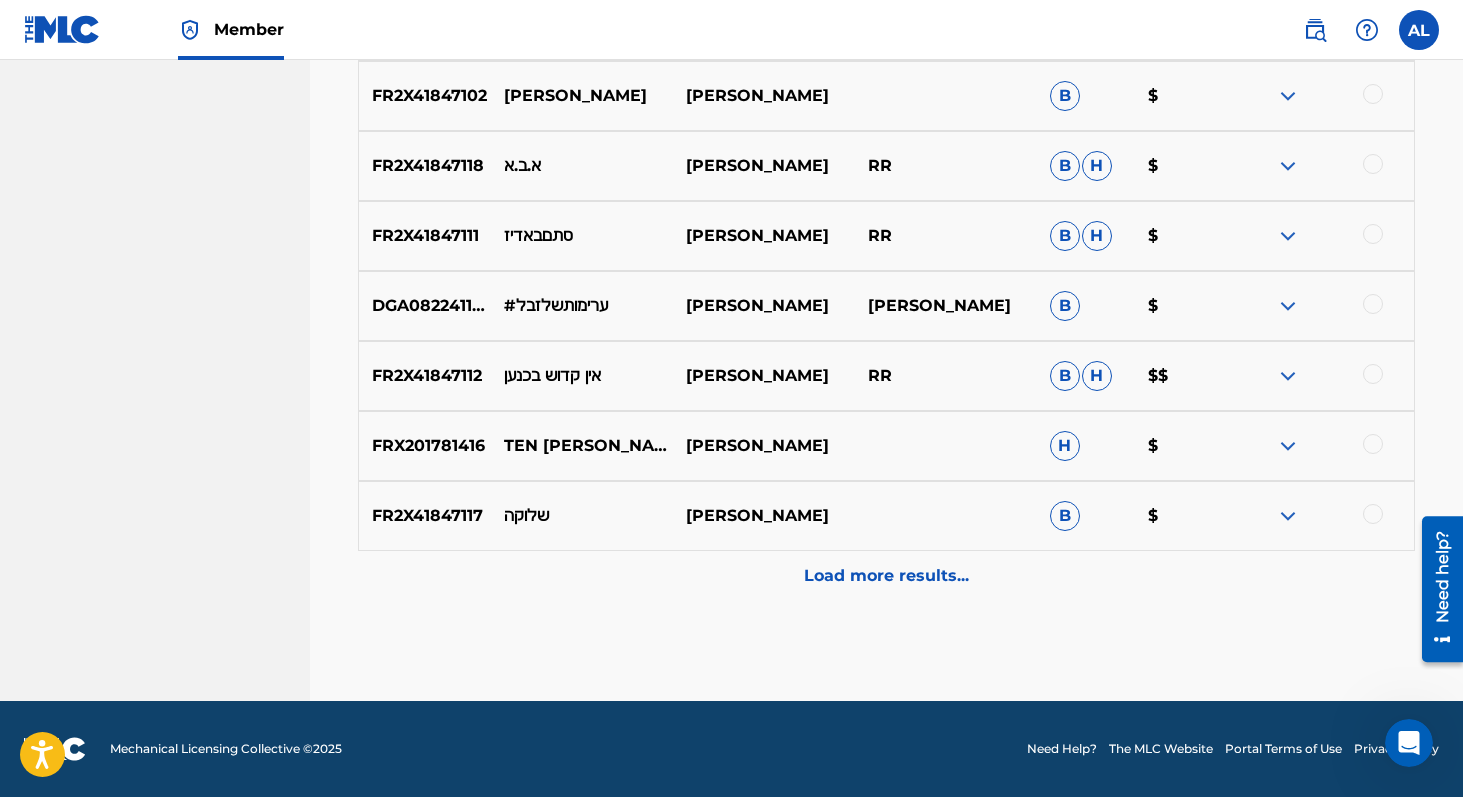 click on "Load more results..." at bounding box center (886, 576) 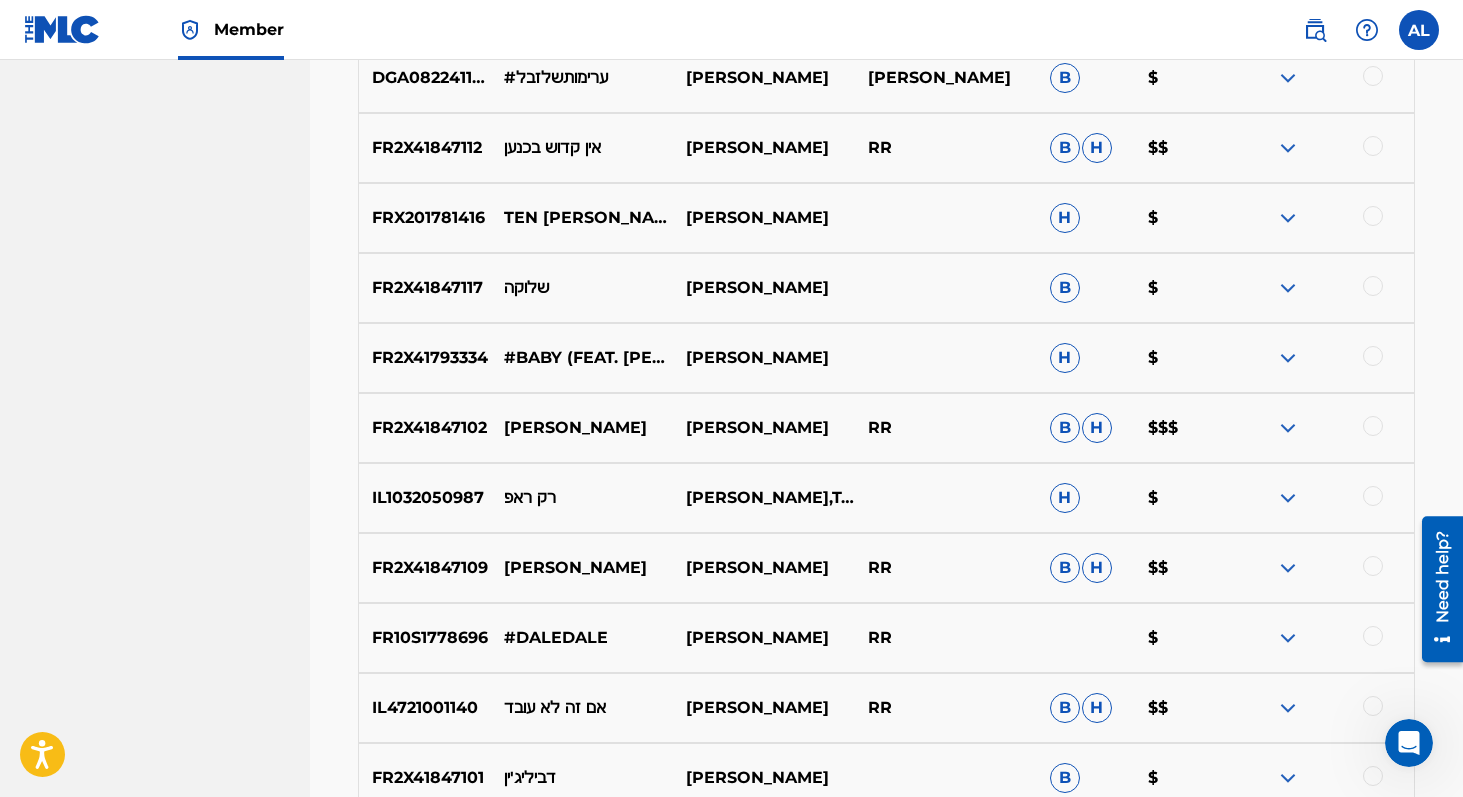 scroll, scrollTop: 2685, scrollLeft: 0, axis: vertical 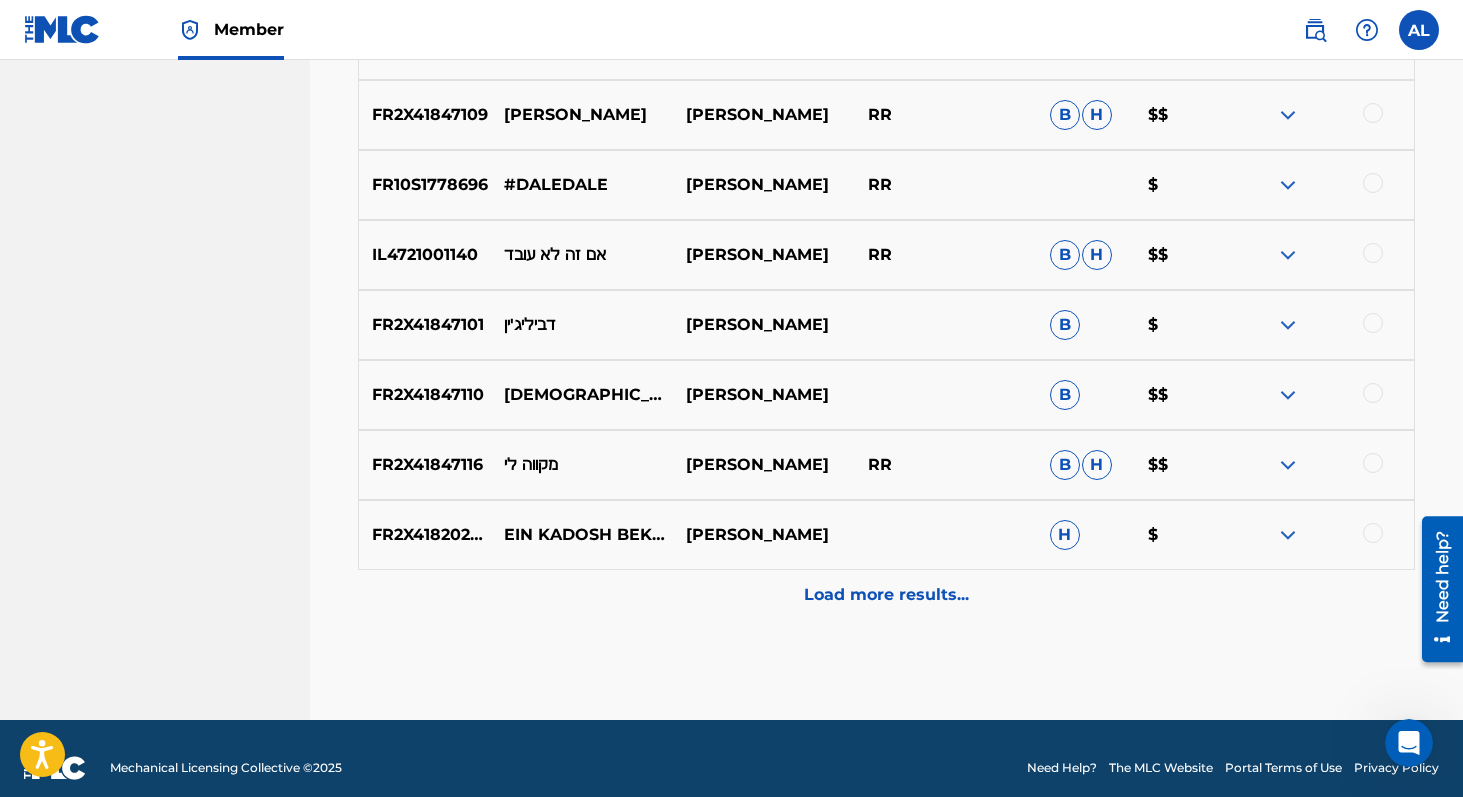 click on "Load more results..." at bounding box center [886, 595] 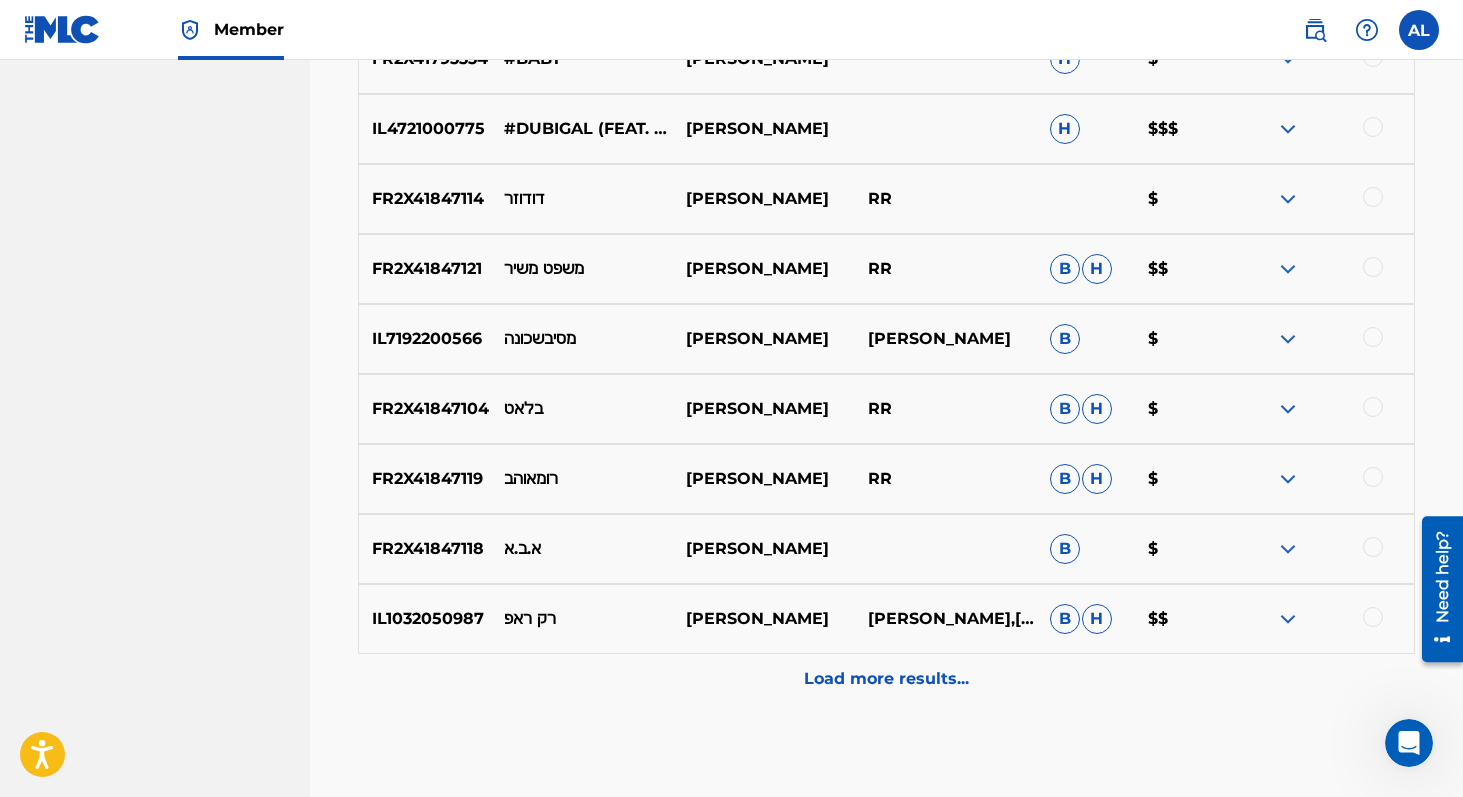 scroll, scrollTop: 3754, scrollLeft: 0, axis: vertical 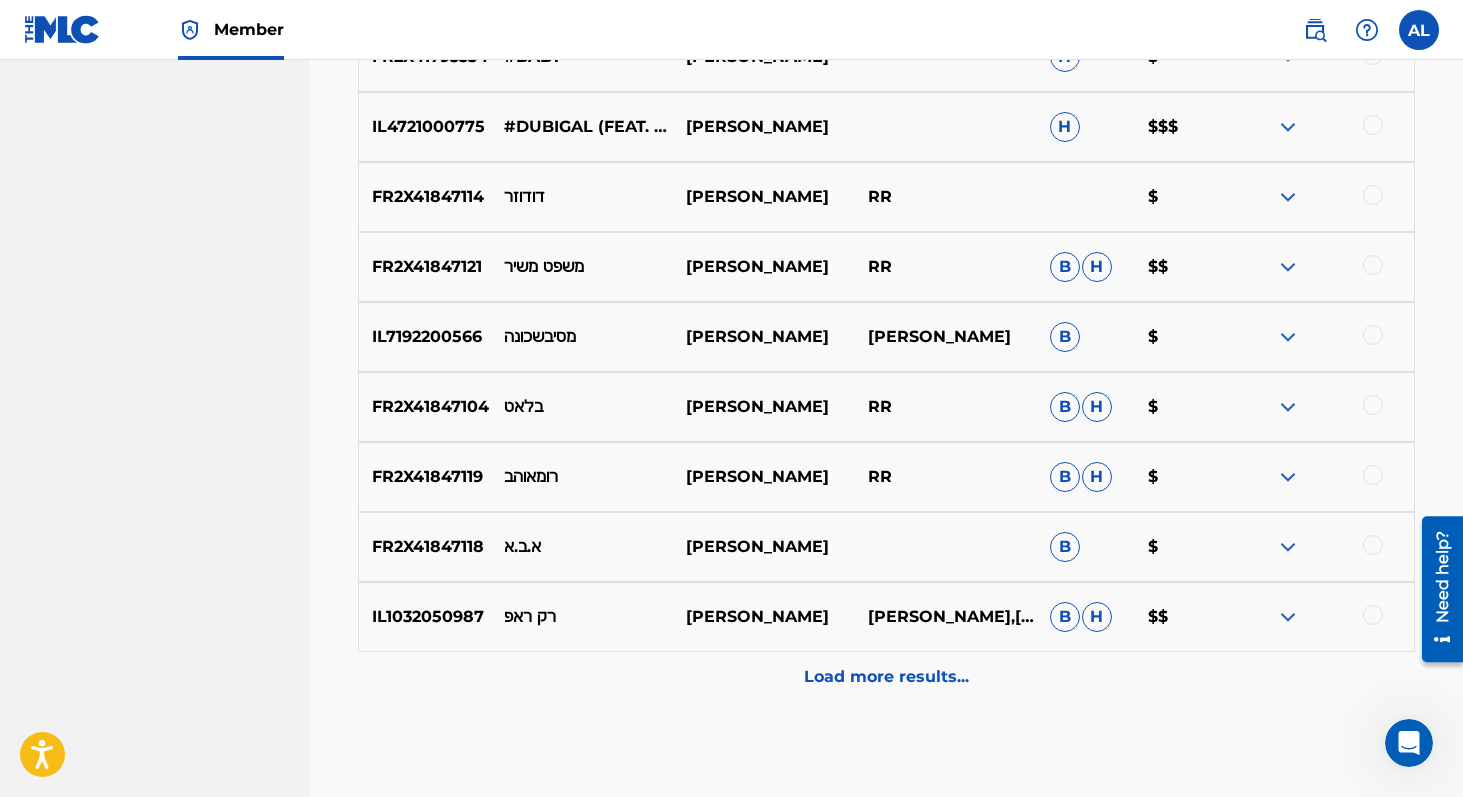 click on "Load more results..." at bounding box center [886, 677] 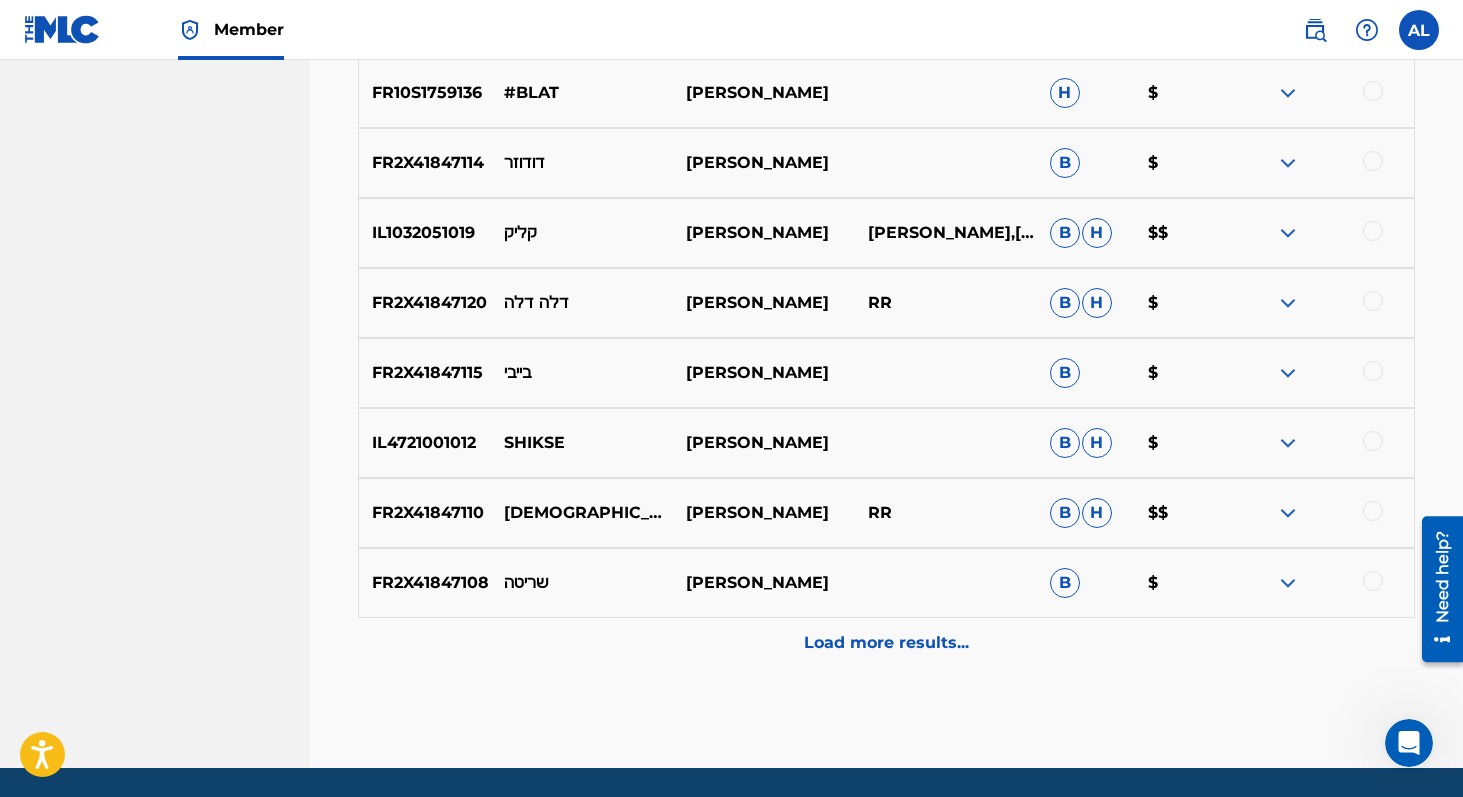 scroll, scrollTop: 4555, scrollLeft: 0, axis: vertical 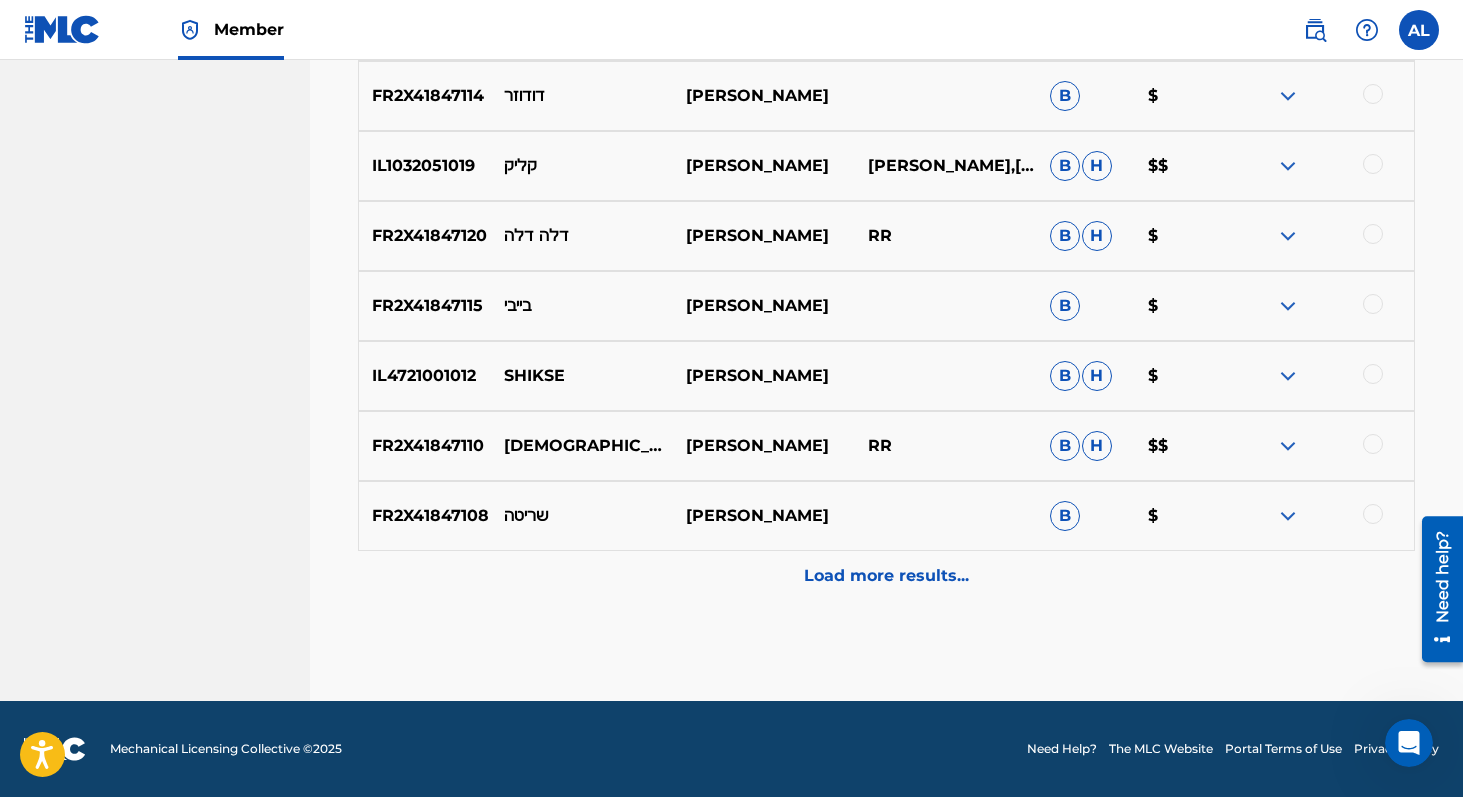 click on "Load more results..." at bounding box center (886, 576) 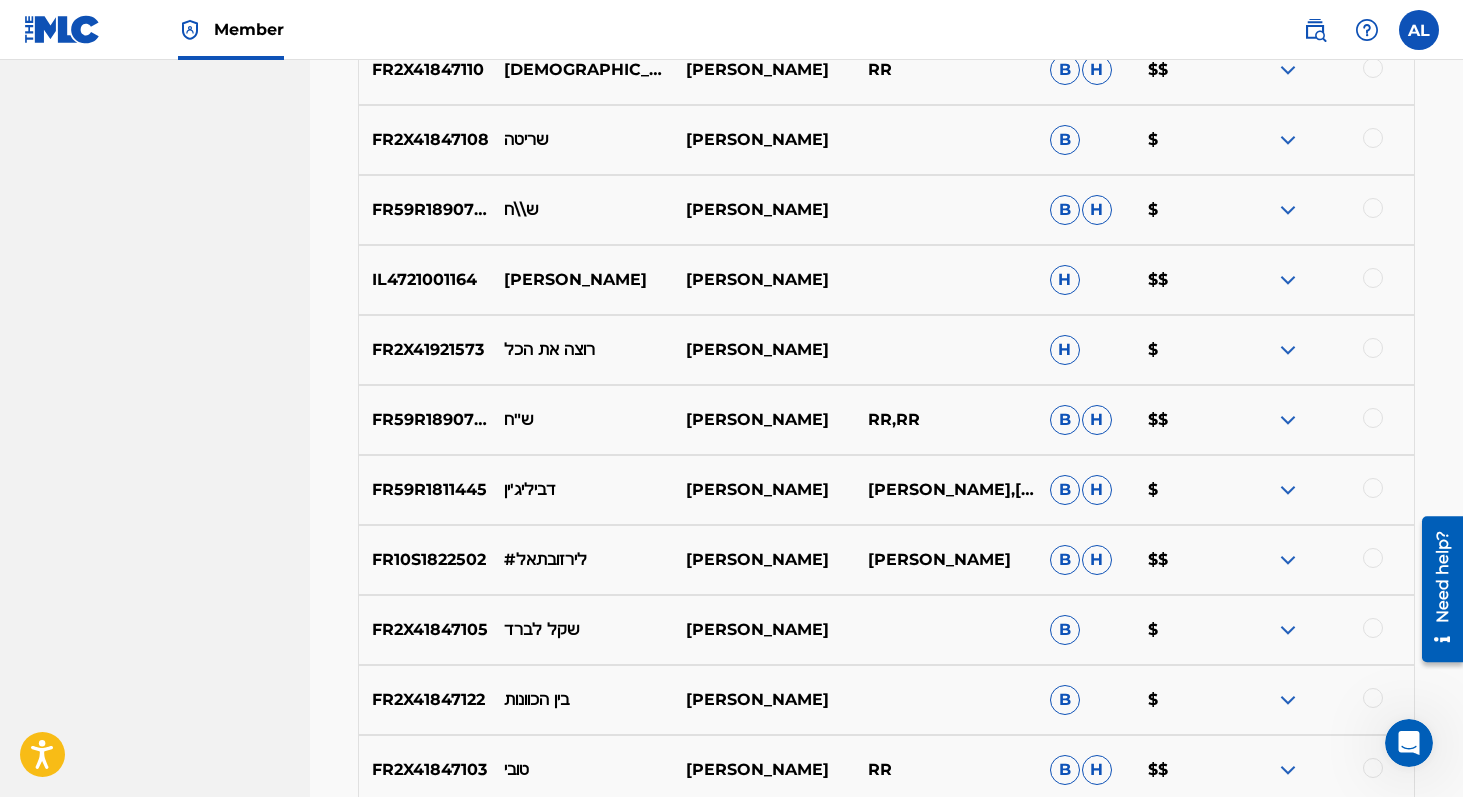 scroll, scrollTop: 5255, scrollLeft: 0, axis: vertical 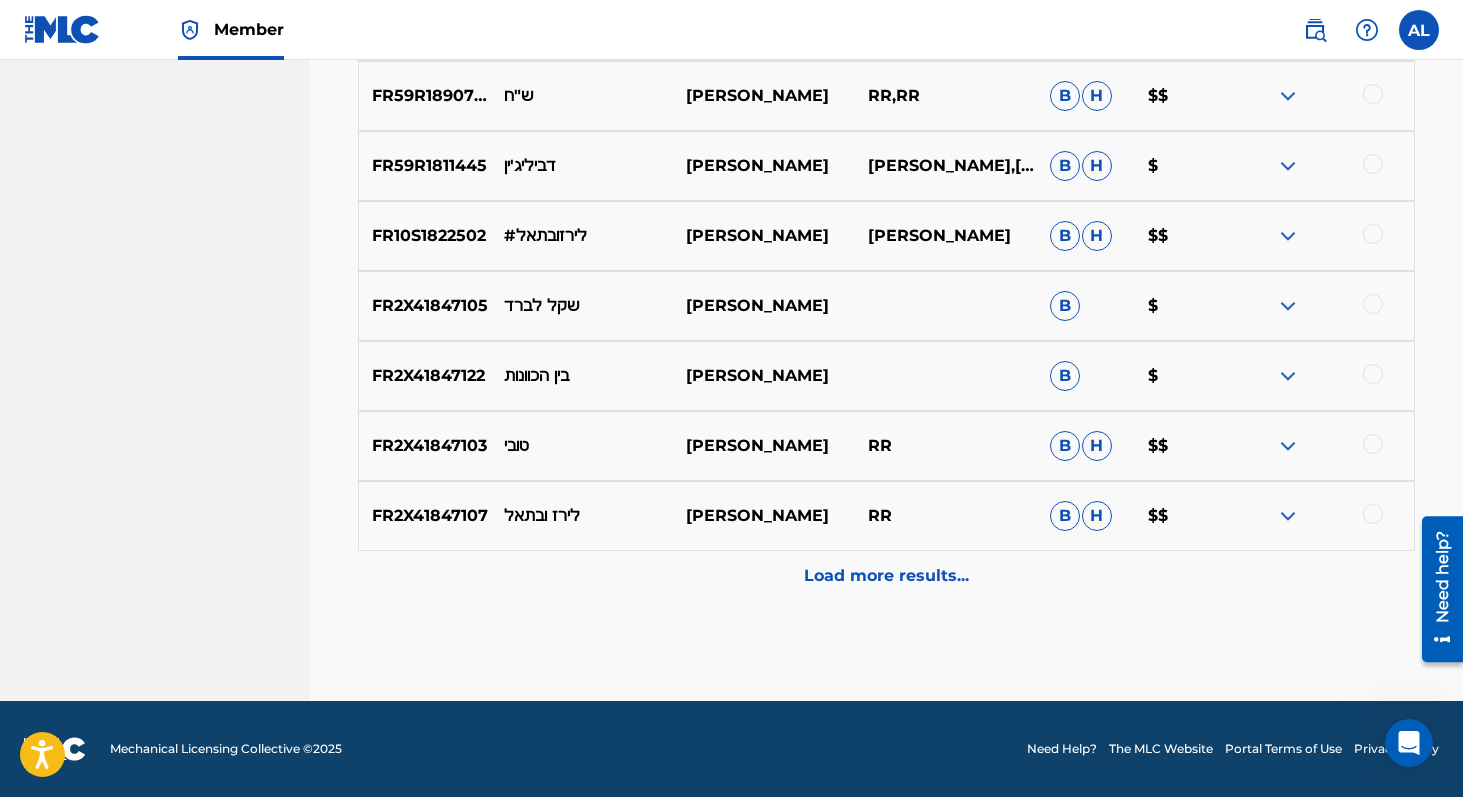 click on "Load more results..." at bounding box center [886, 576] 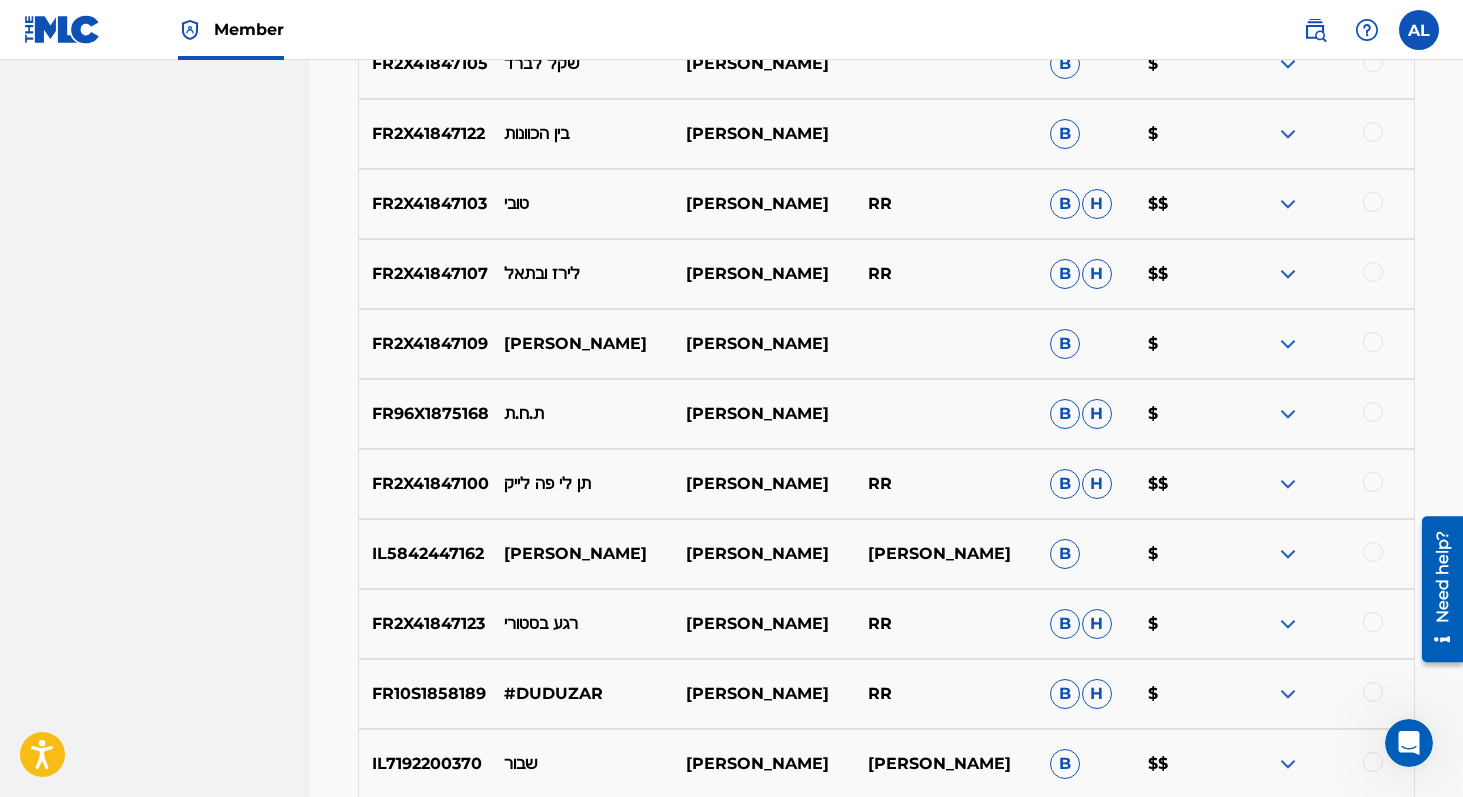 scroll, scrollTop: 5955, scrollLeft: 0, axis: vertical 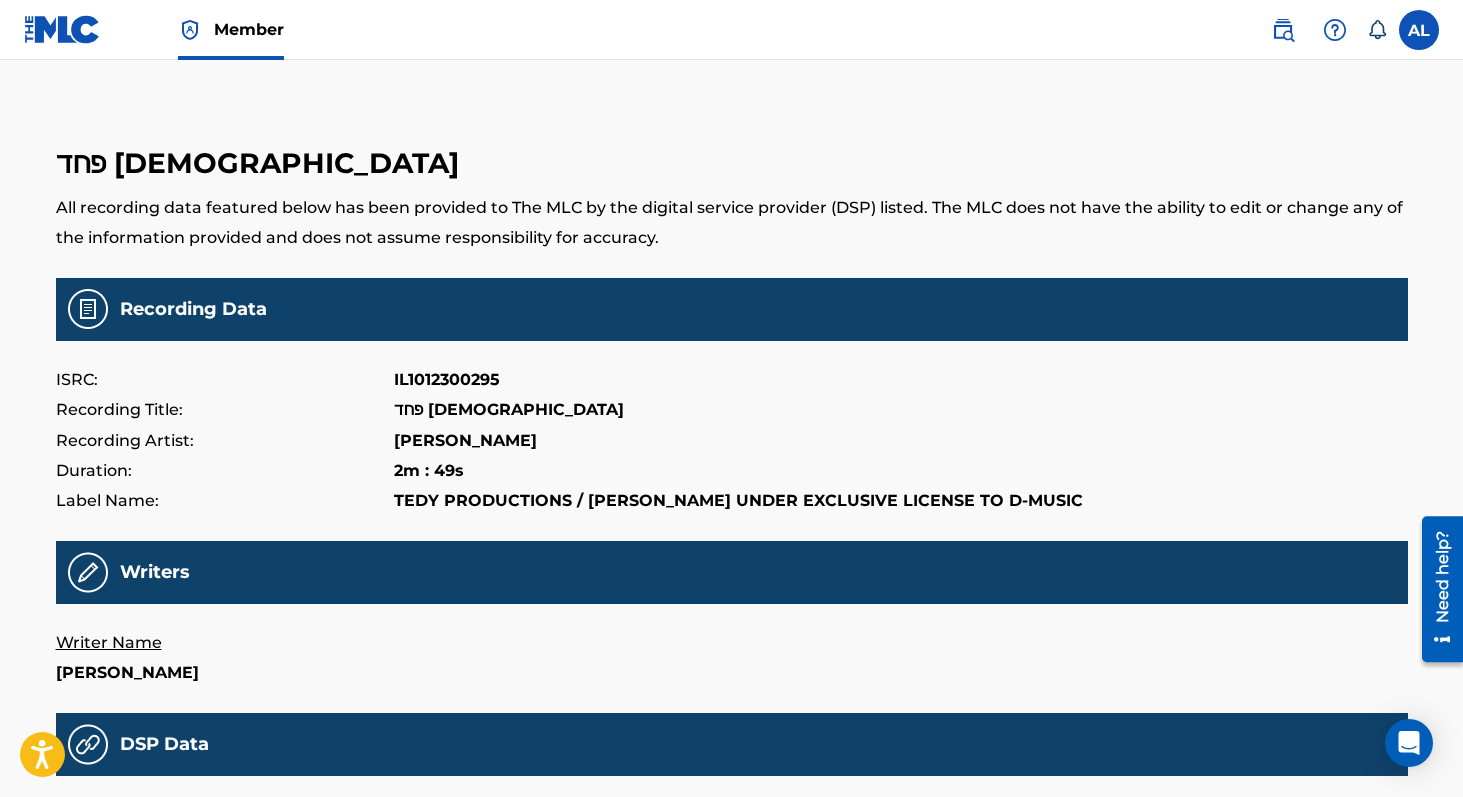 click at bounding box center [62, 29] 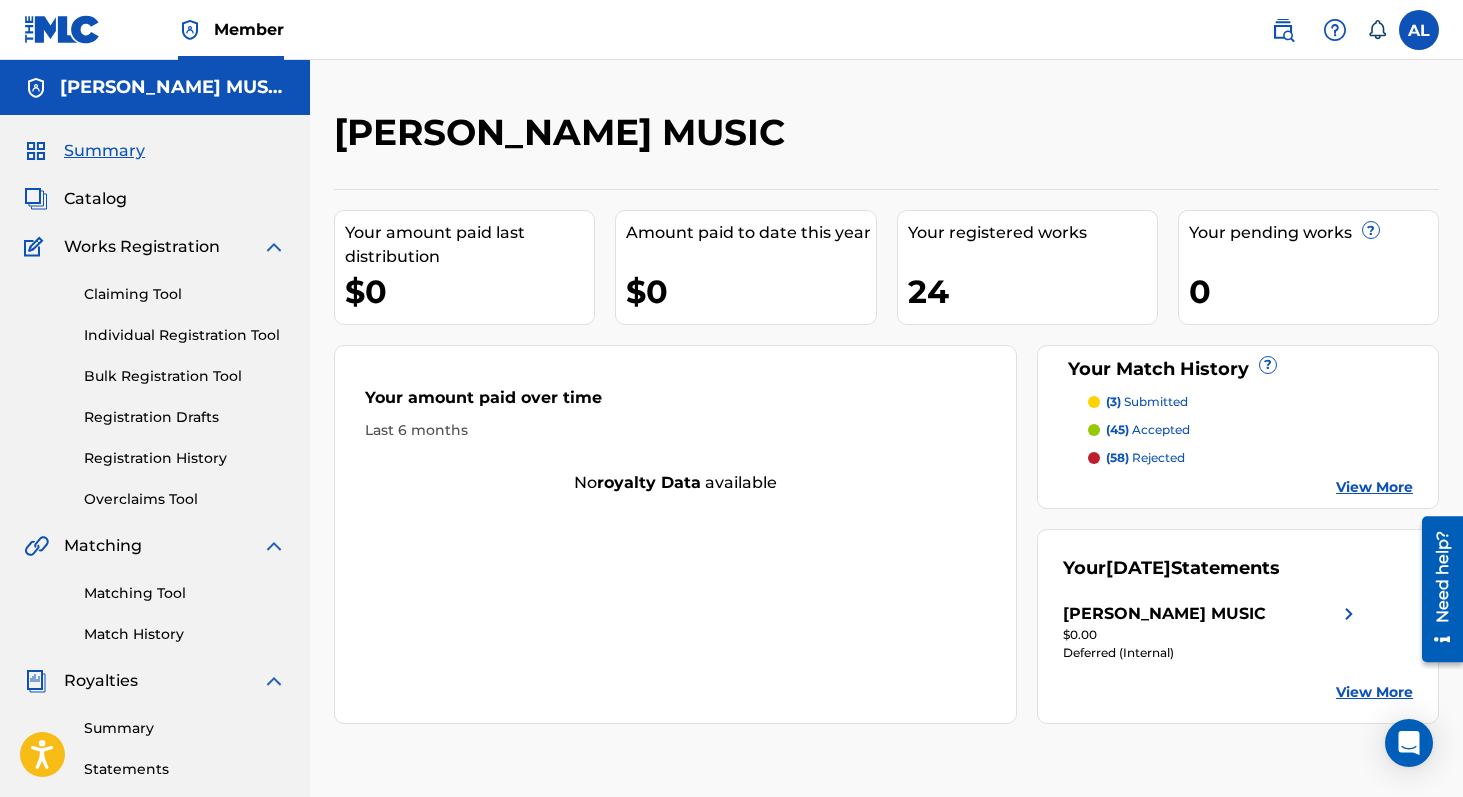 click on "Claiming Tool" at bounding box center (185, 294) 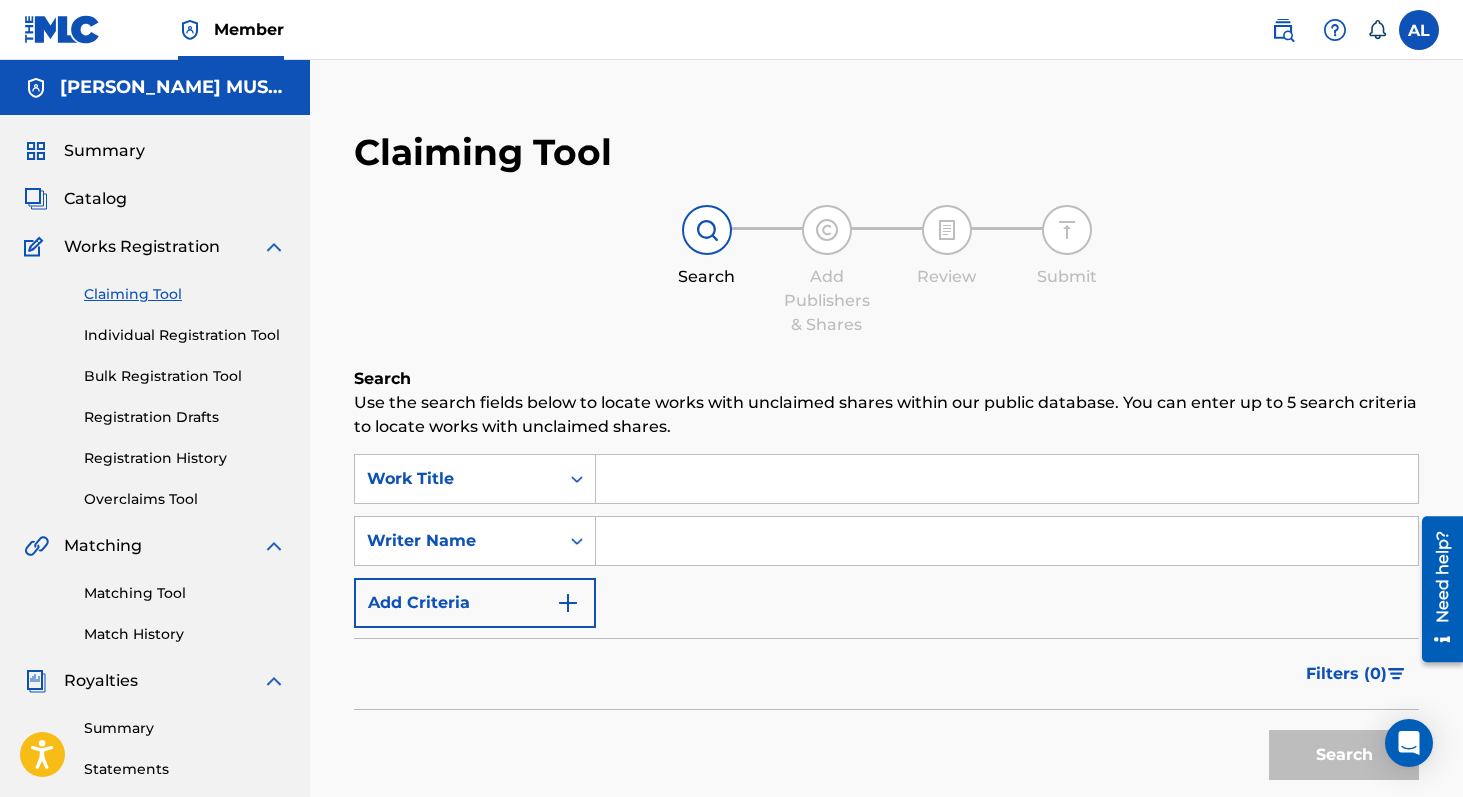click at bounding box center [1007, 479] 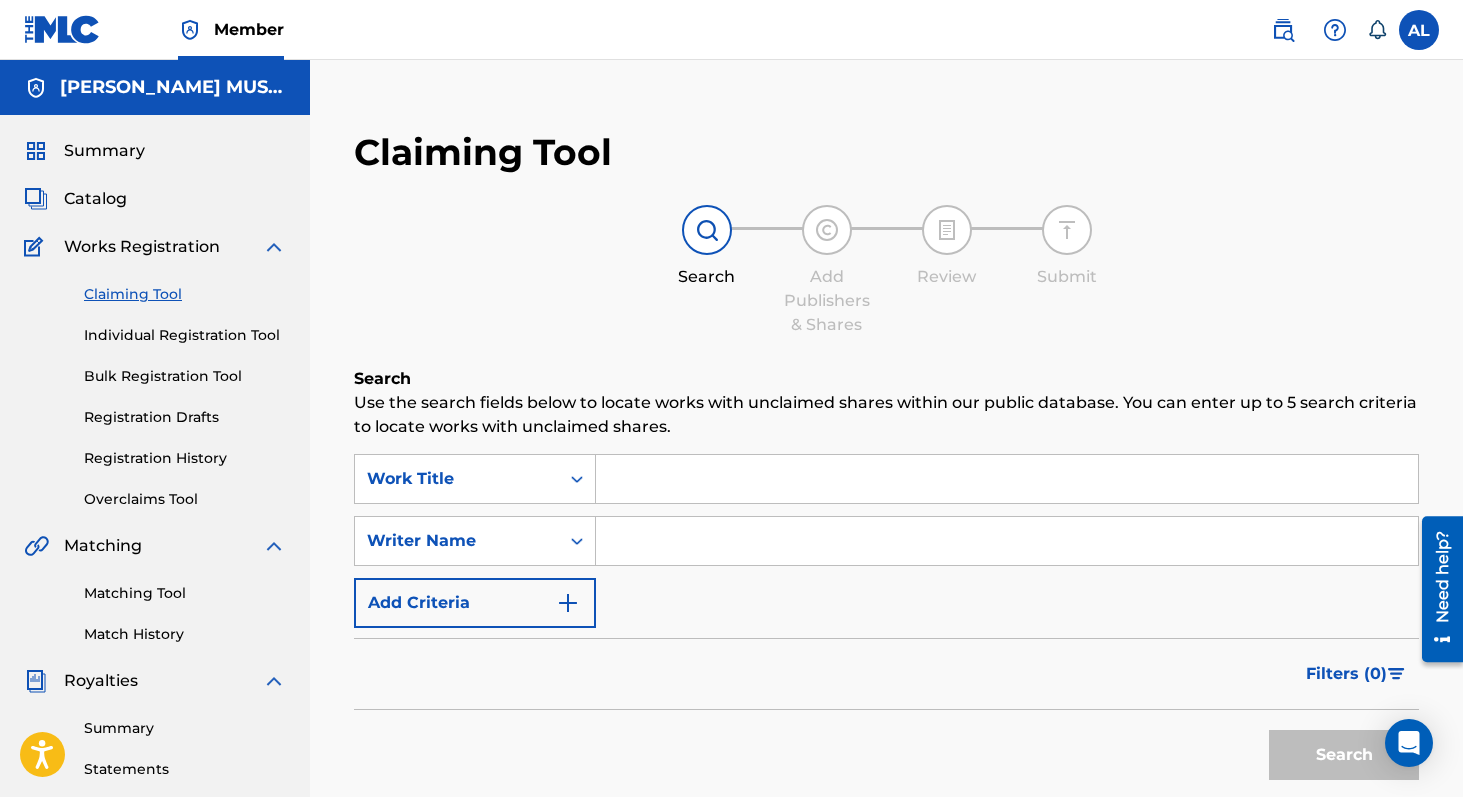 click at bounding box center (1007, 541) 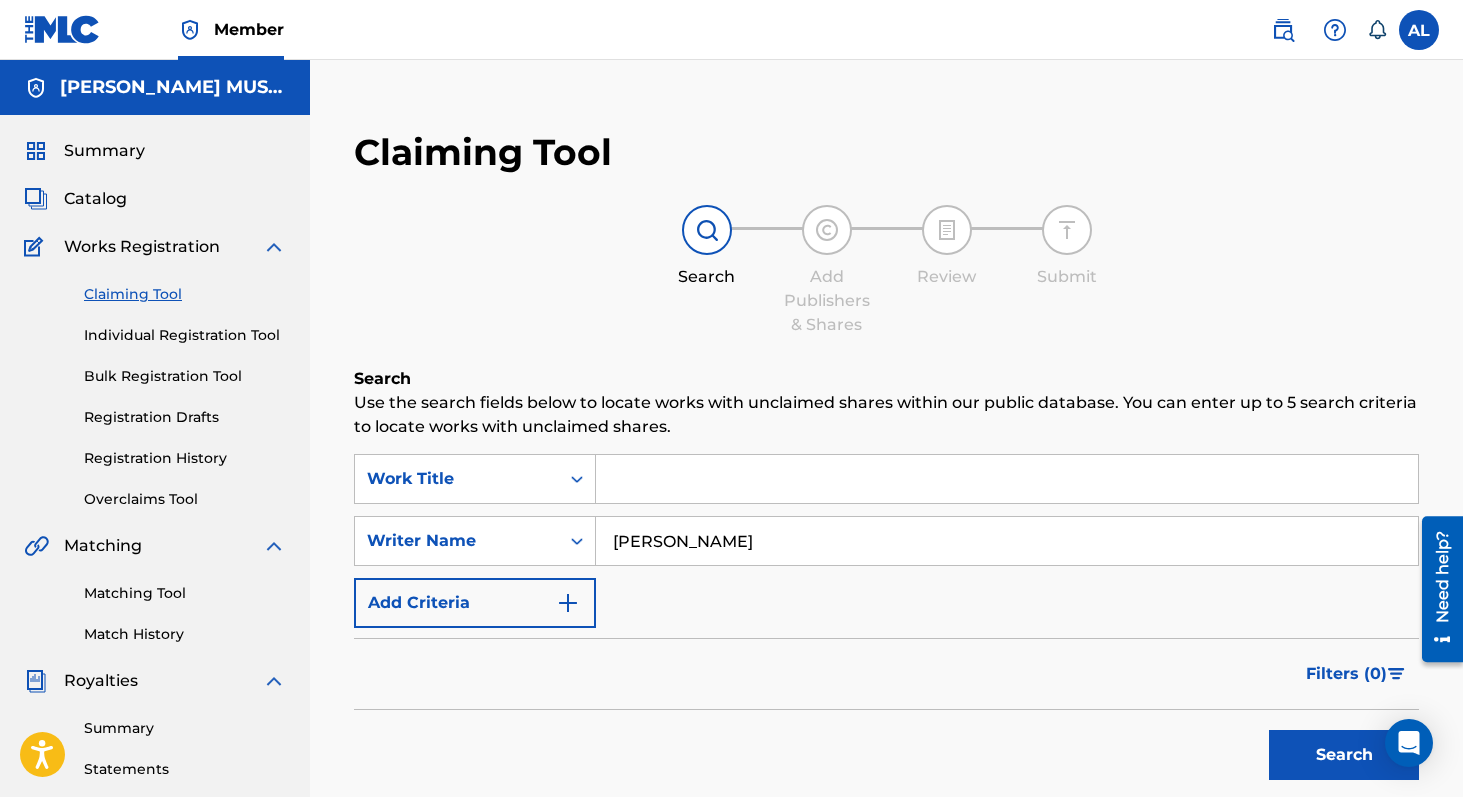 type on "Kfir Tsafrir" 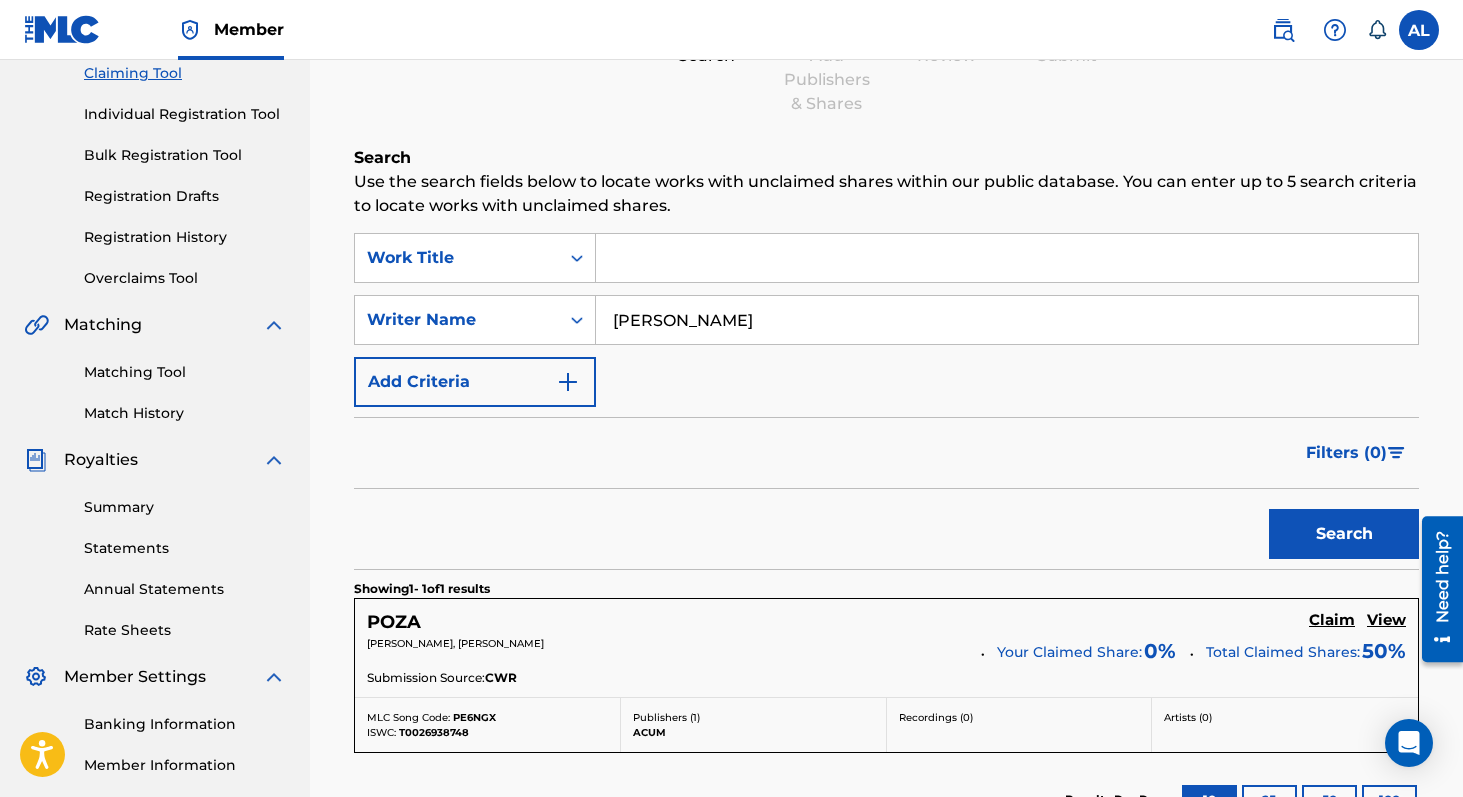 scroll, scrollTop: 282, scrollLeft: 0, axis: vertical 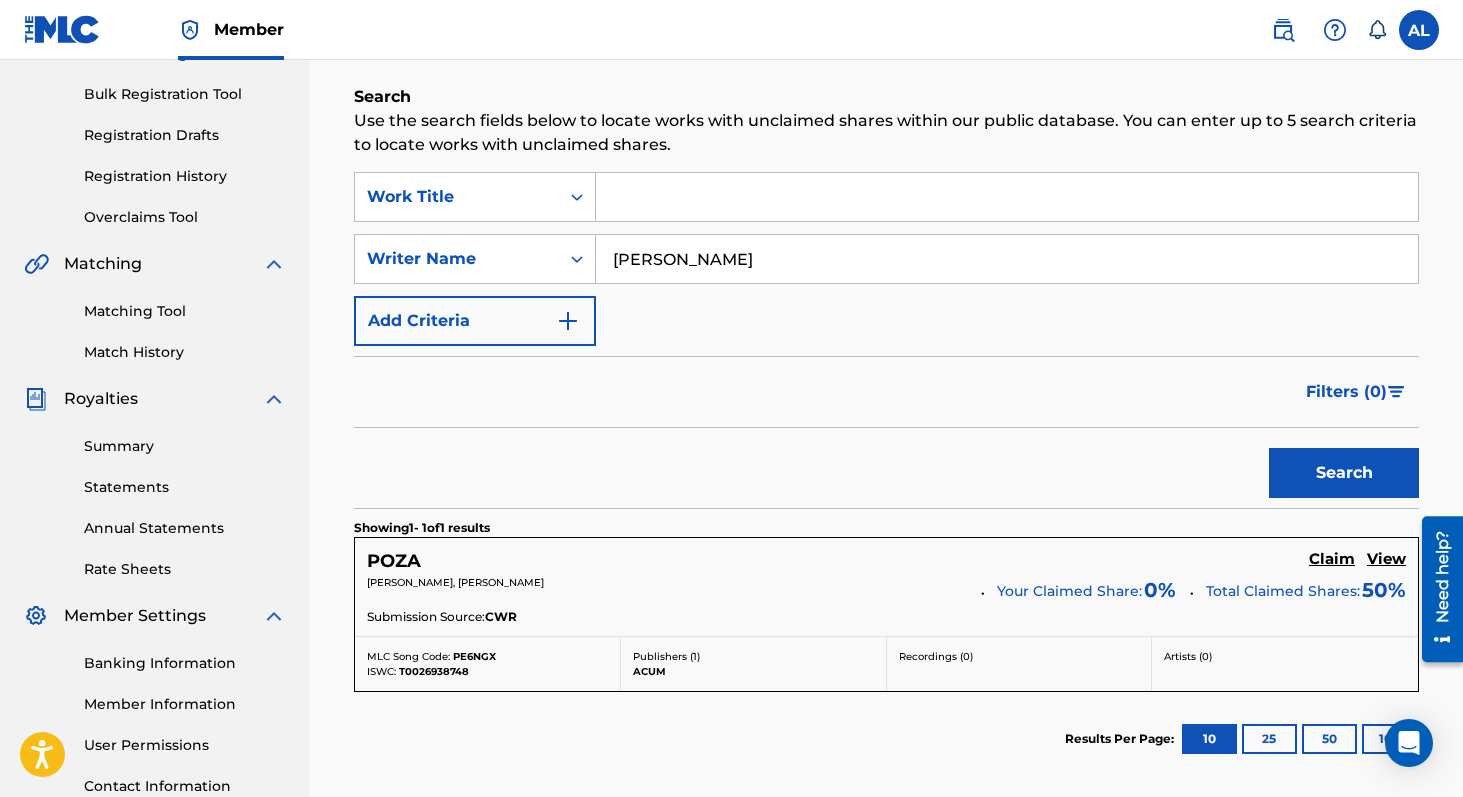 click on "Search" at bounding box center [1344, 473] 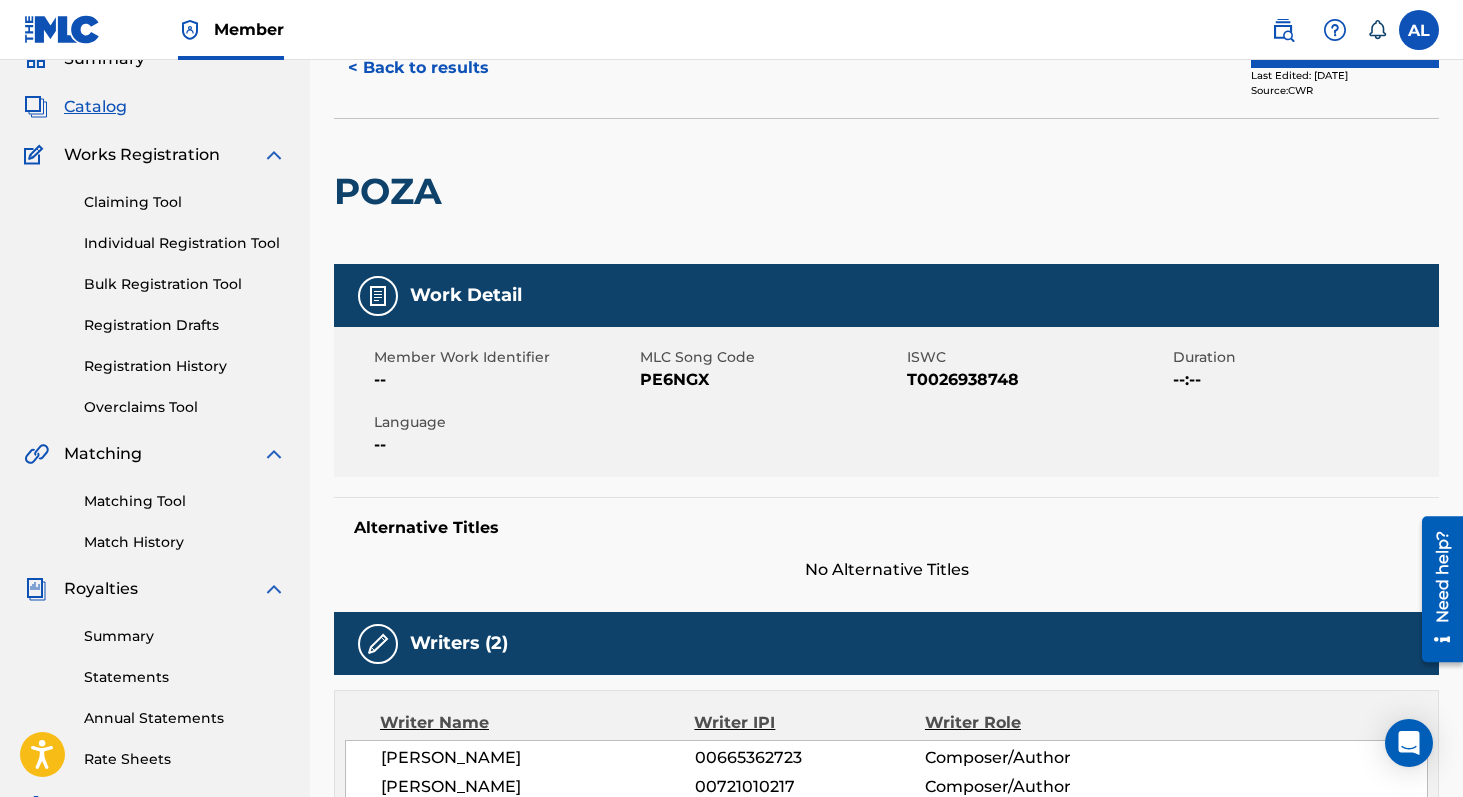 scroll, scrollTop: 0, scrollLeft: 0, axis: both 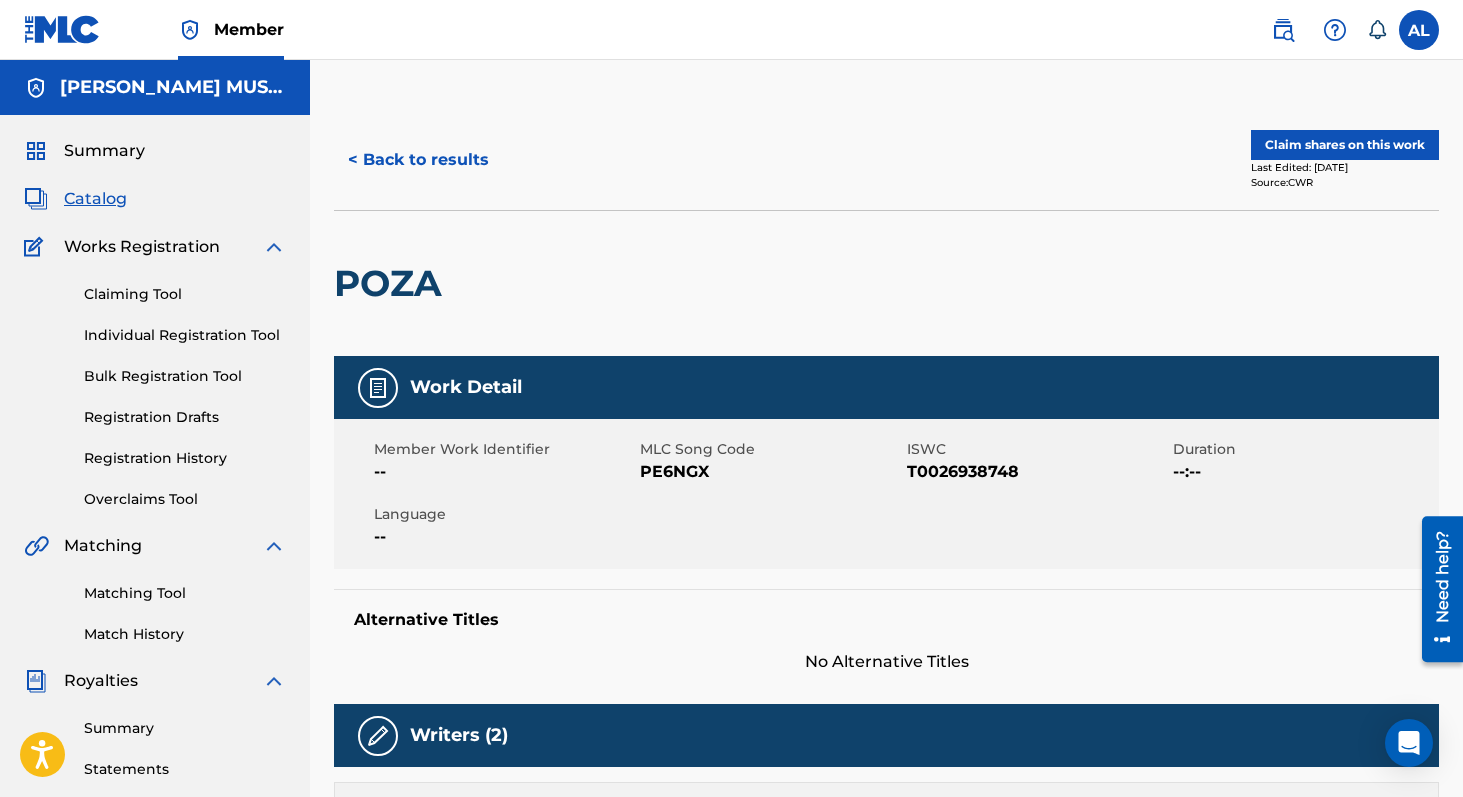 click on "< Back to results" at bounding box center [418, 160] 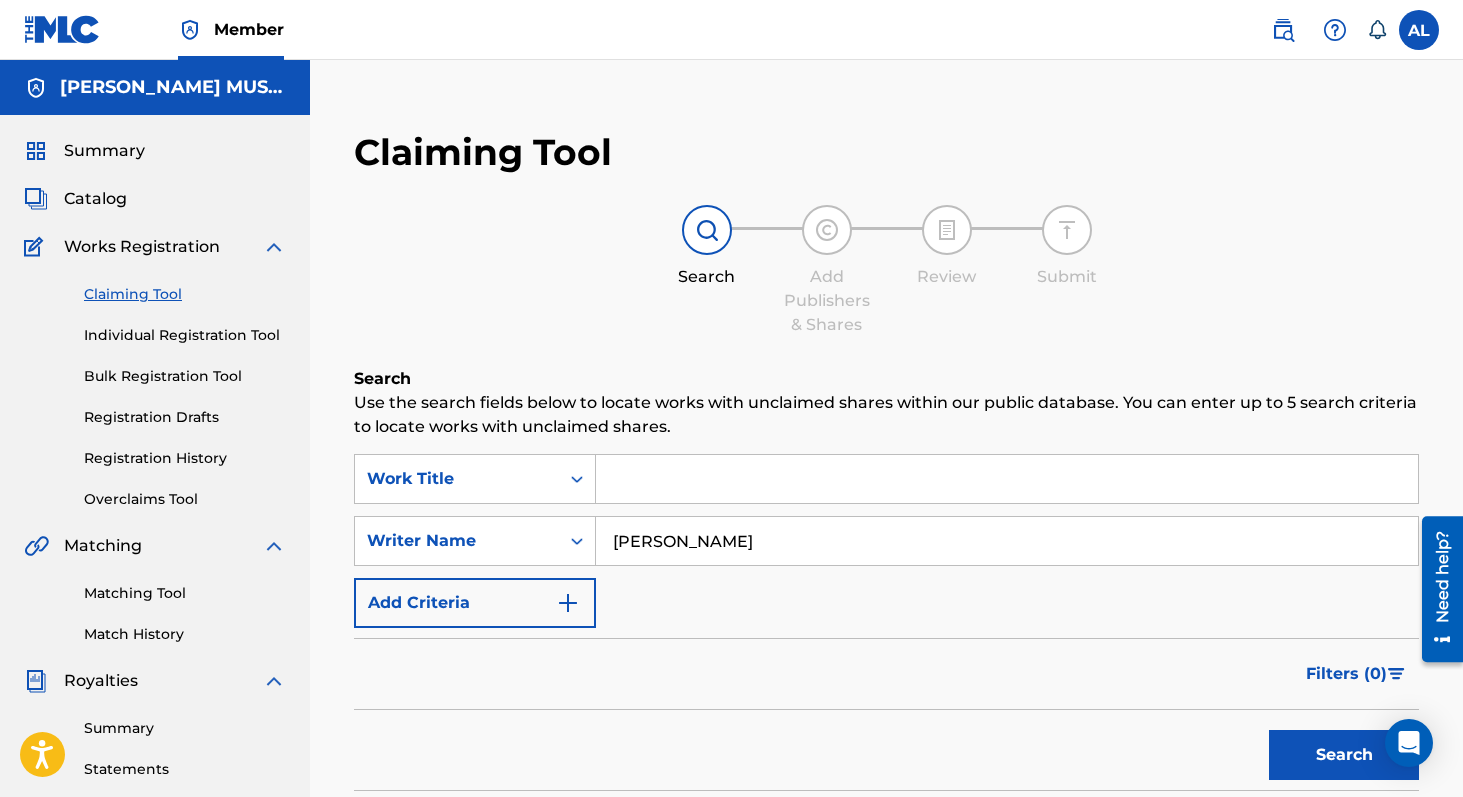 scroll, scrollTop: 282, scrollLeft: 0, axis: vertical 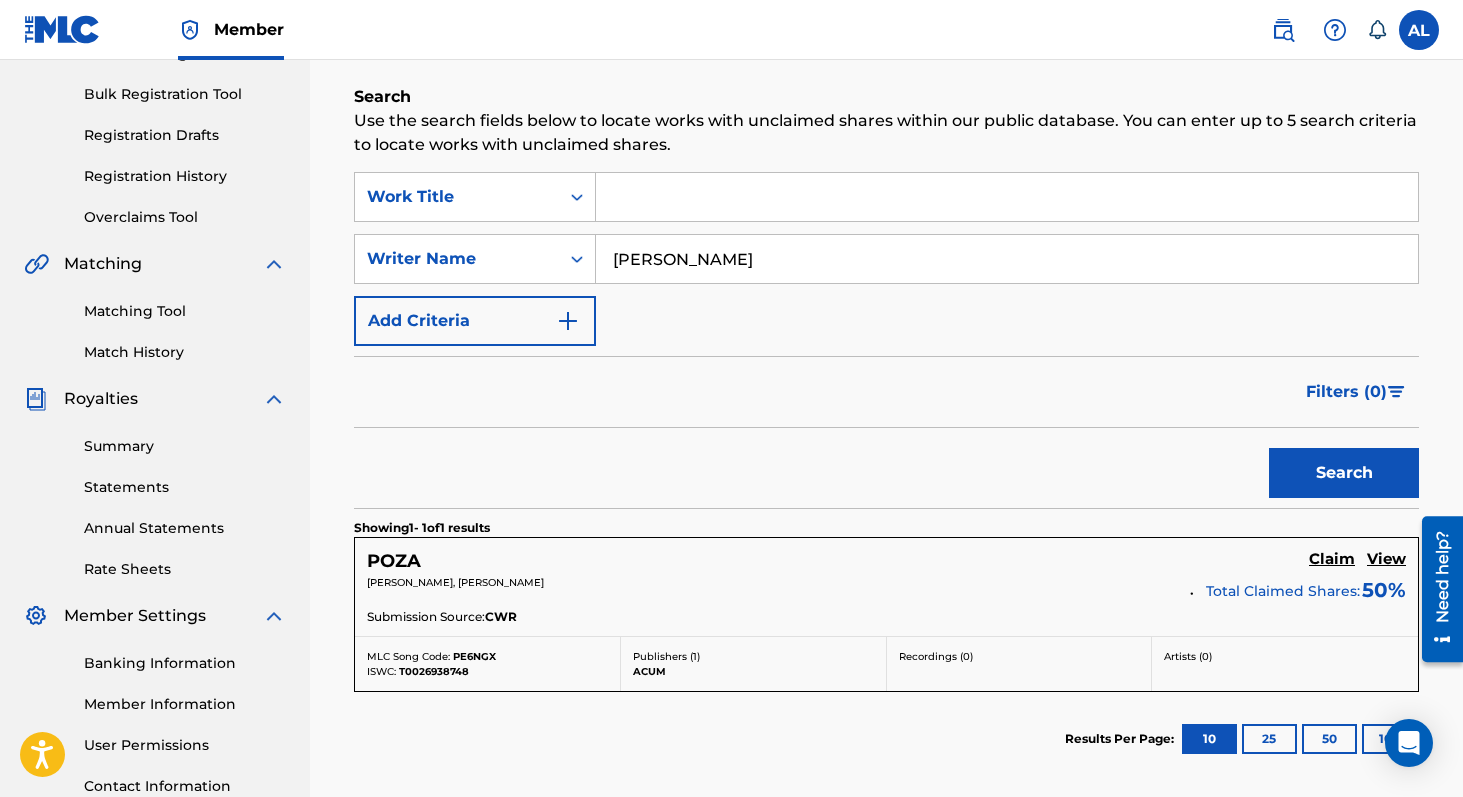 click at bounding box center (1007, 197) 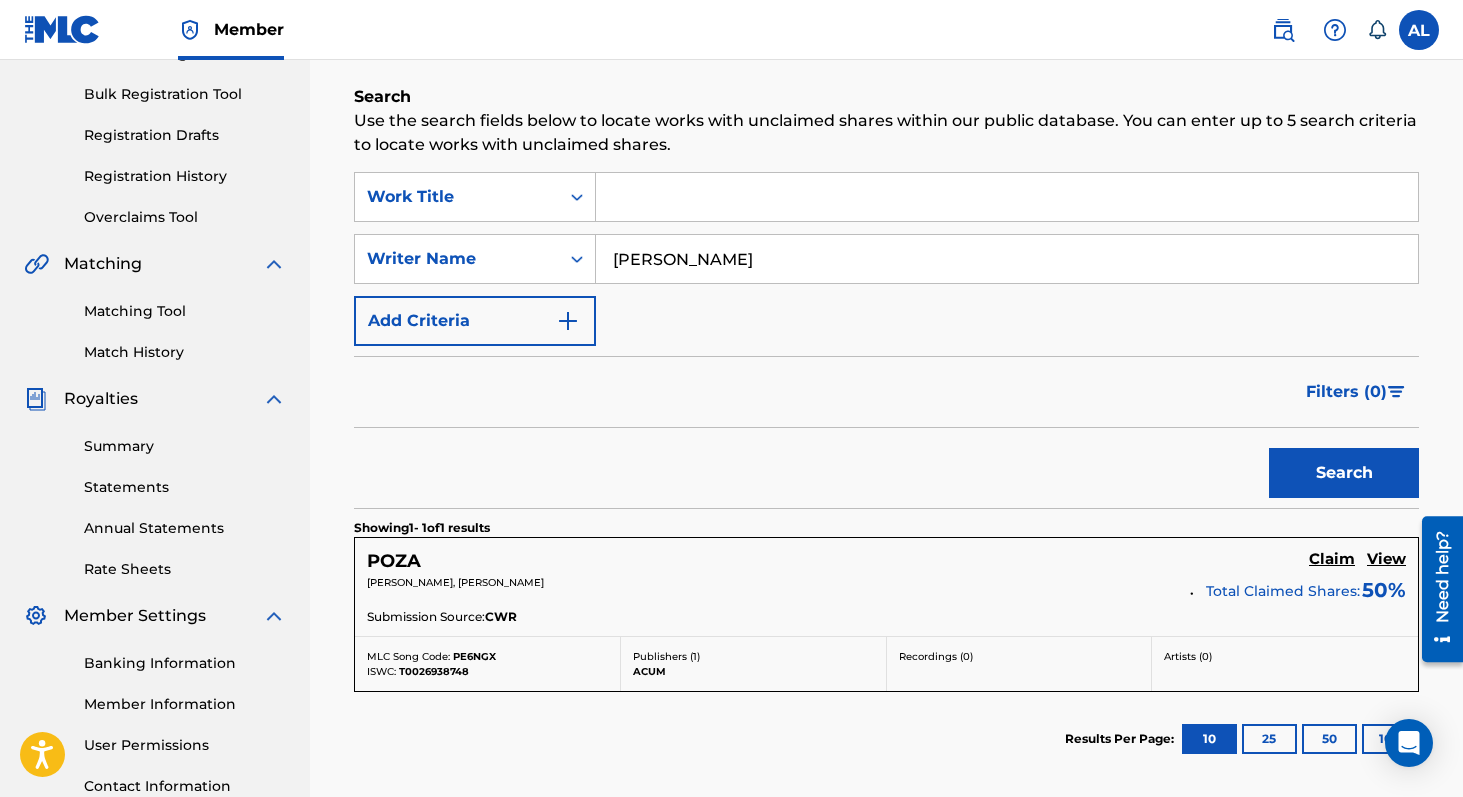 paste on "פחד [DEMOGRAPHIC_DATA]" 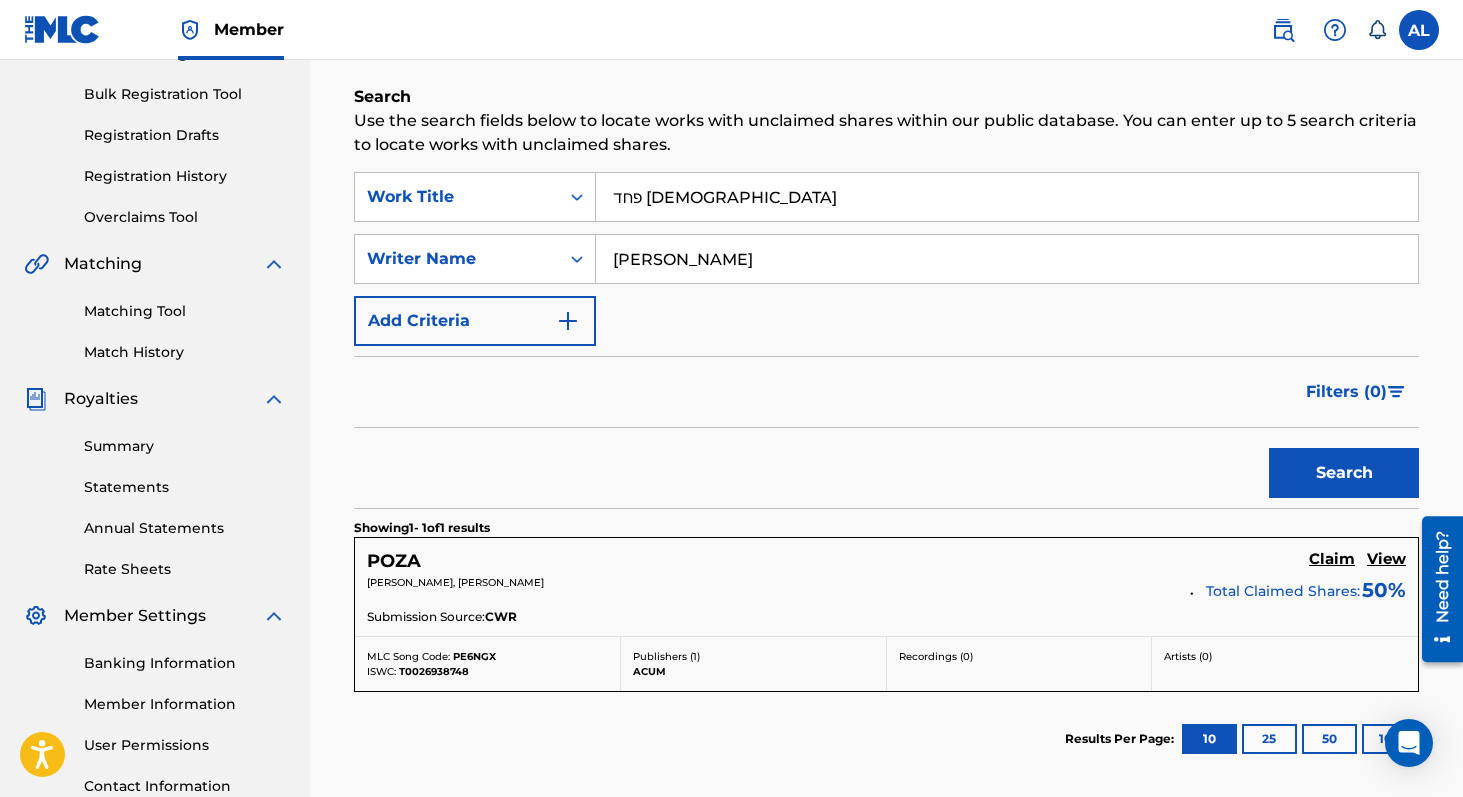 type on "פחד [DEMOGRAPHIC_DATA]" 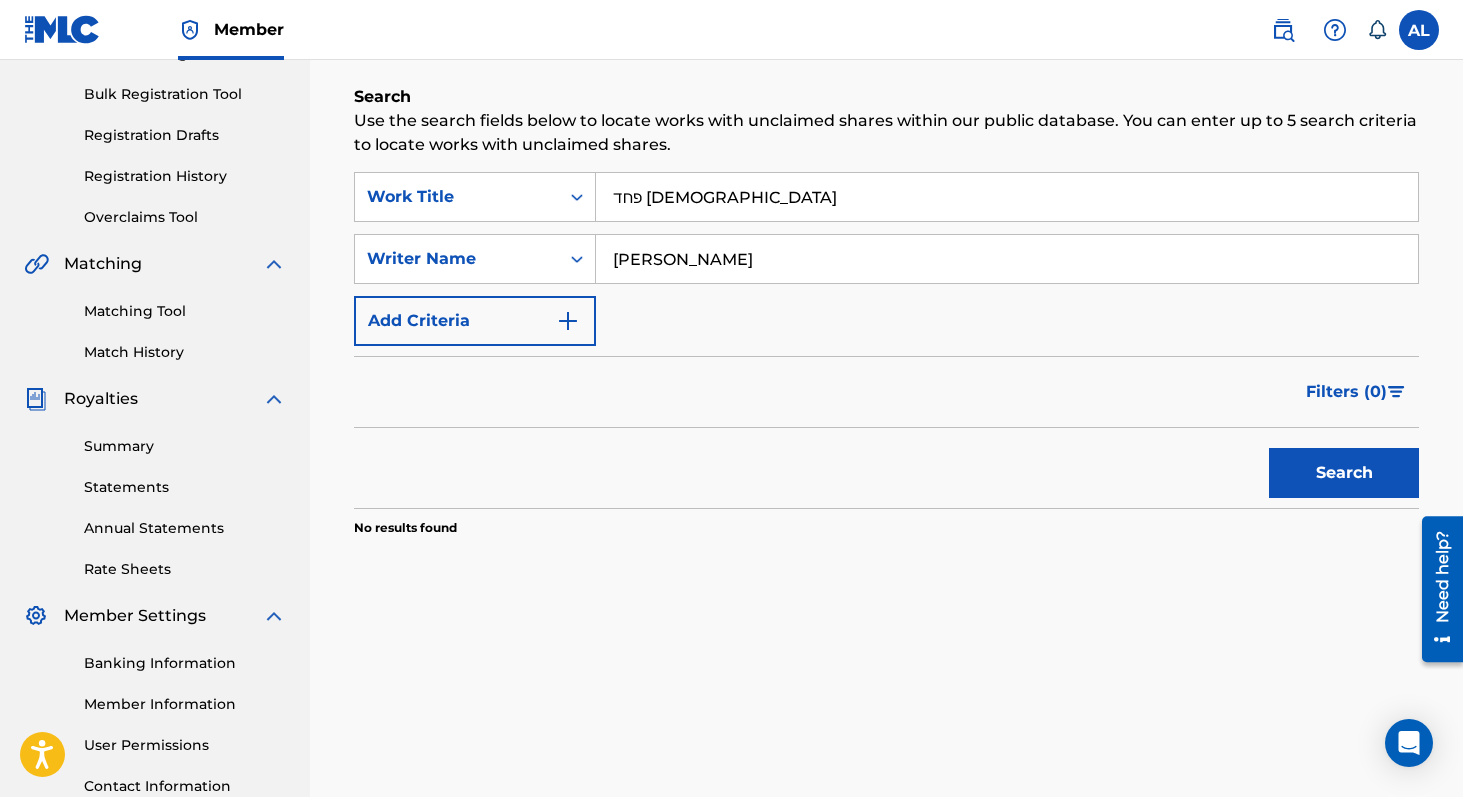 click on "Kfir Tsafrir" at bounding box center [1007, 259] 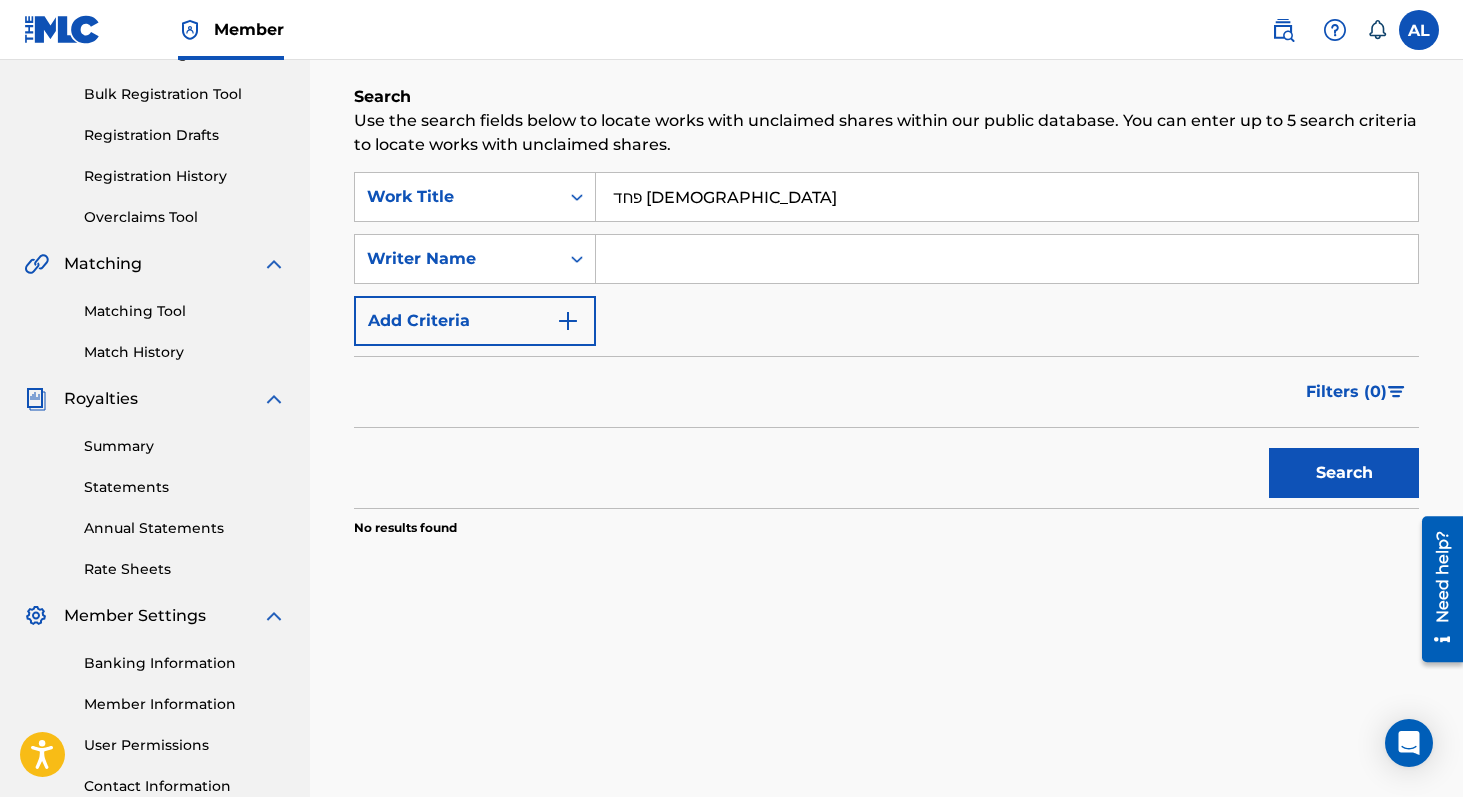 type 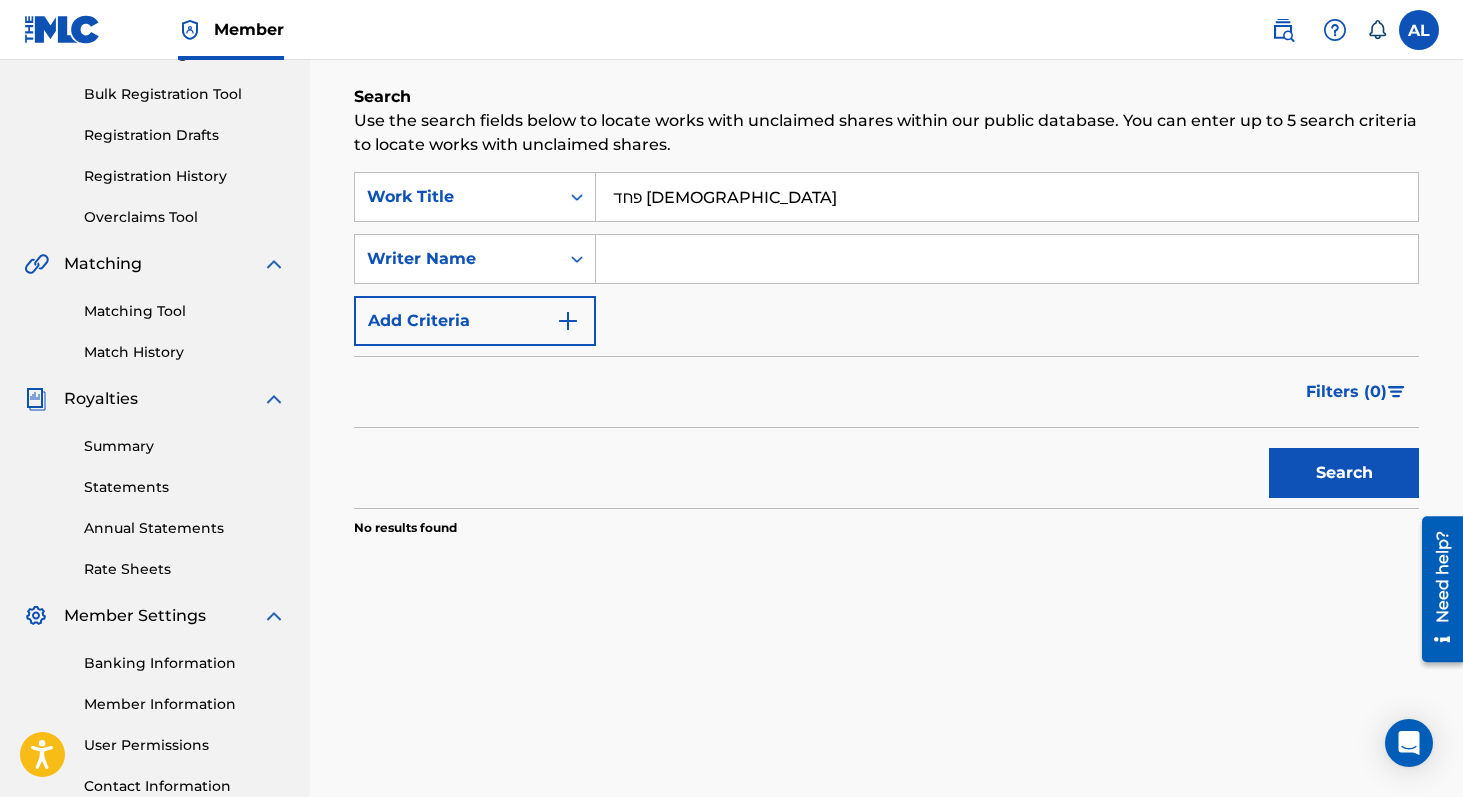 click on "פחד [DEMOGRAPHIC_DATA]" at bounding box center (1007, 197) 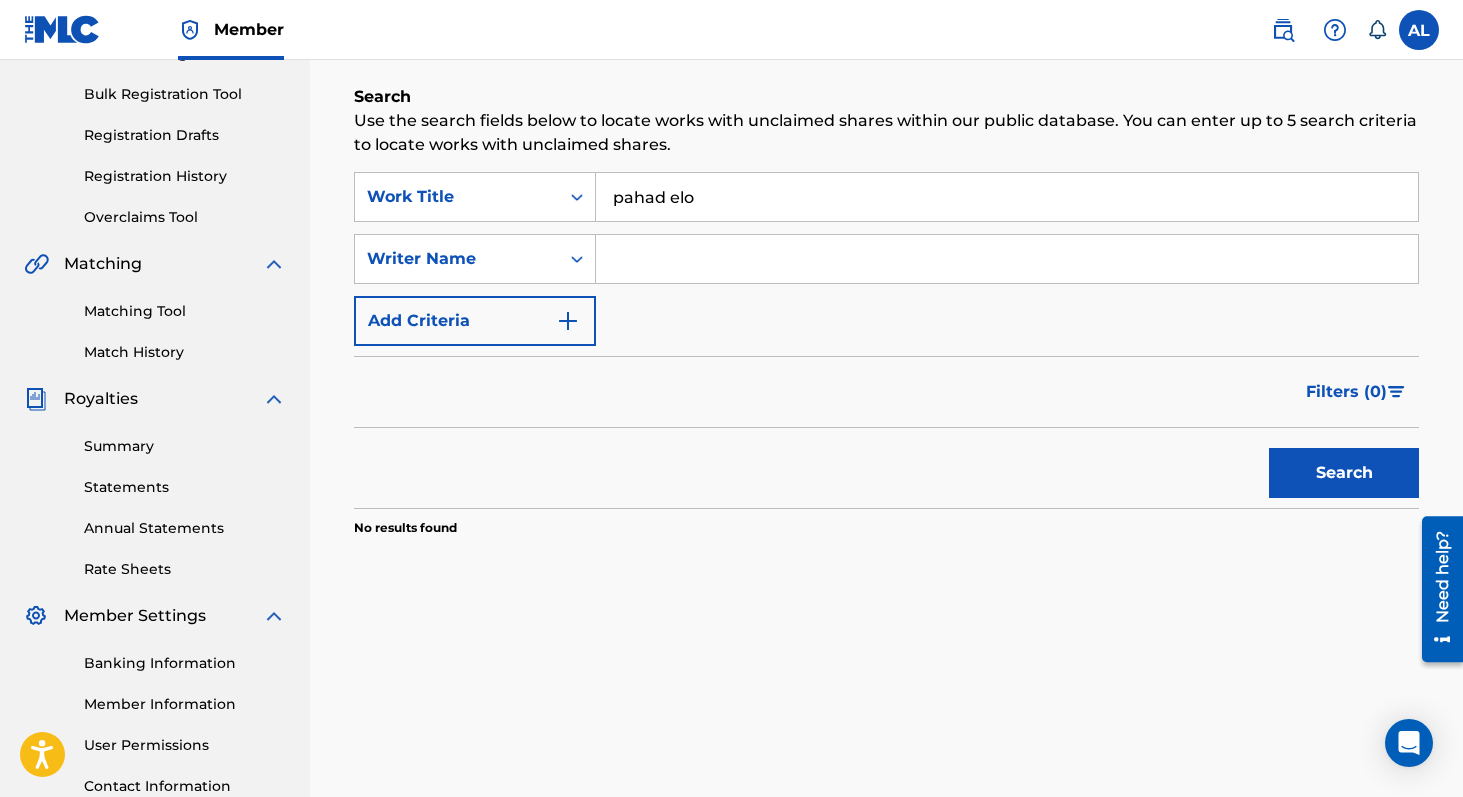 click on "Search" at bounding box center [1344, 473] 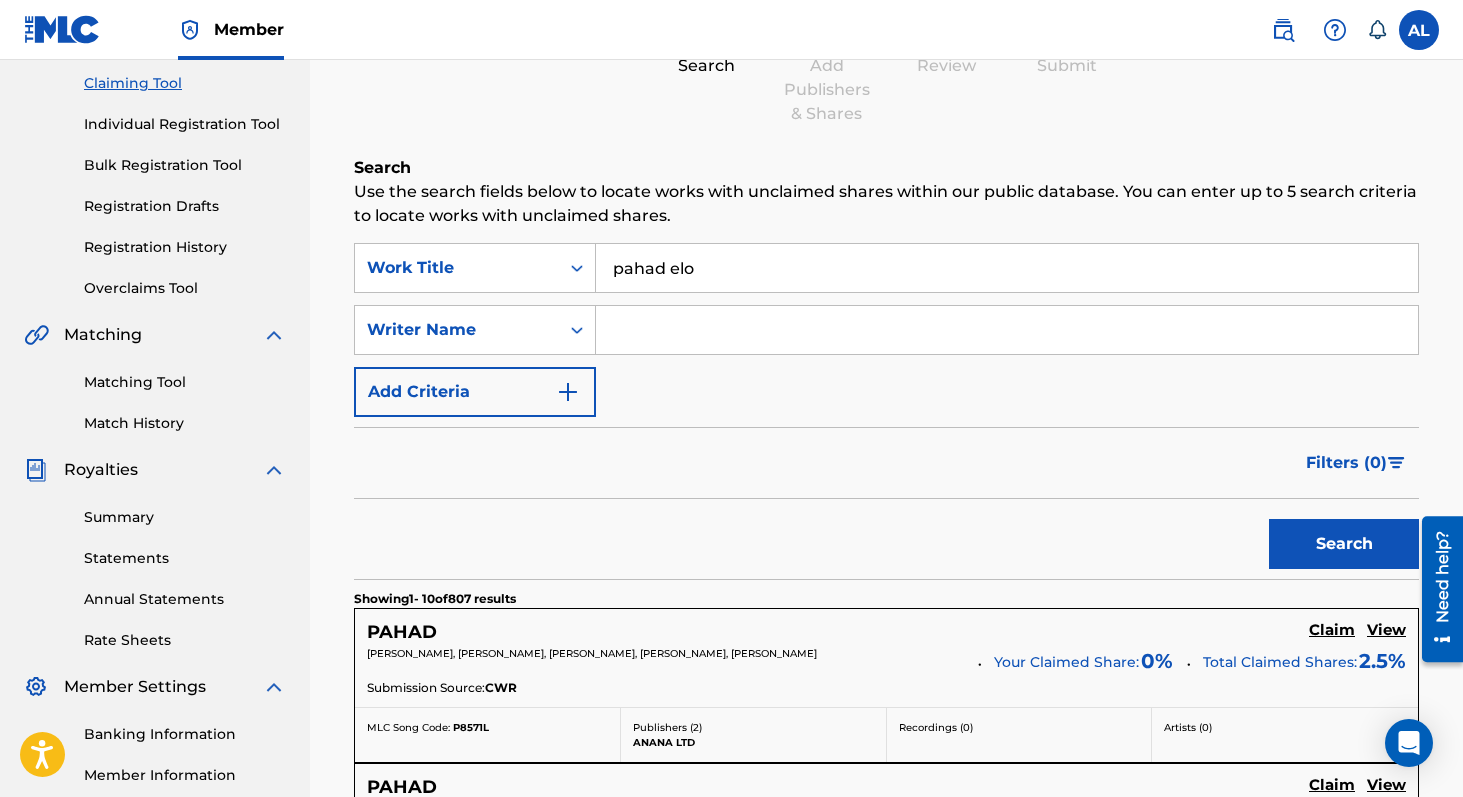 scroll, scrollTop: 0, scrollLeft: 0, axis: both 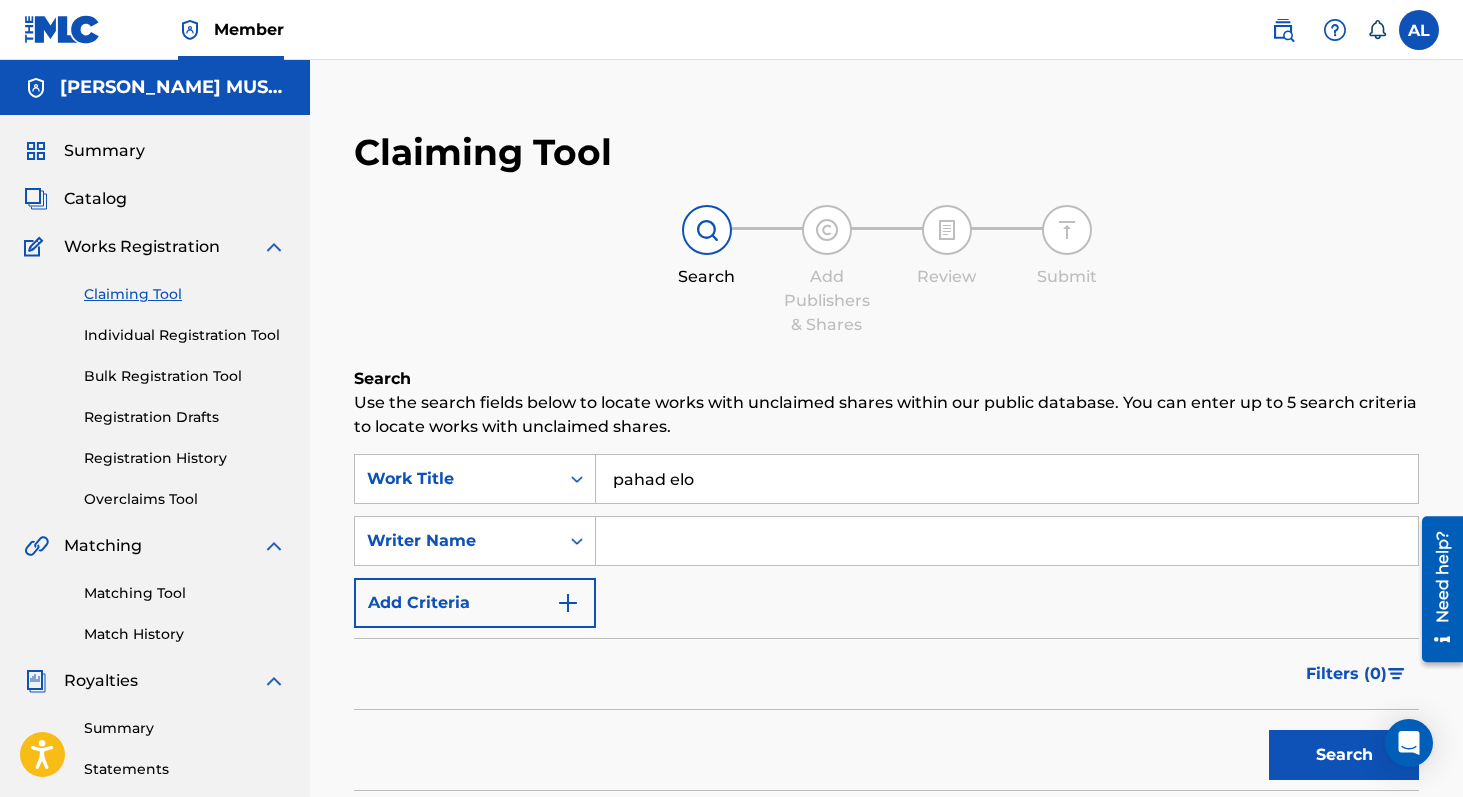 click at bounding box center [1007, 541] 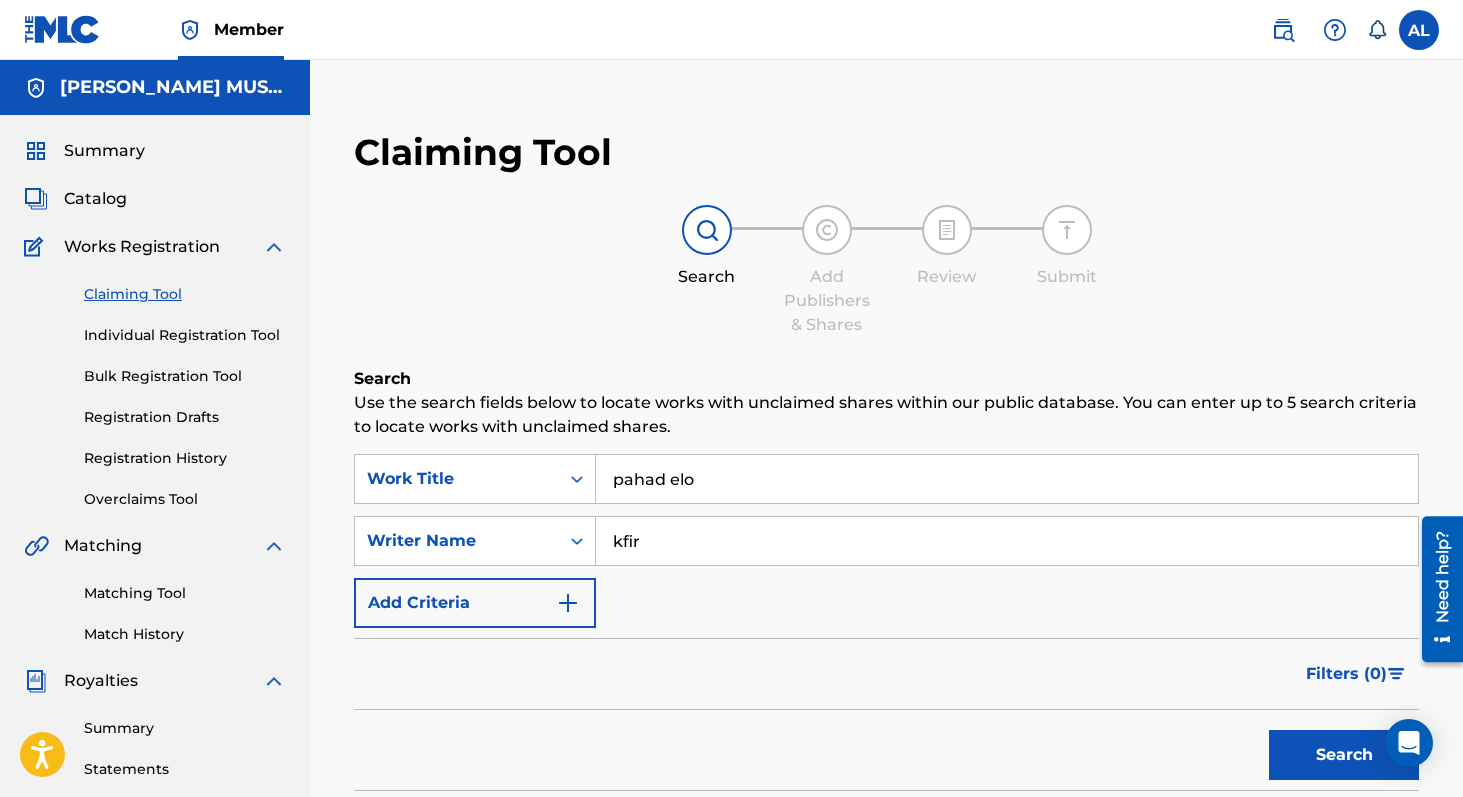 type on "kfir" 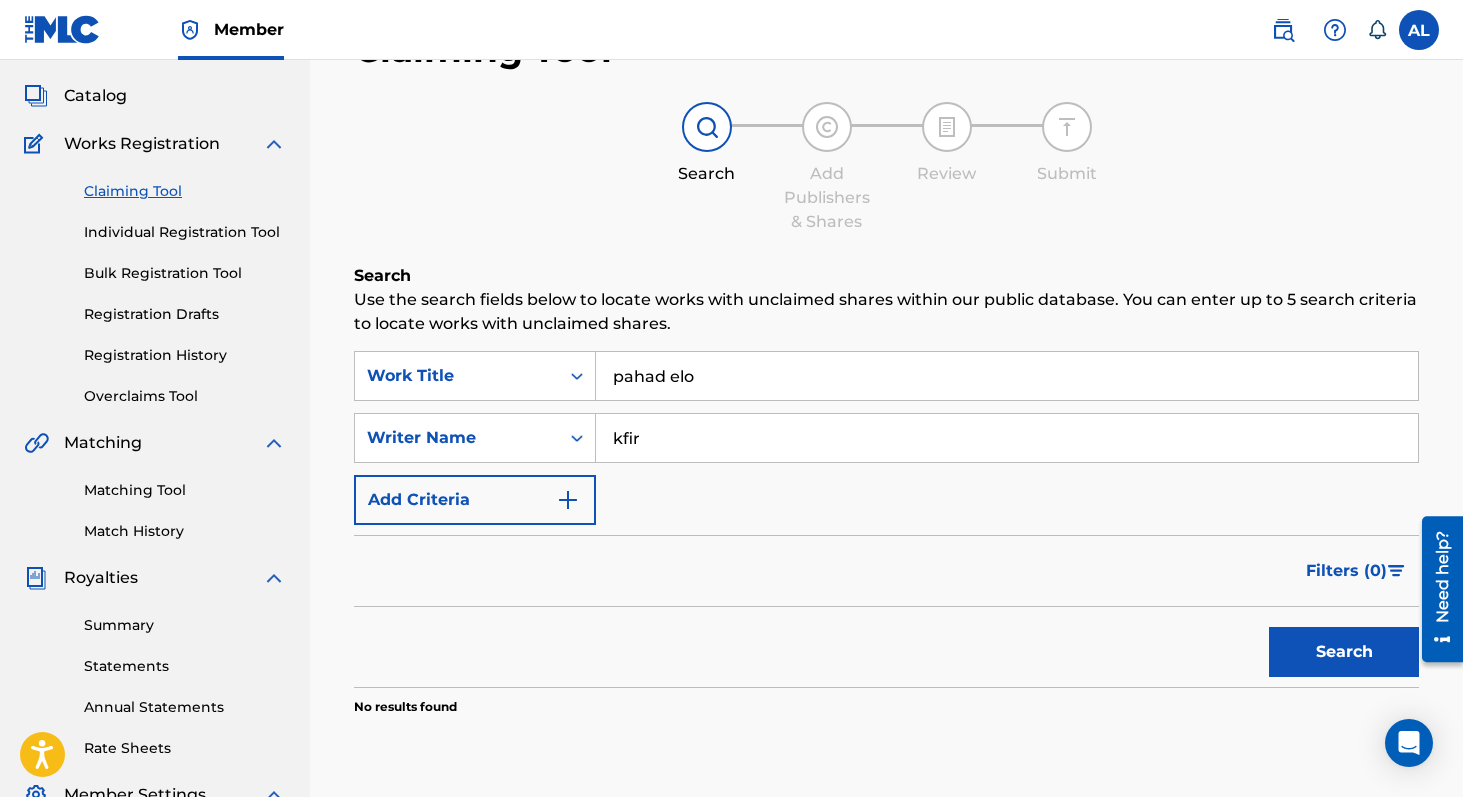scroll, scrollTop: 0, scrollLeft: 0, axis: both 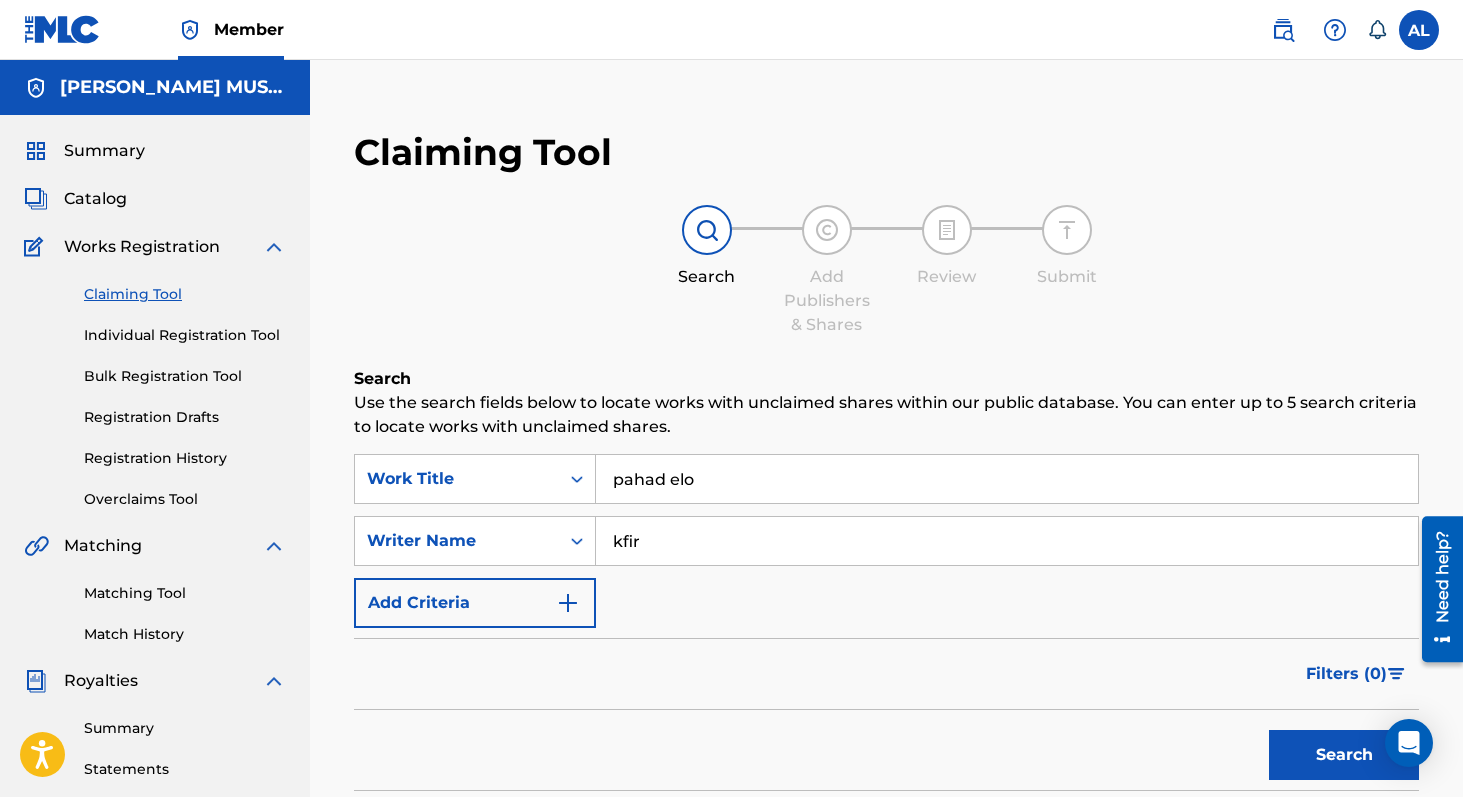 click on "Individual Registration Tool" at bounding box center (185, 335) 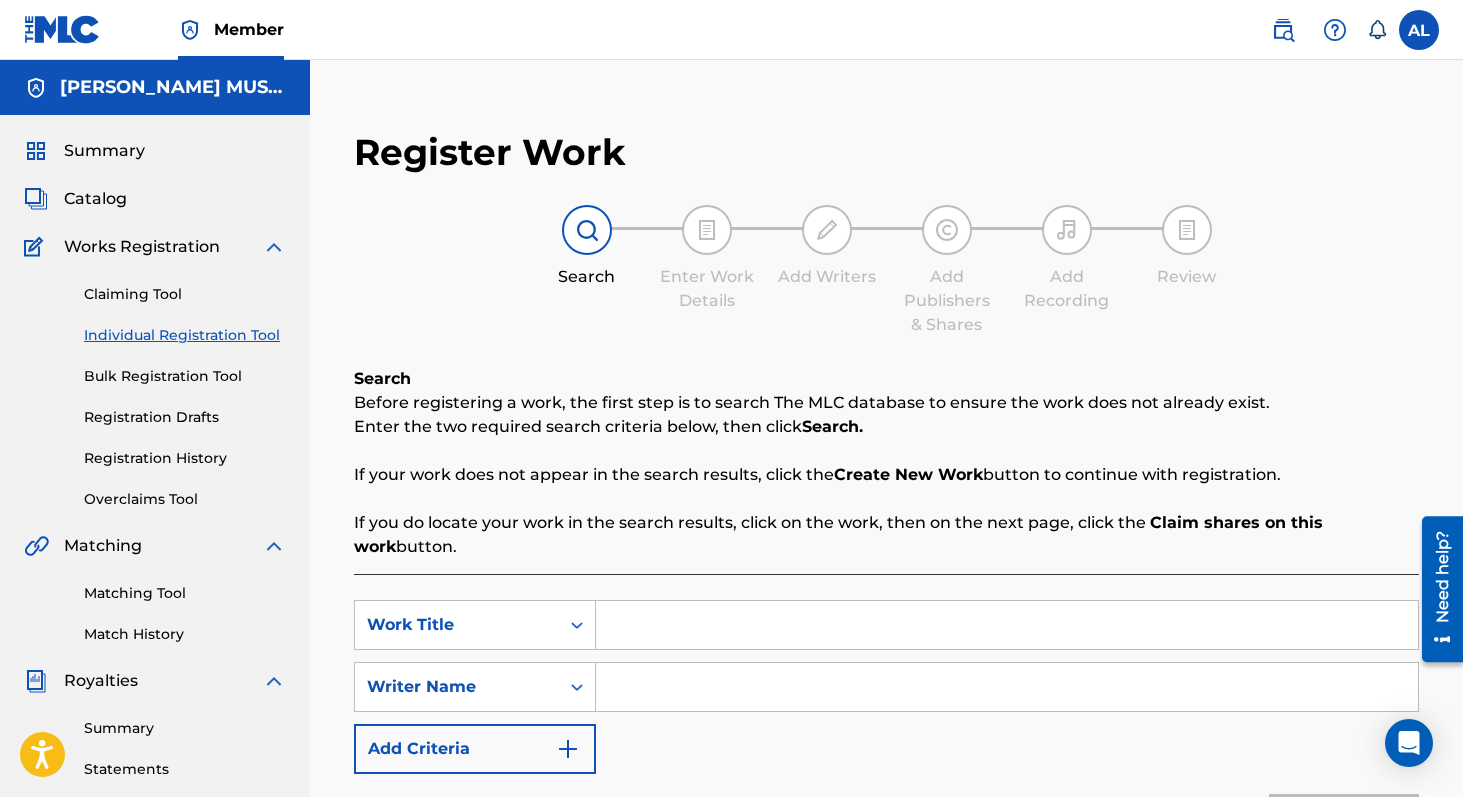 click at bounding box center [1007, 625] 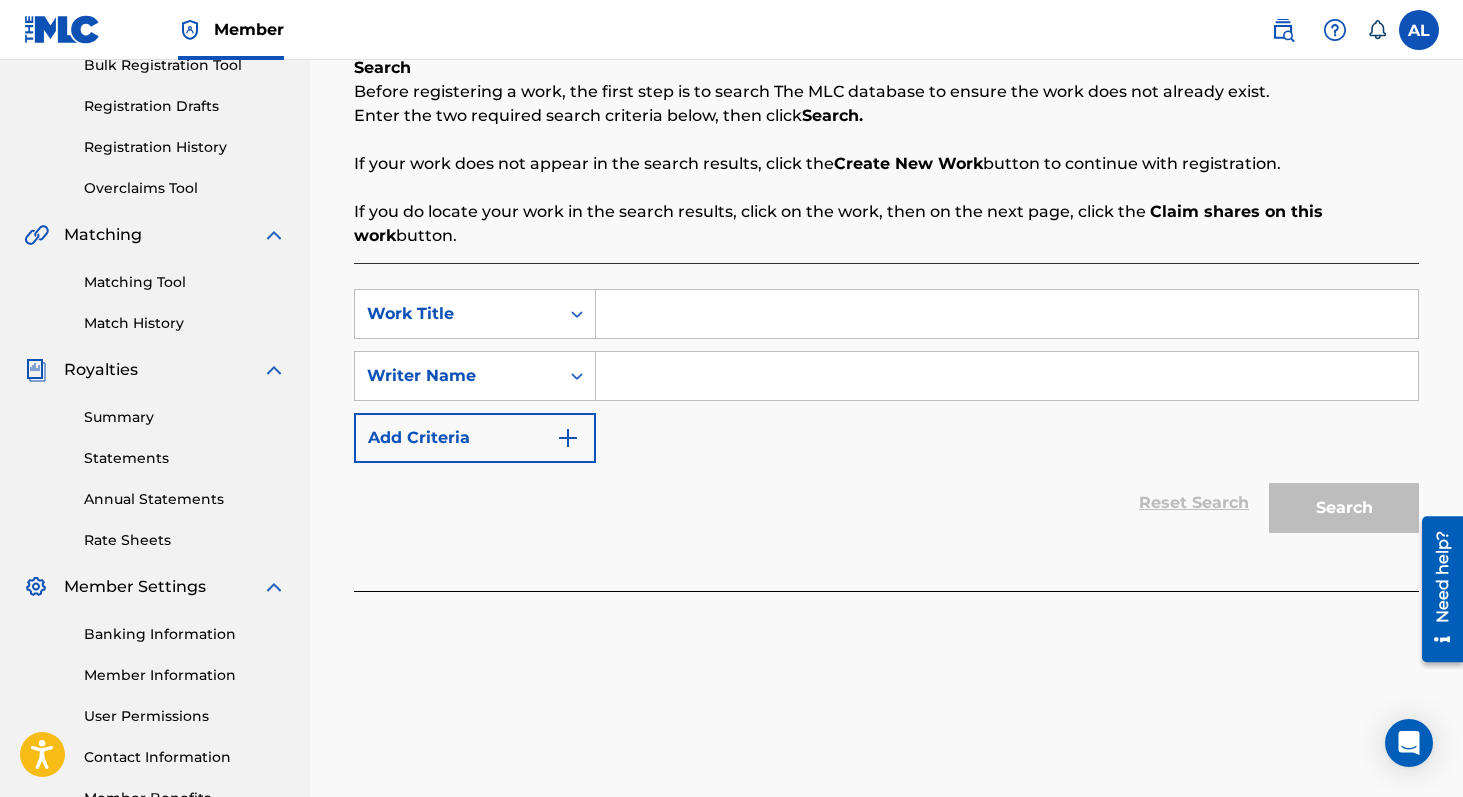 scroll, scrollTop: 313, scrollLeft: 0, axis: vertical 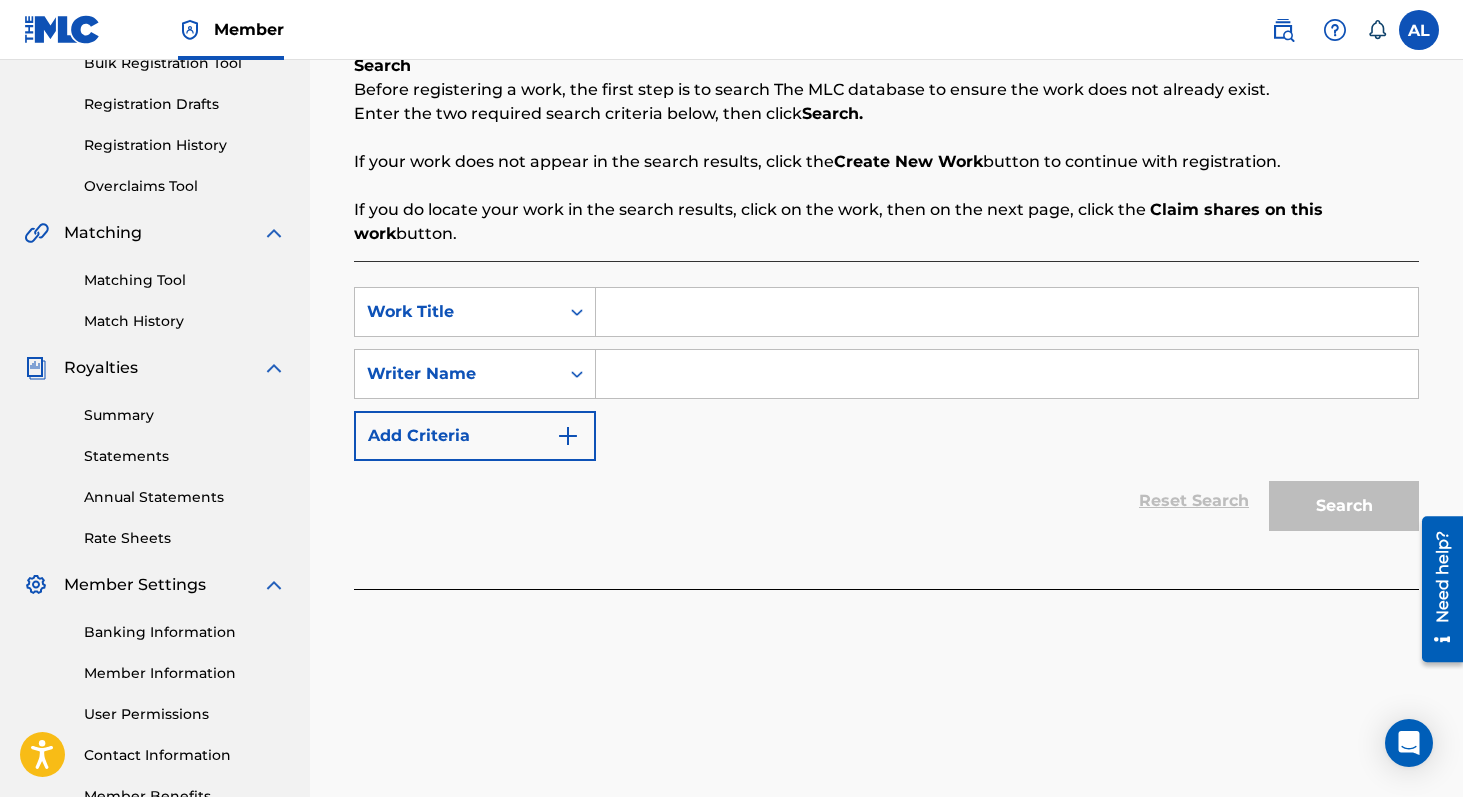 click at bounding box center [1007, 312] 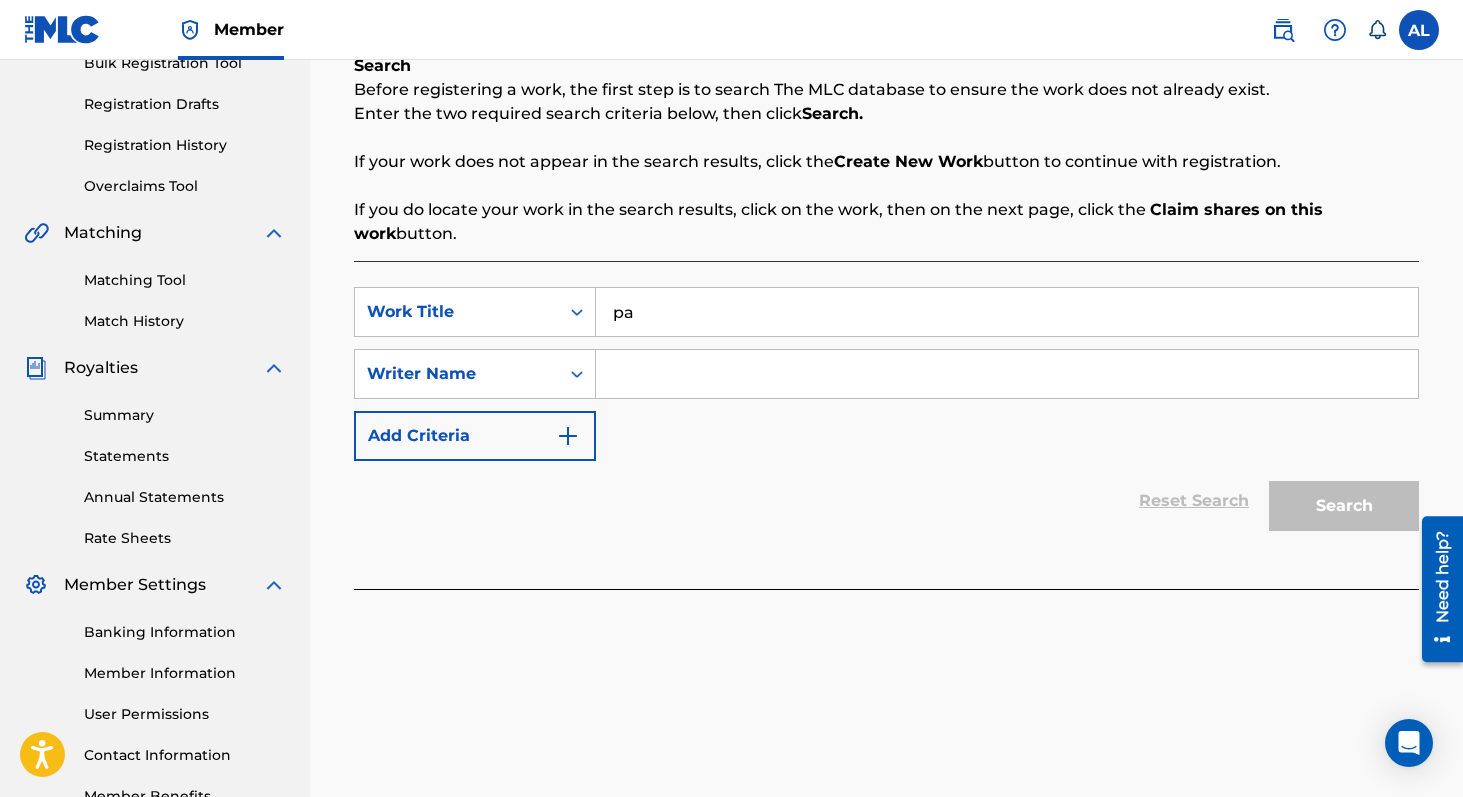 type on "p" 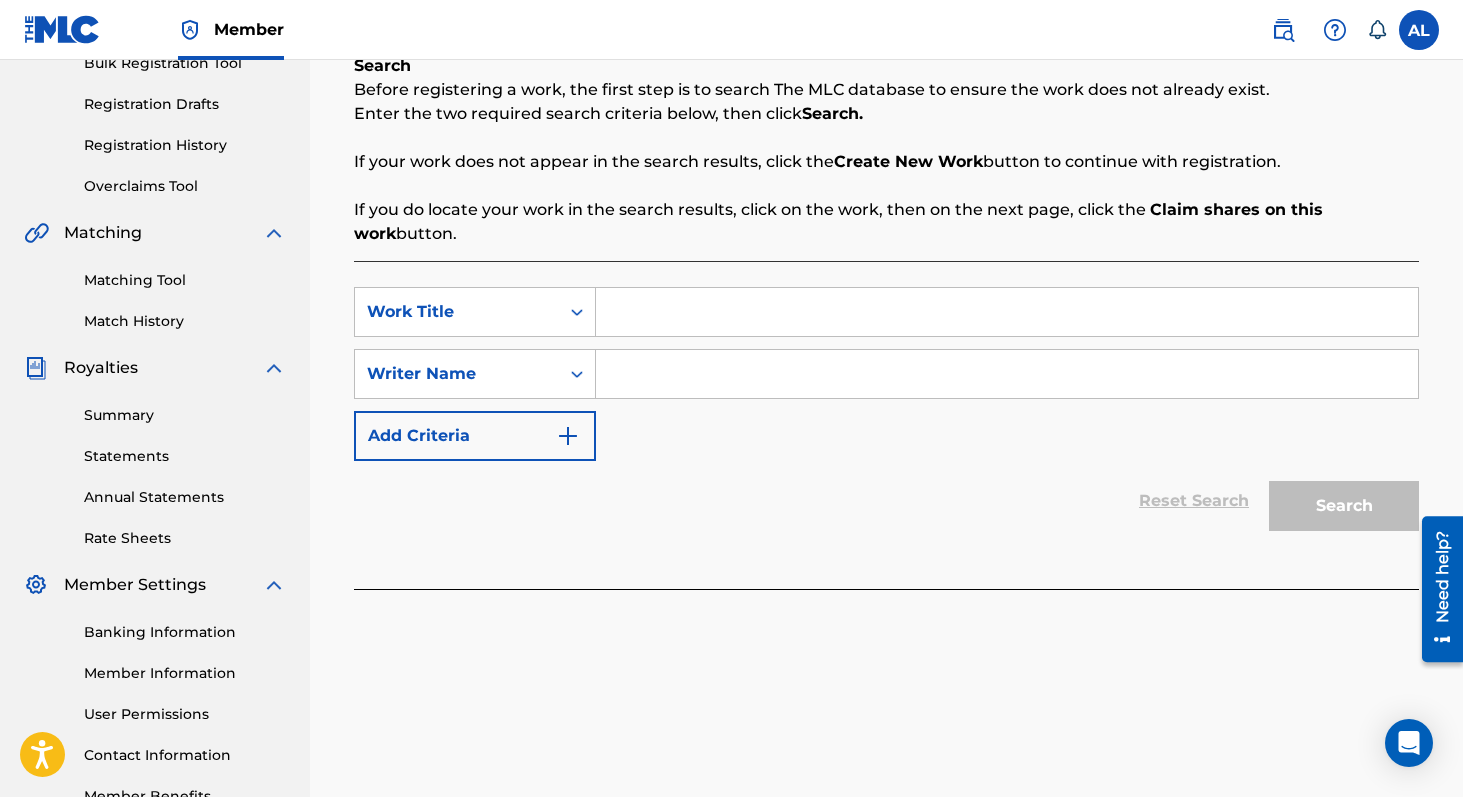 click at bounding box center [1007, 312] 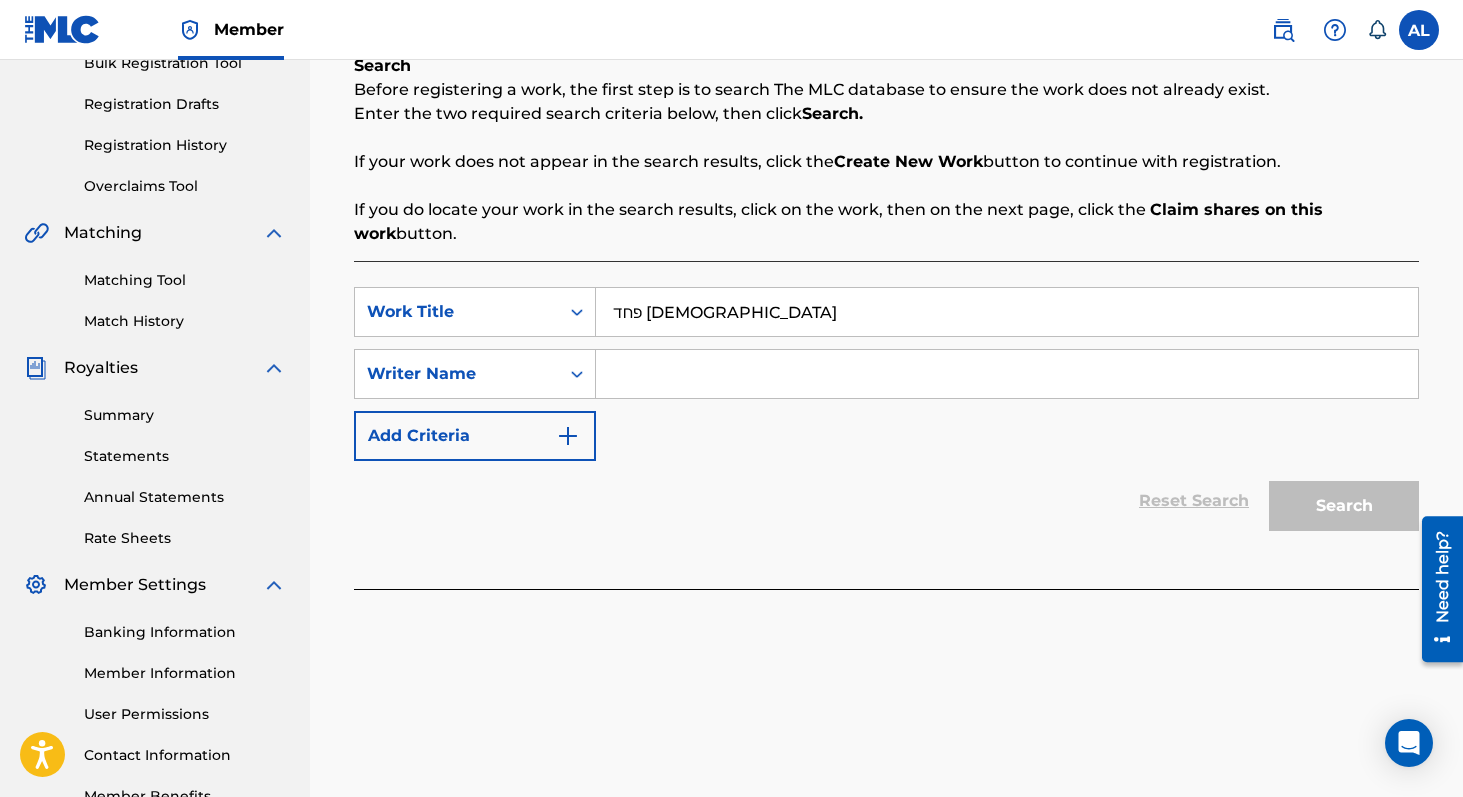 type on "פחד [DEMOGRAPHIC_DATA]" 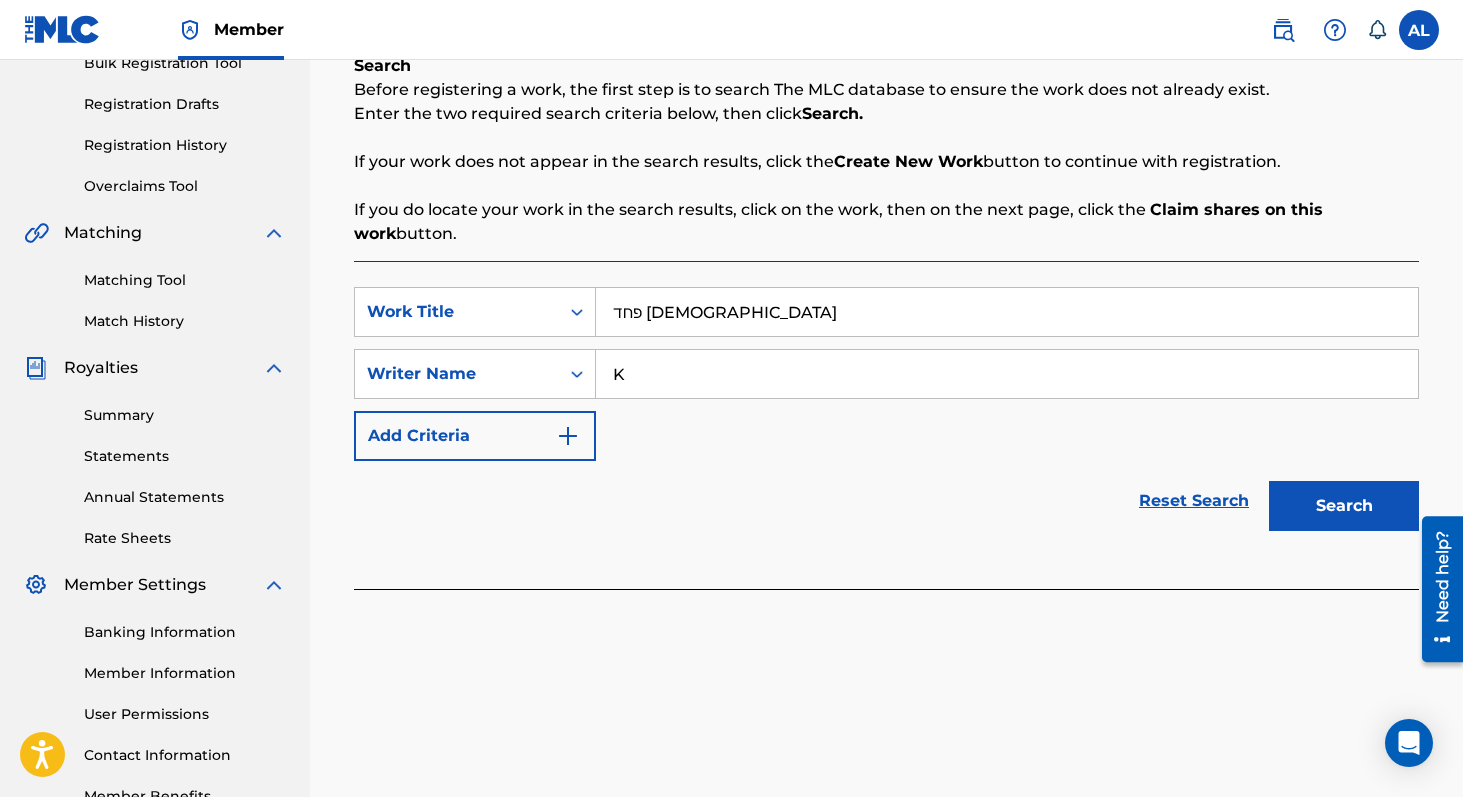 type on "Kfir Tsafrir" 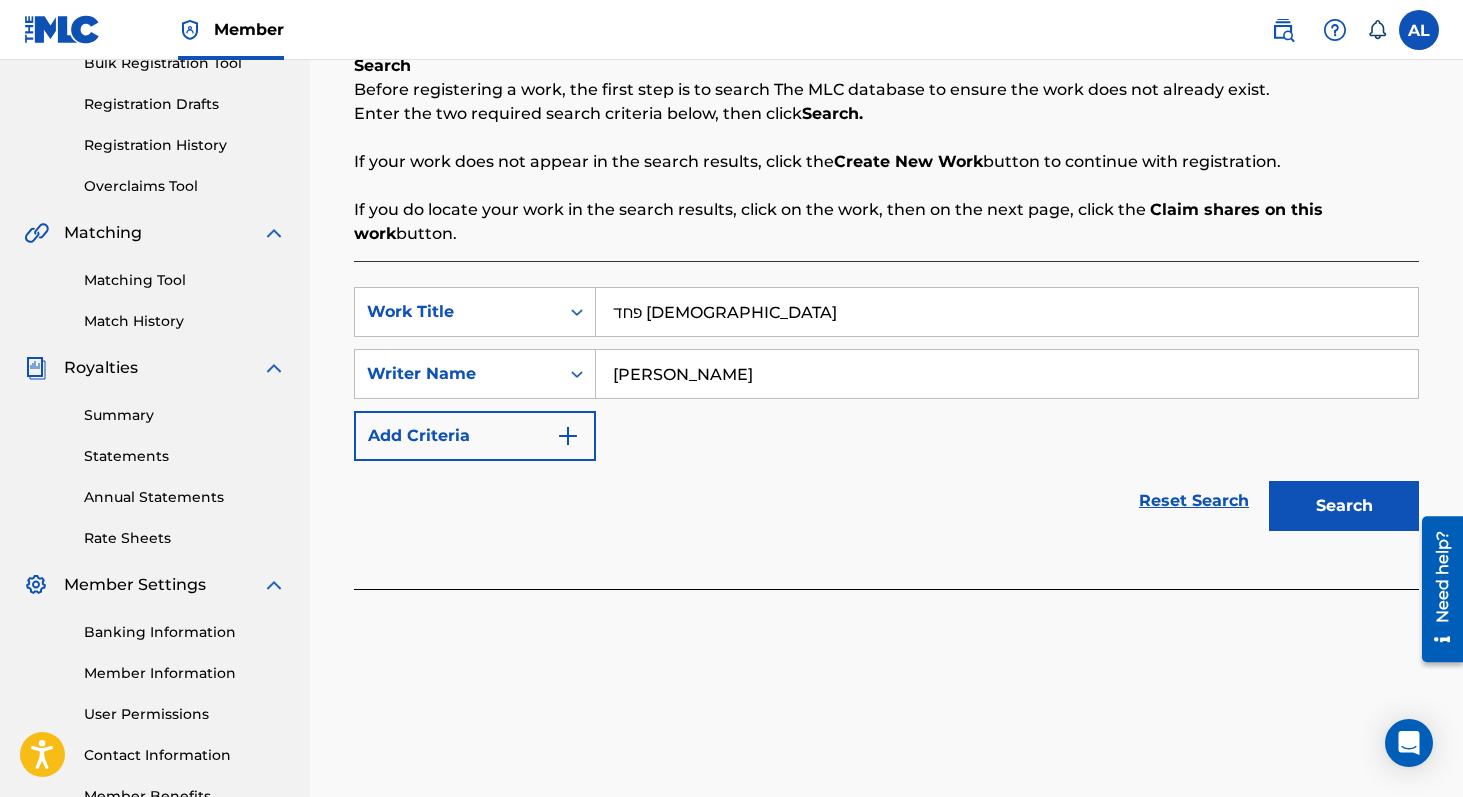 click on "Search" at bounding box center (1344, 506) 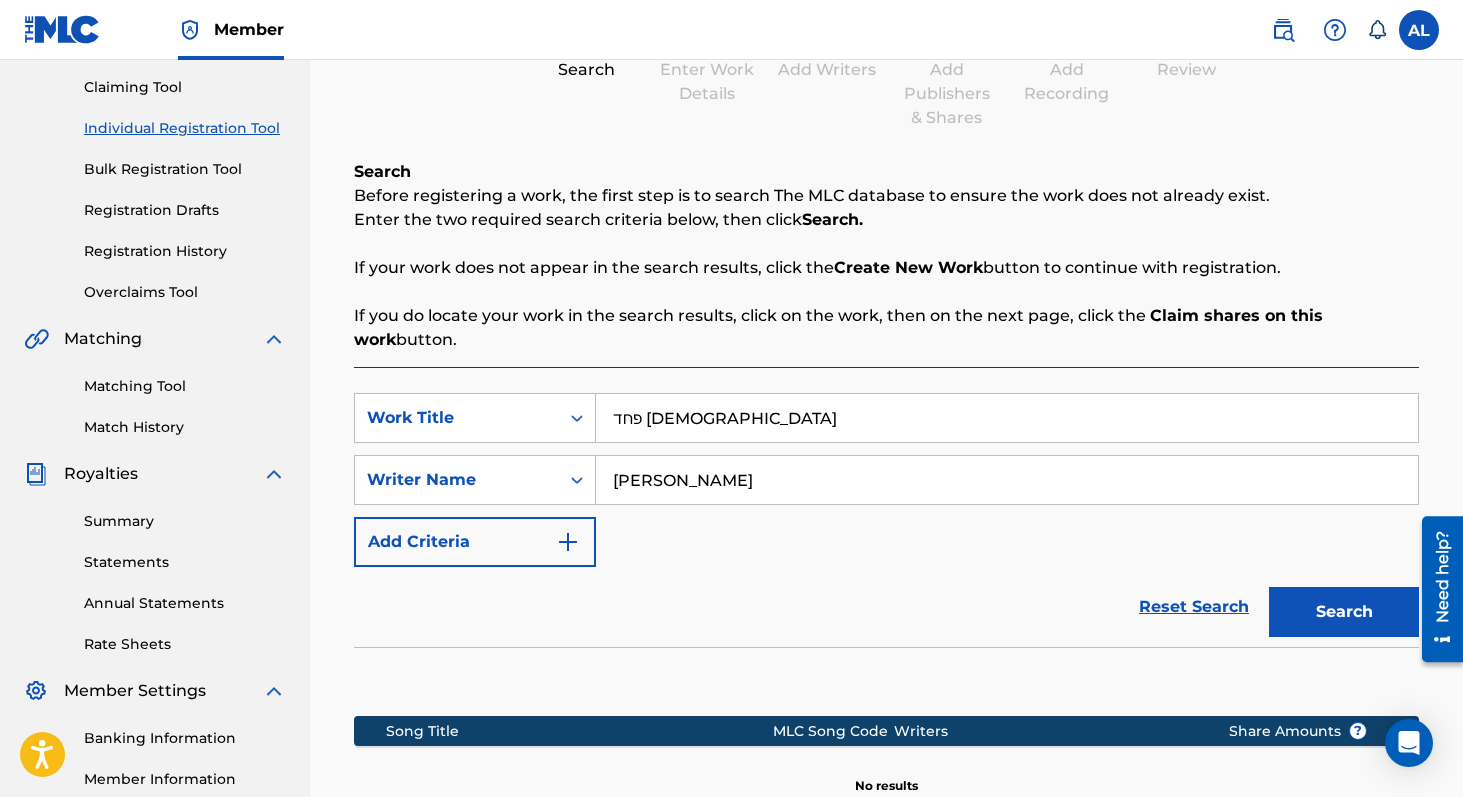 scroll, scrollTop: 0, scrollLeft: 0, axis: both 